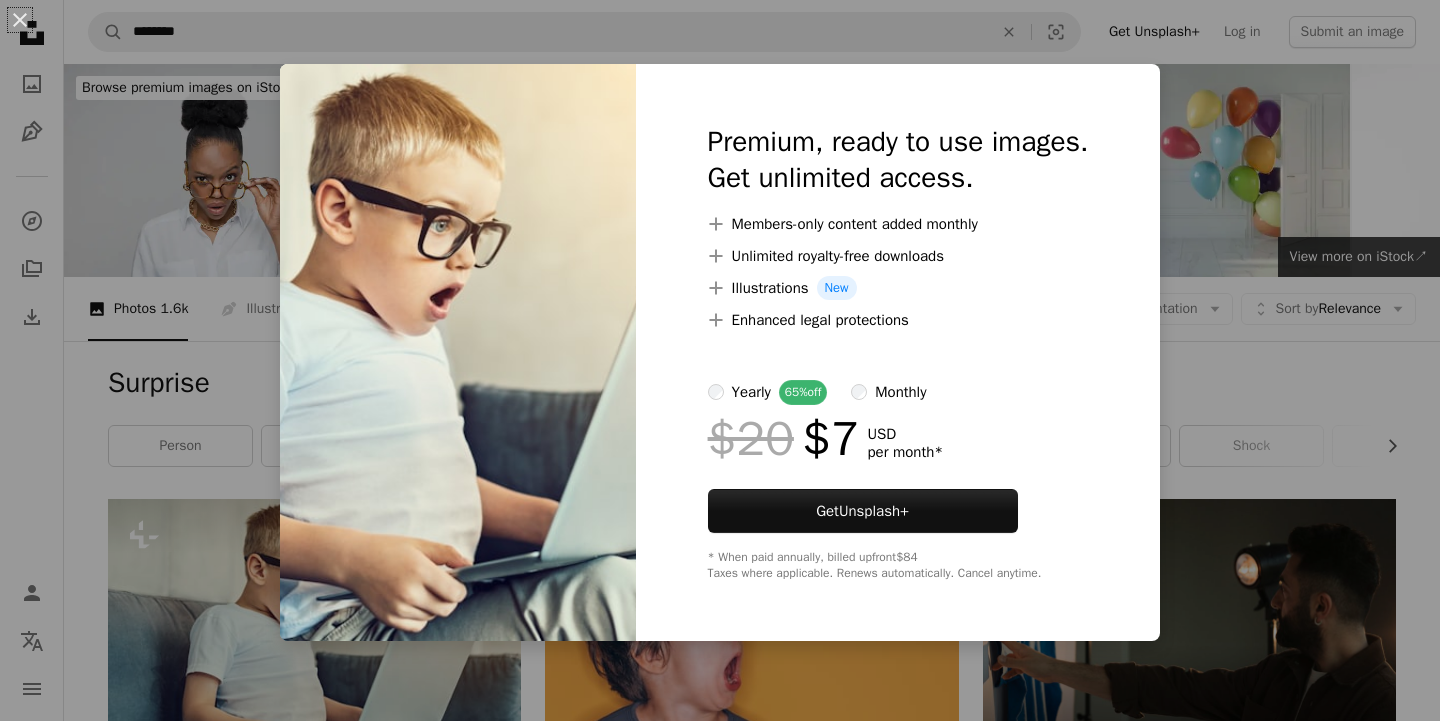 scroll, scrollTop: 193, scrollLeft: 0, axis: vertical 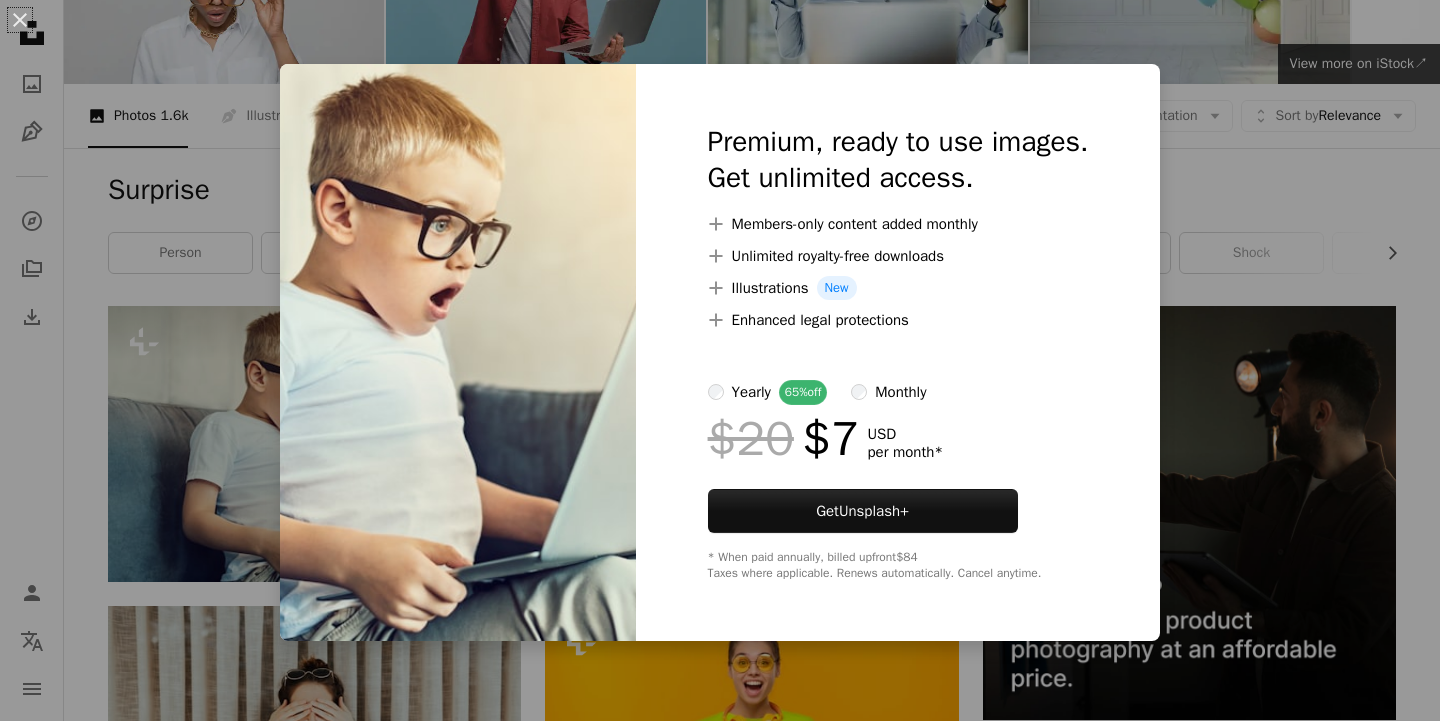 click on "An X shape Premium, ready to use images. Get unlimited access. A plus sign Members-only content added monthly A plus sign Unlimited royalty-free downloads A plus sign Illustrations  New A plus sign Enhanced legal protections yearly 65%  off monthly $20   $7 USD per month * Get  Unsplash+ * When paid annually, billed upfront  $84 Taxes where applicable. Renews automatically. Cancel anytime." at bounding box center (720, 360) 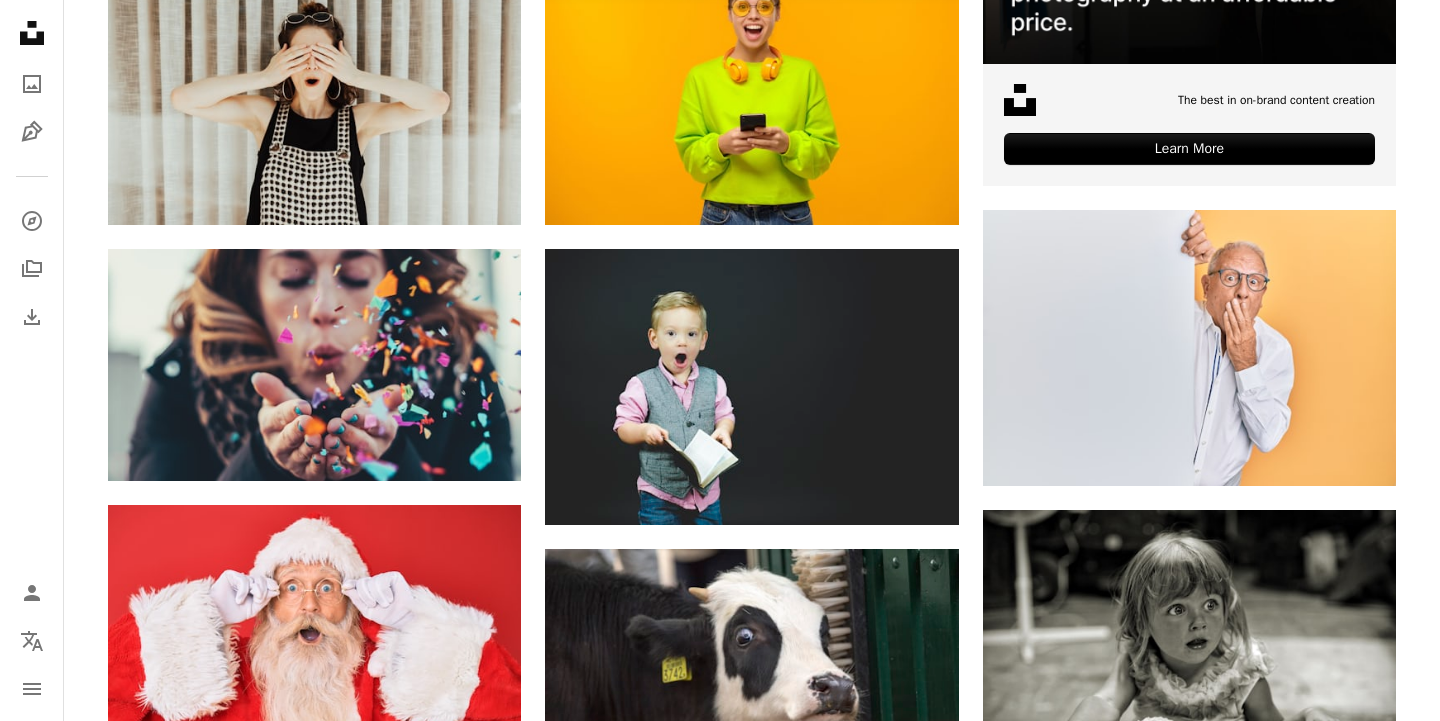 scroll, scrollTop: 0, scrollLeft: 0, axis: both 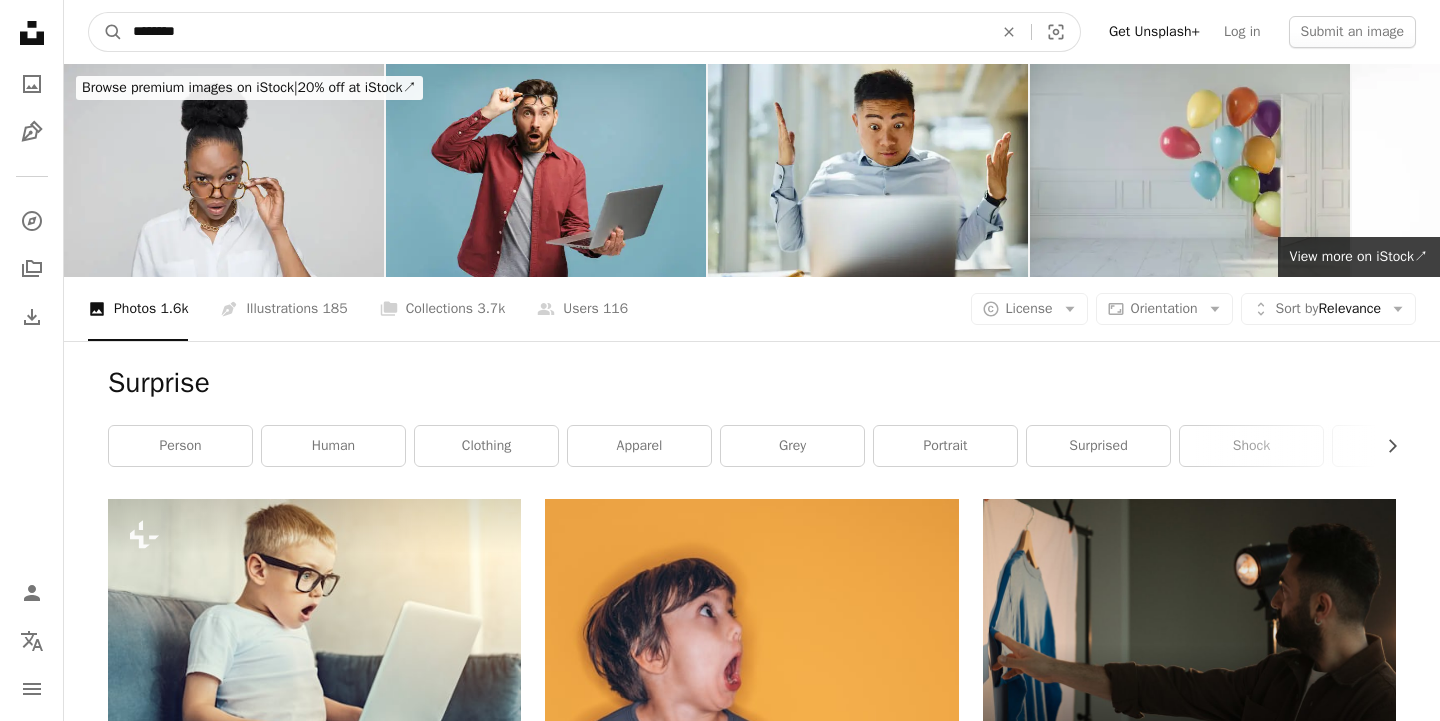 click on "********" at bounding box center (555, 32) 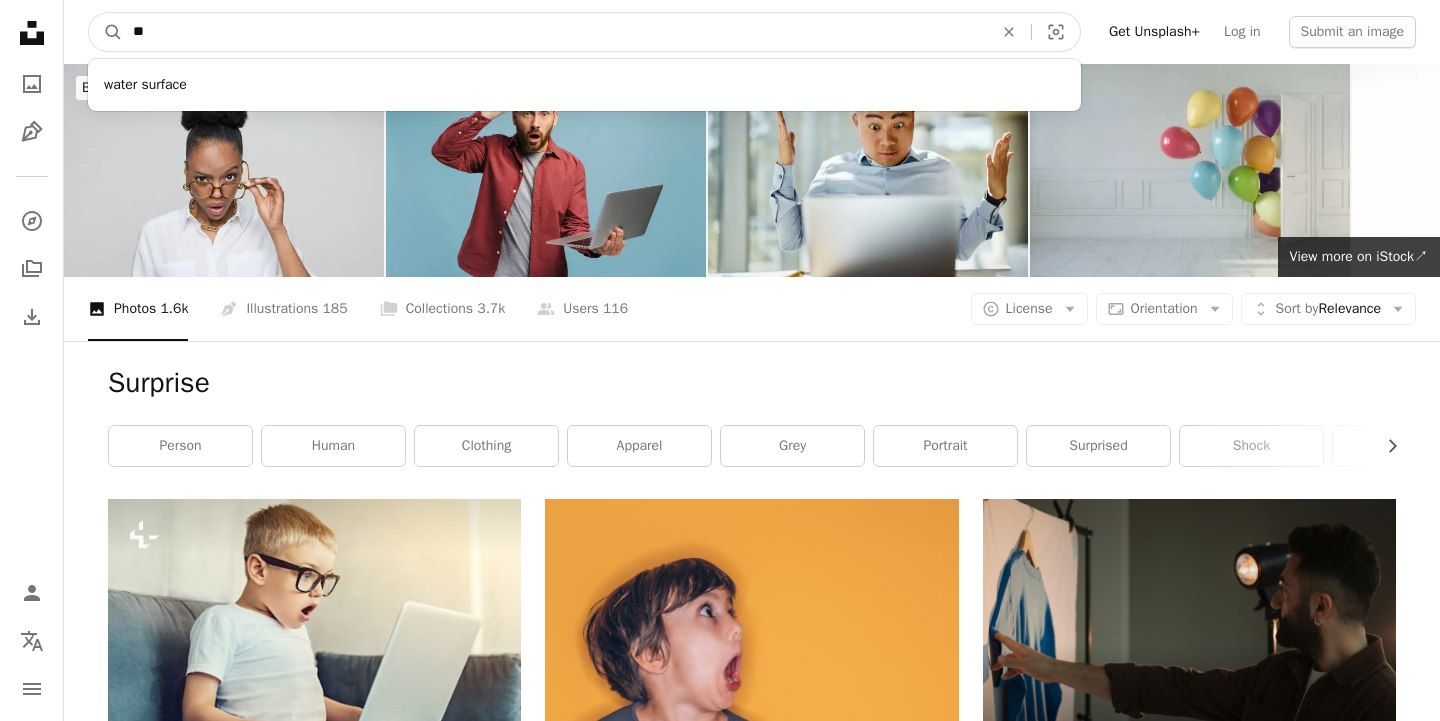 type on "*" 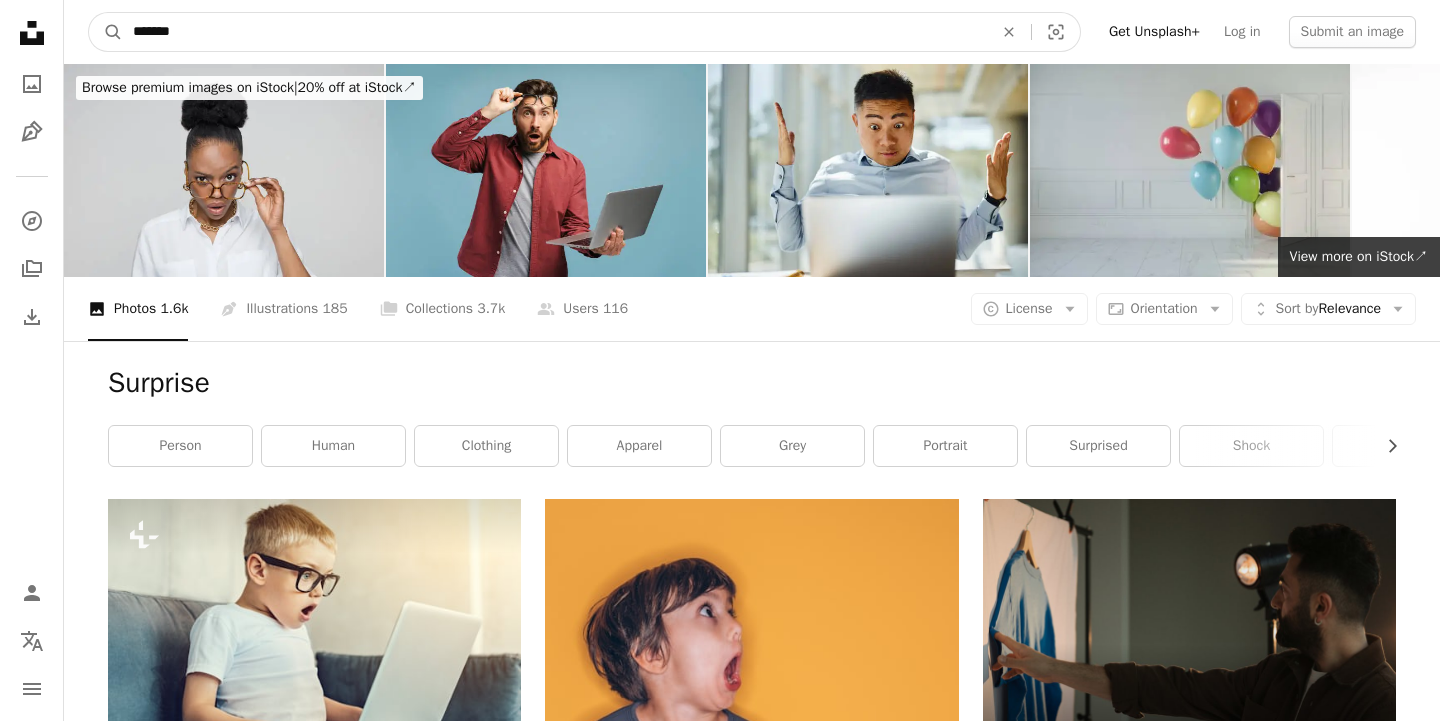 type on "********" 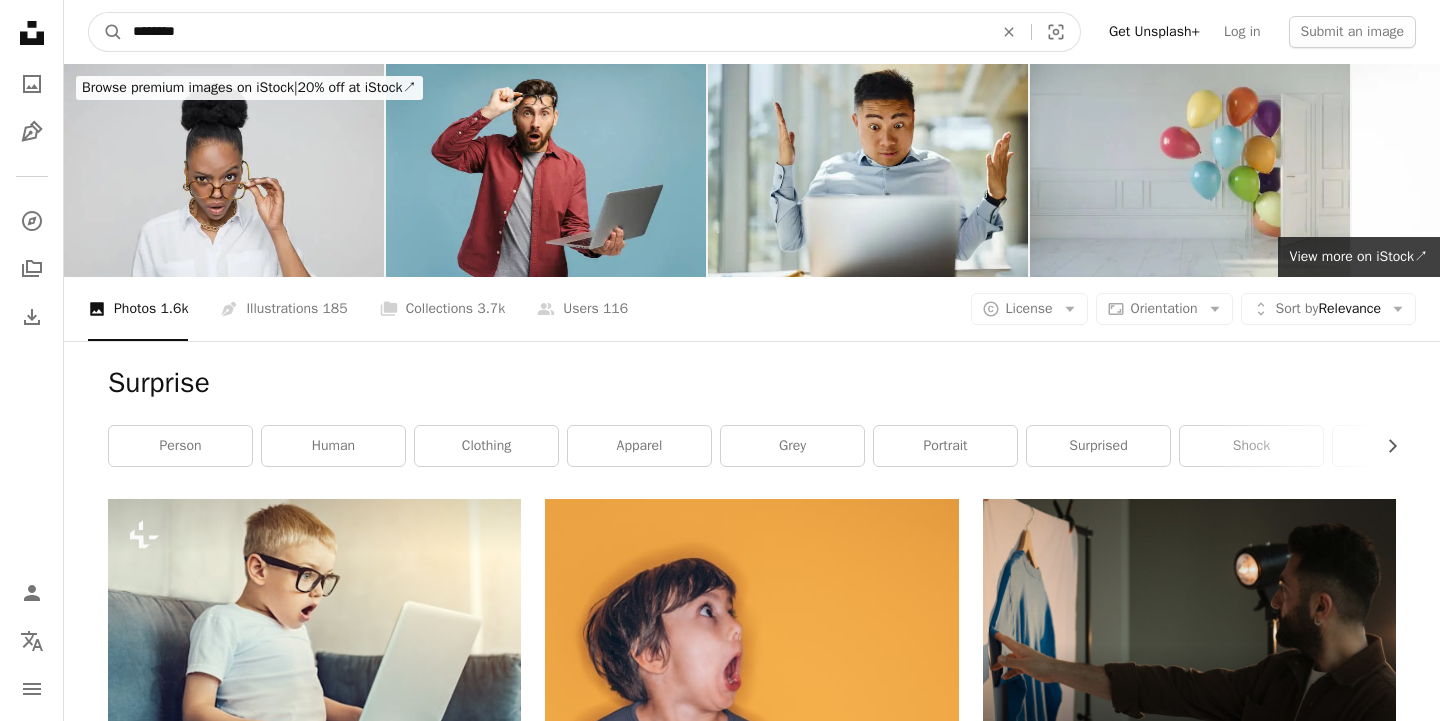 click on "A magnifying glass" at bounding box center (106, 32) 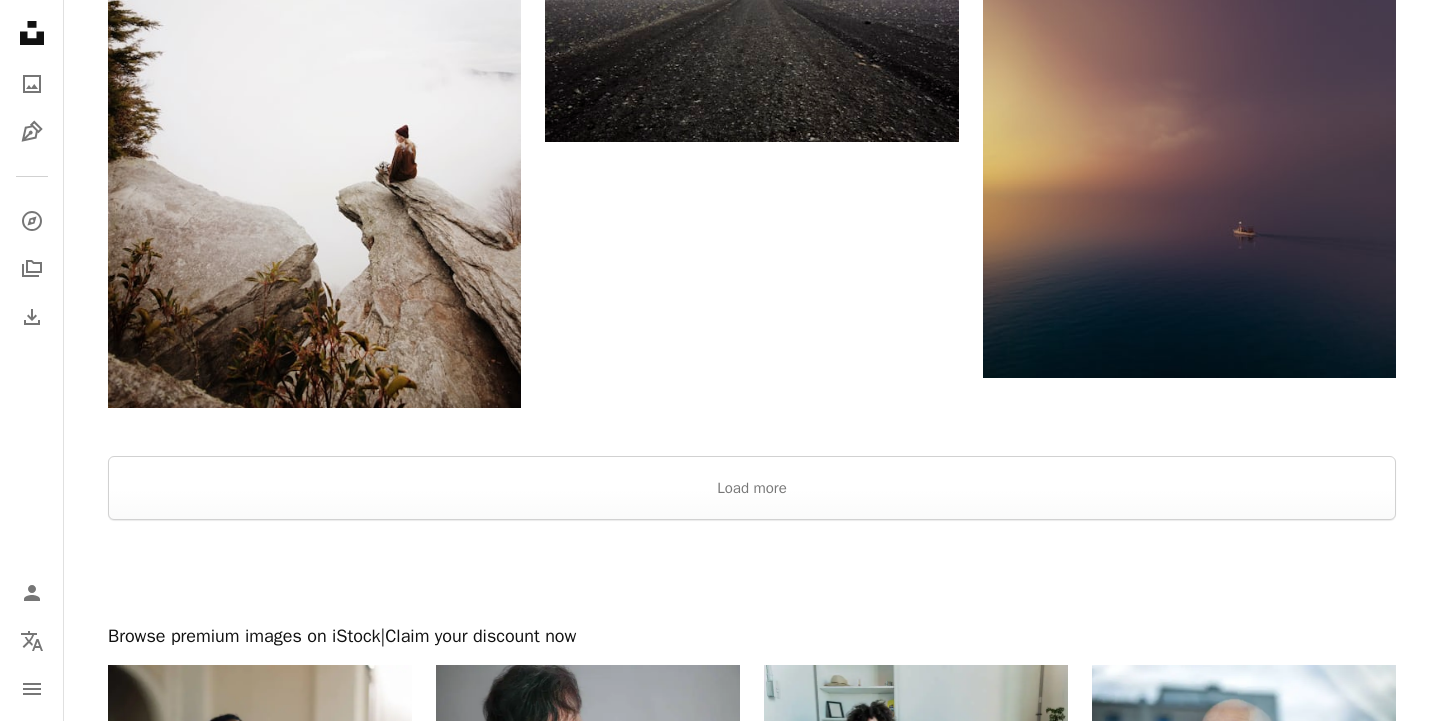 scroll, scrollTop: 2862, scrollLeft: 0, axis: vertical 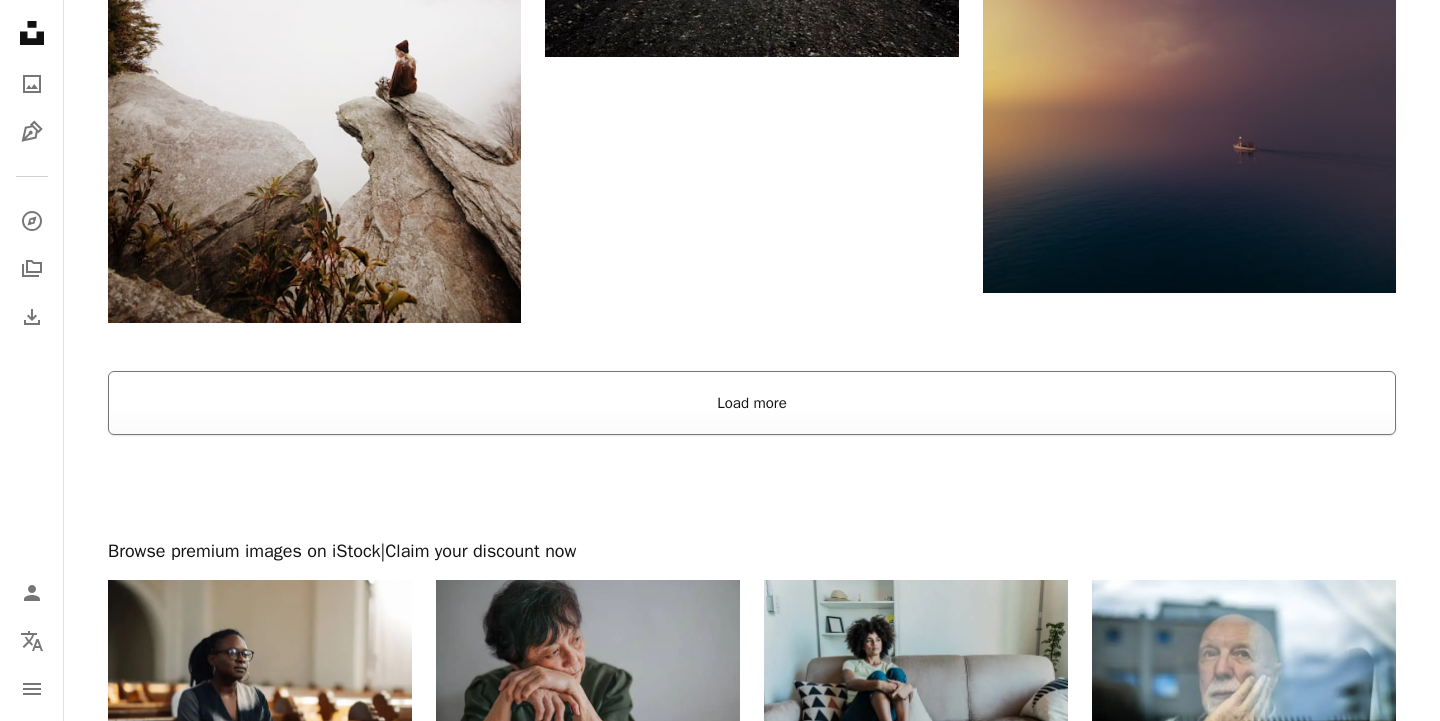 click on "Load more" at bounding box center [752, 403] 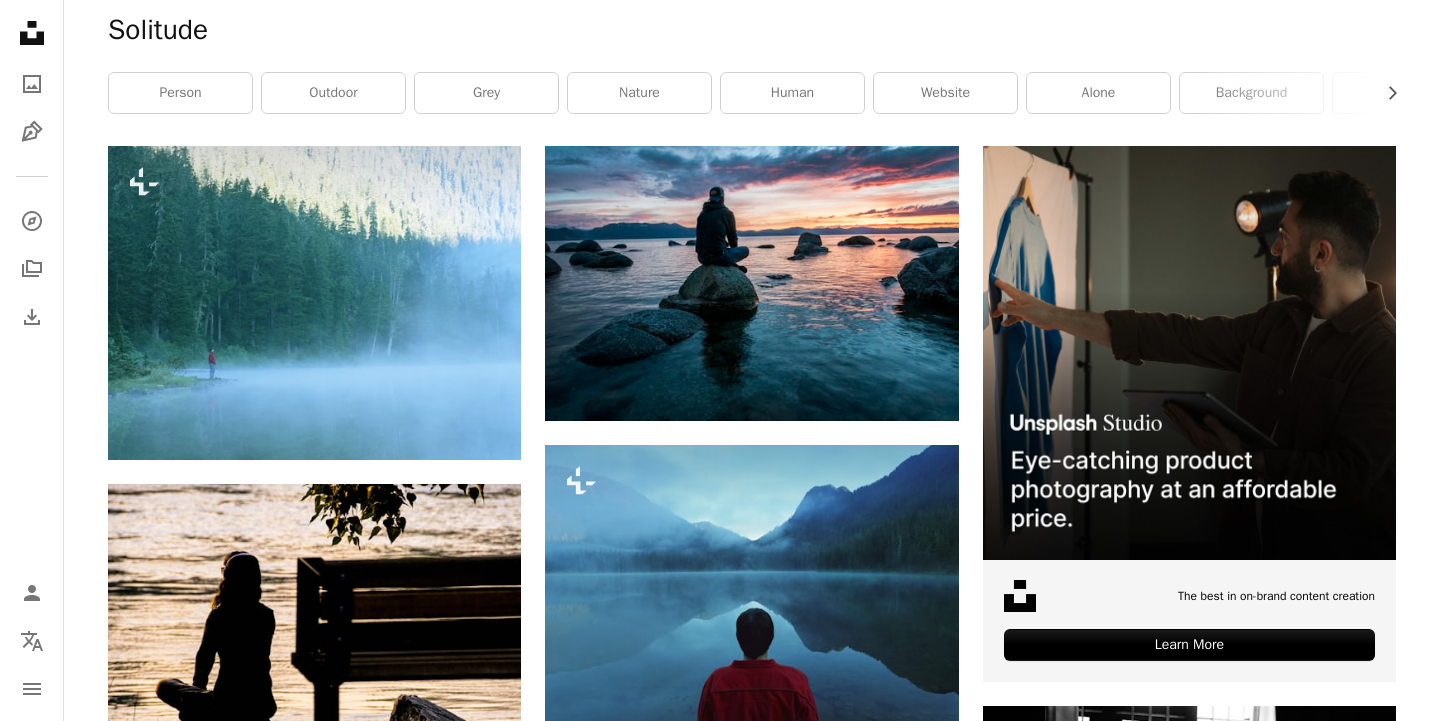 scroll, scrollTop: 0, scrollLeft: 0, axis: both 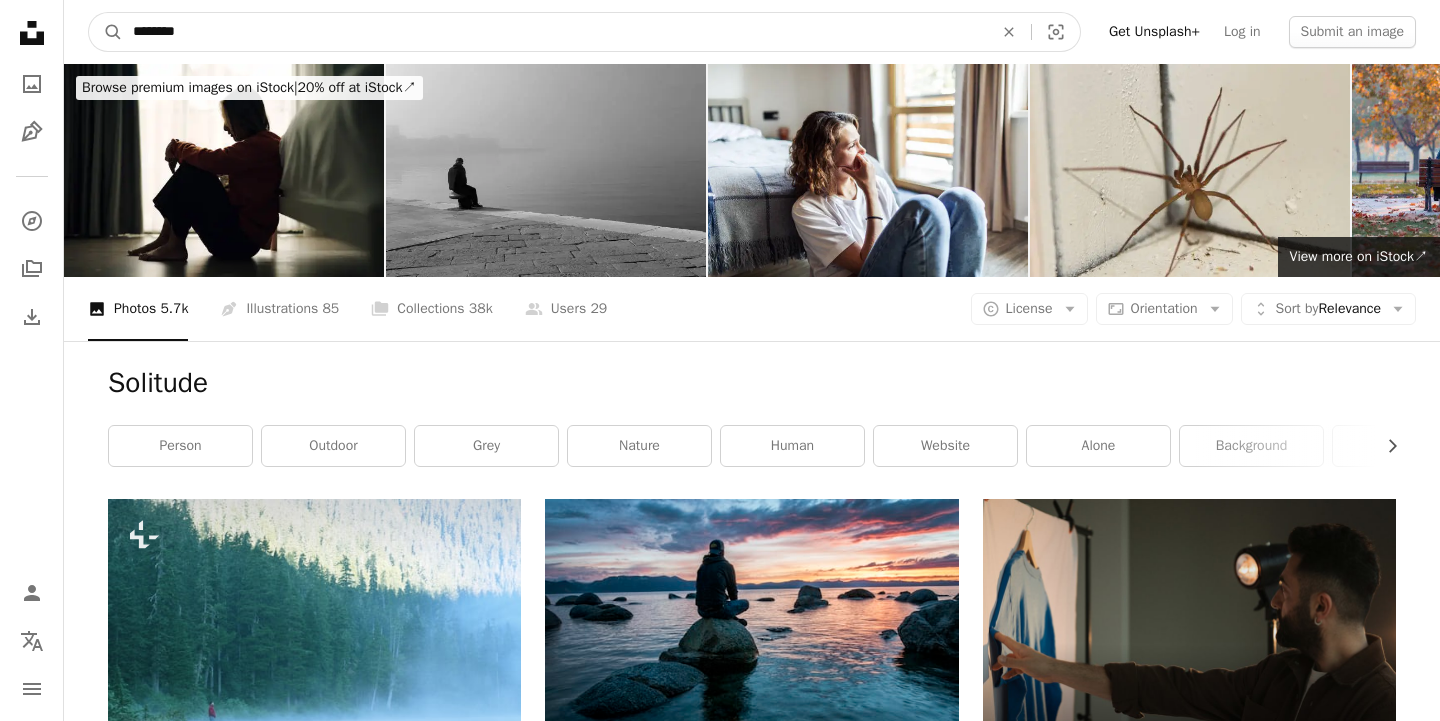 click on "********" at bounding box center (555, 32) 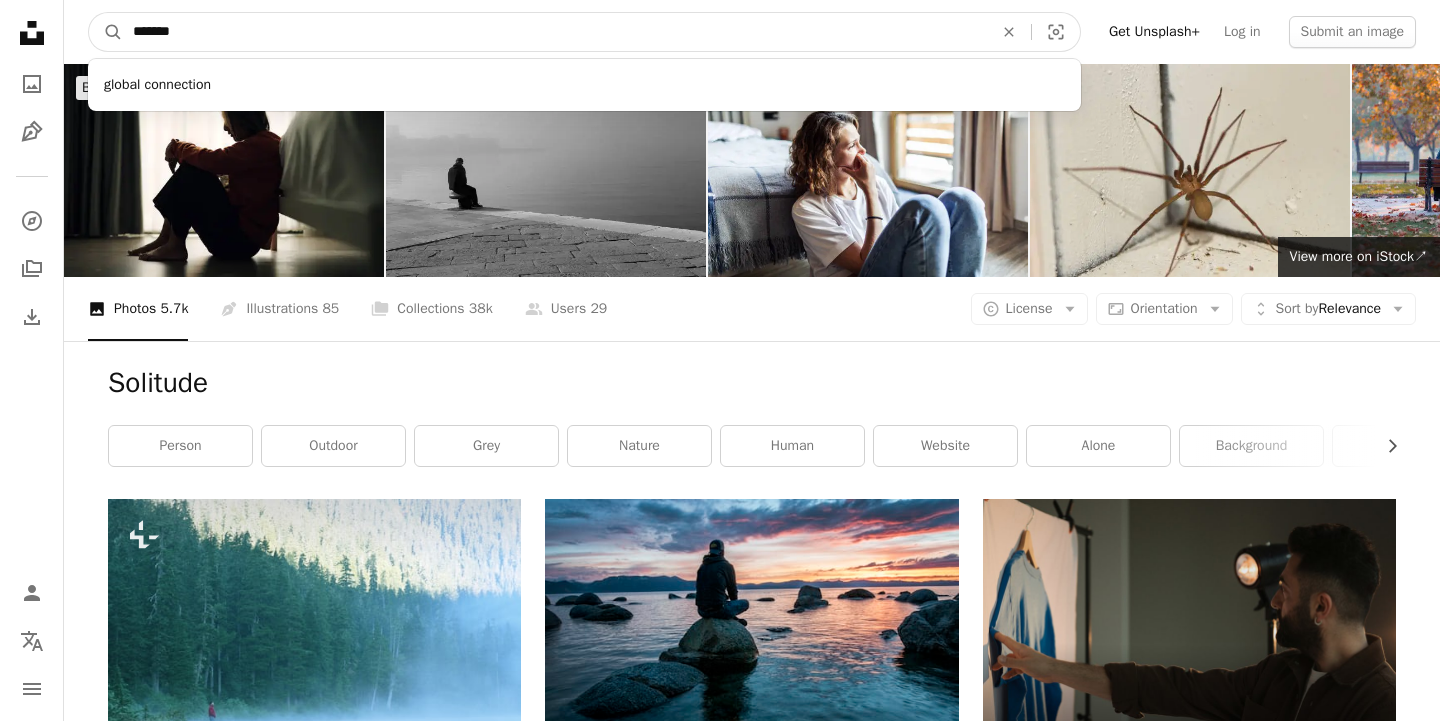 type on "*******" 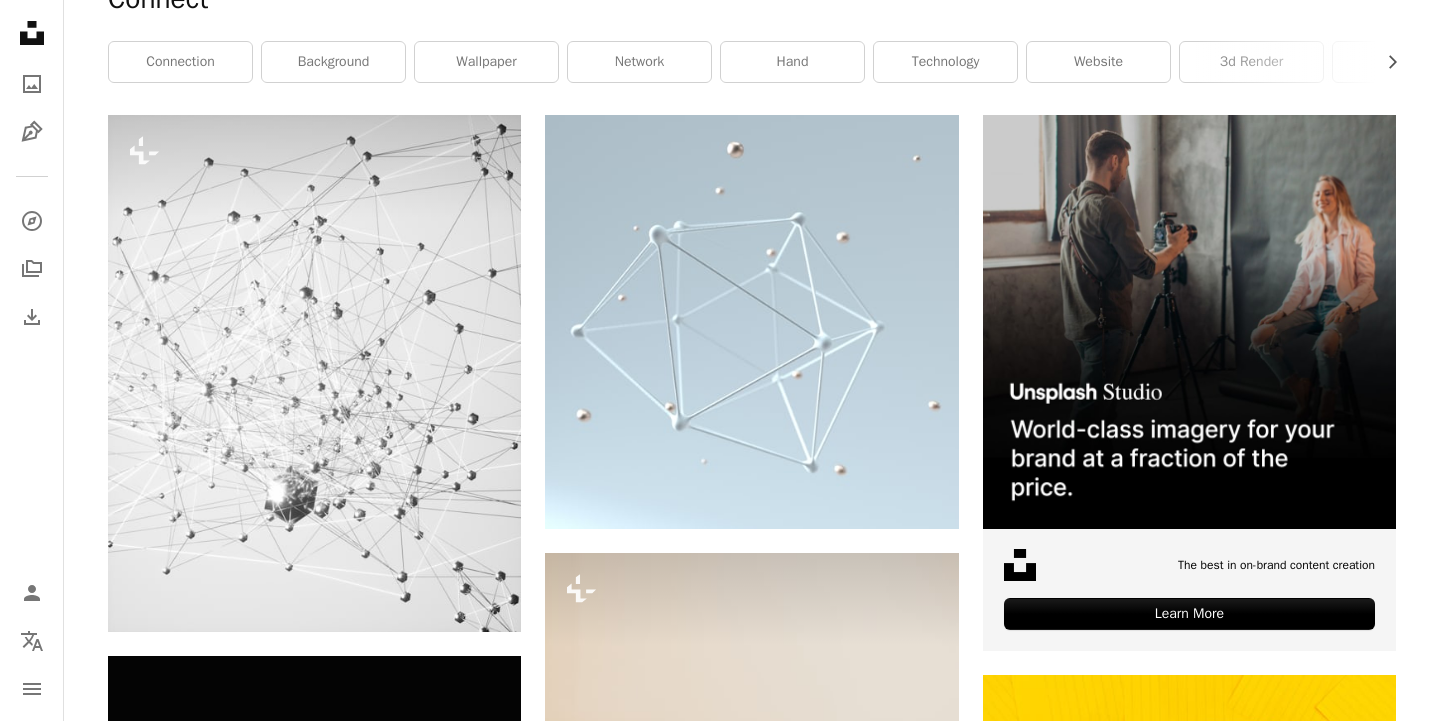 scroll, scrollTop: 0, scrollLeft: 0, axis: both 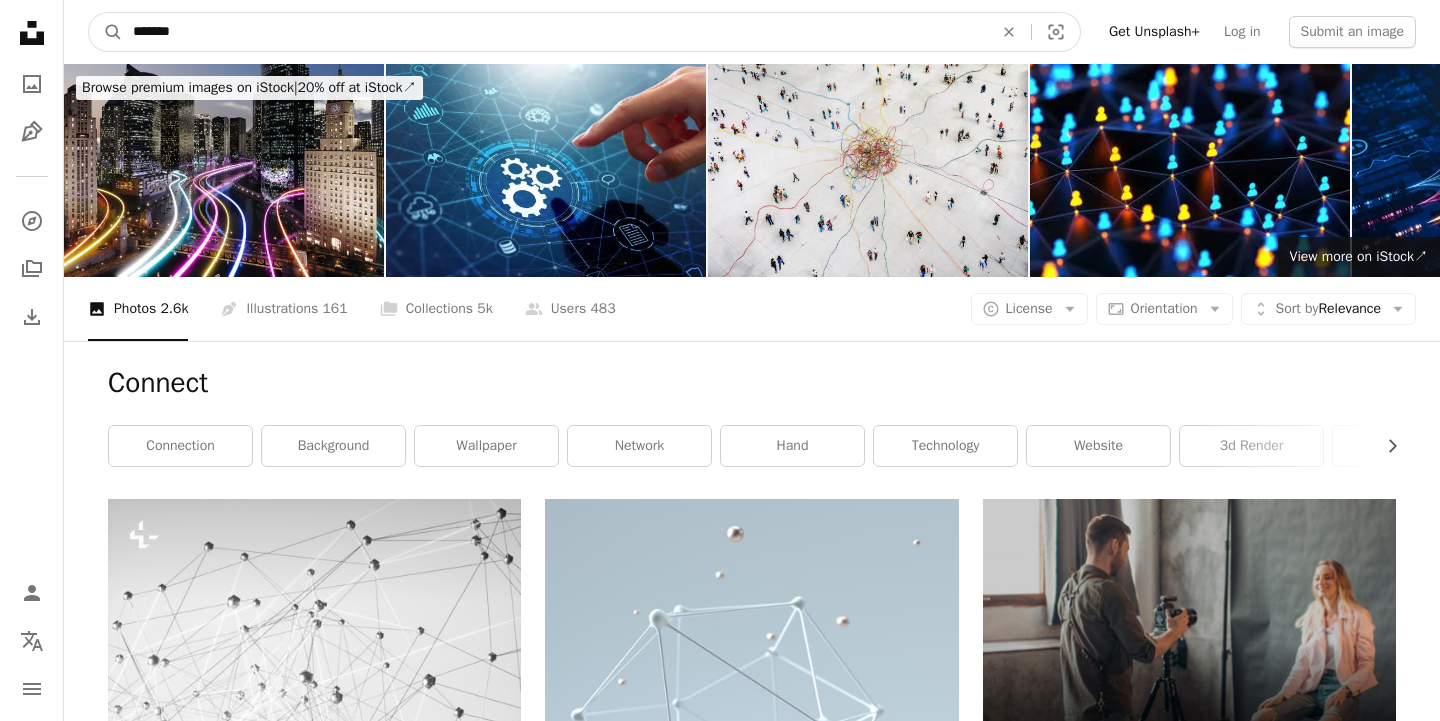 click on "*******" at bounding box center [555, 32] 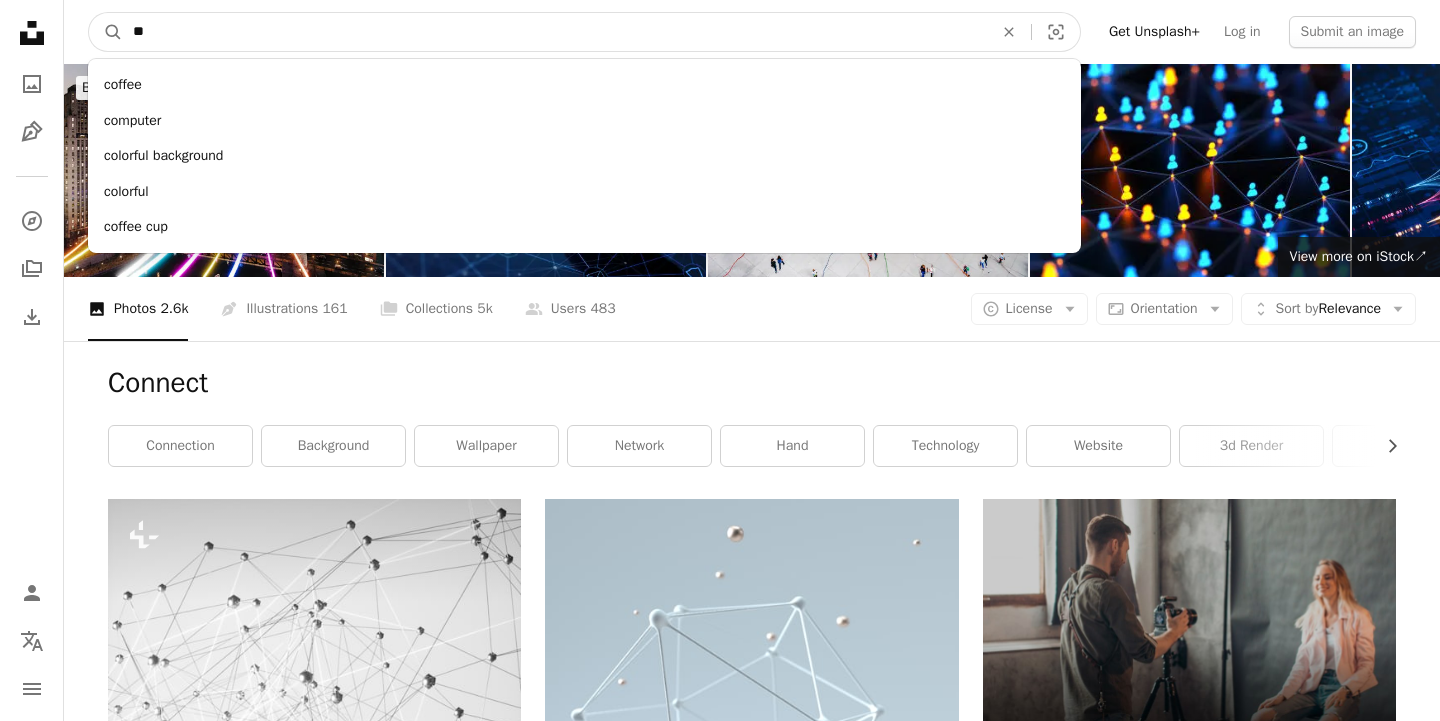 type on "*" 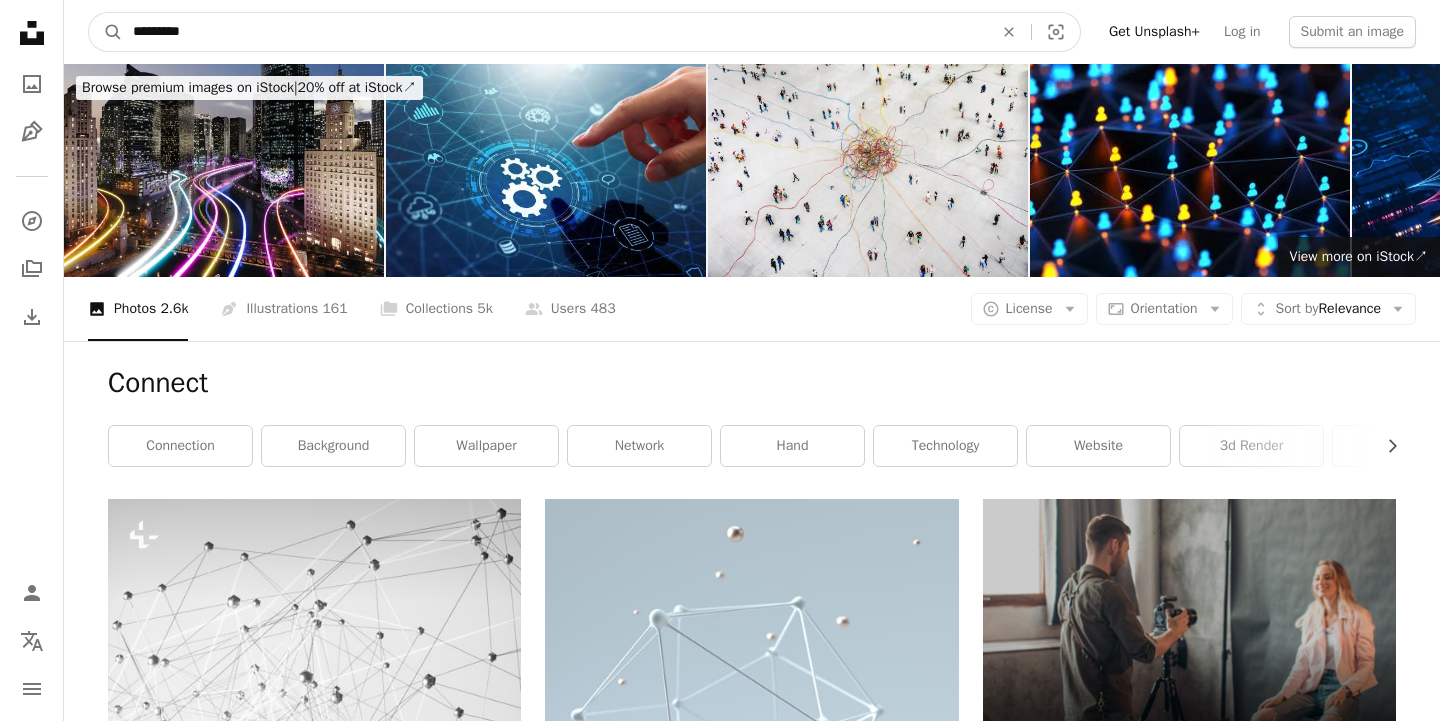 type on "**********" 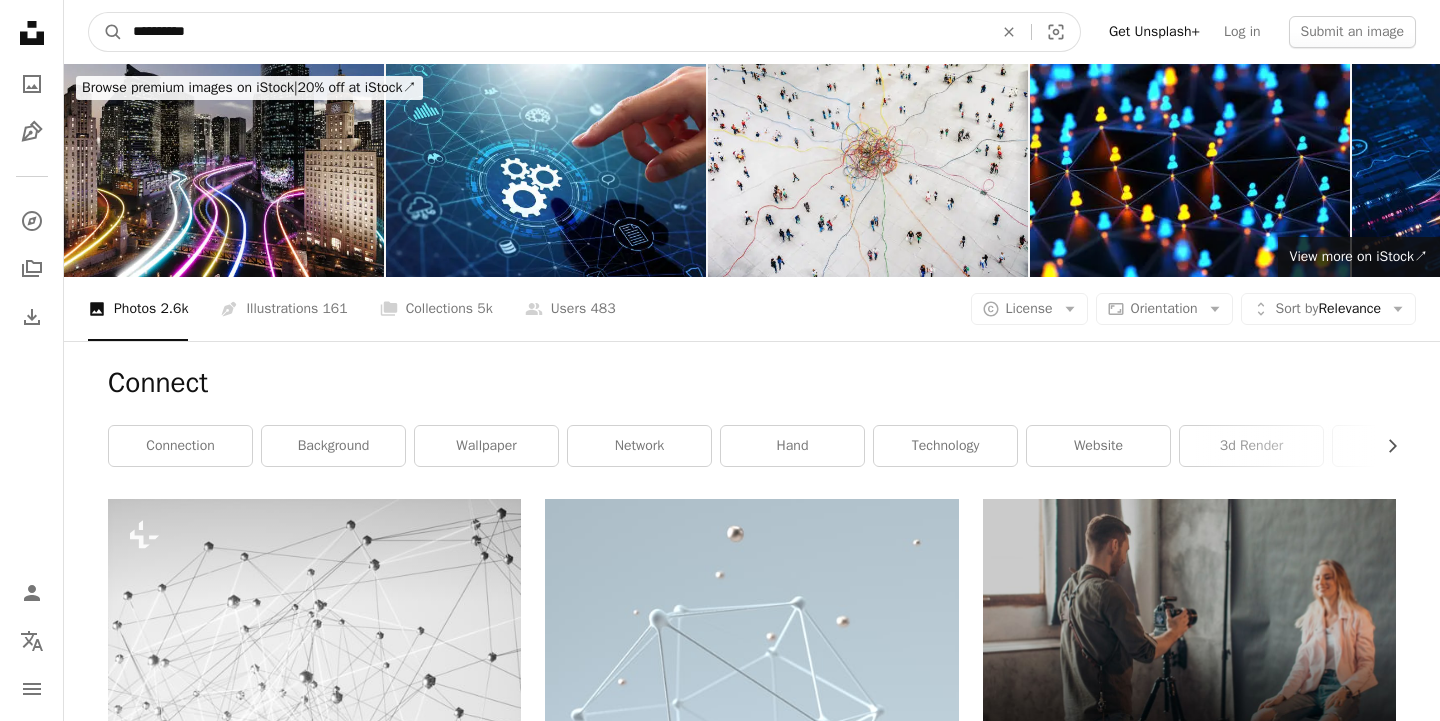 click on "A magnifying glass" at bounding box center [106, 32] 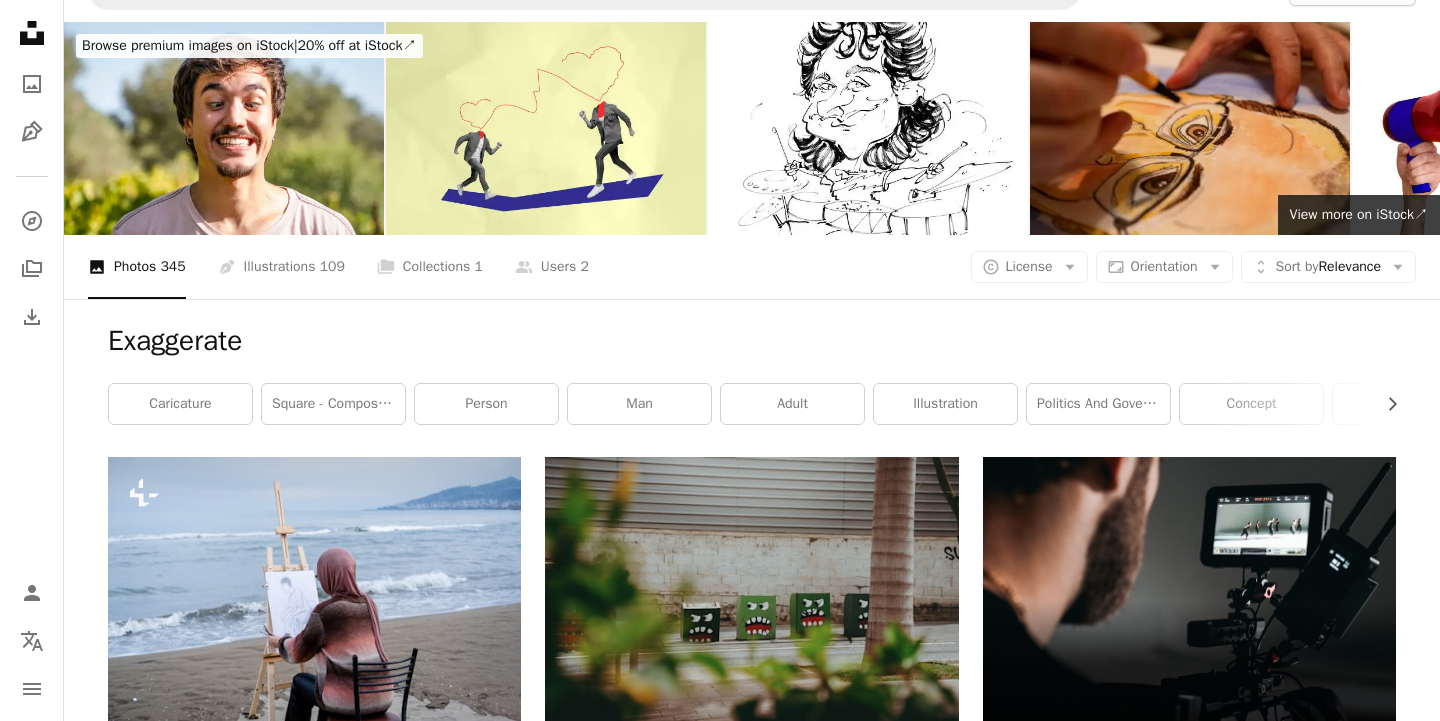 scroll, scrollTop: 0, scrollLeft: 0, axis: both 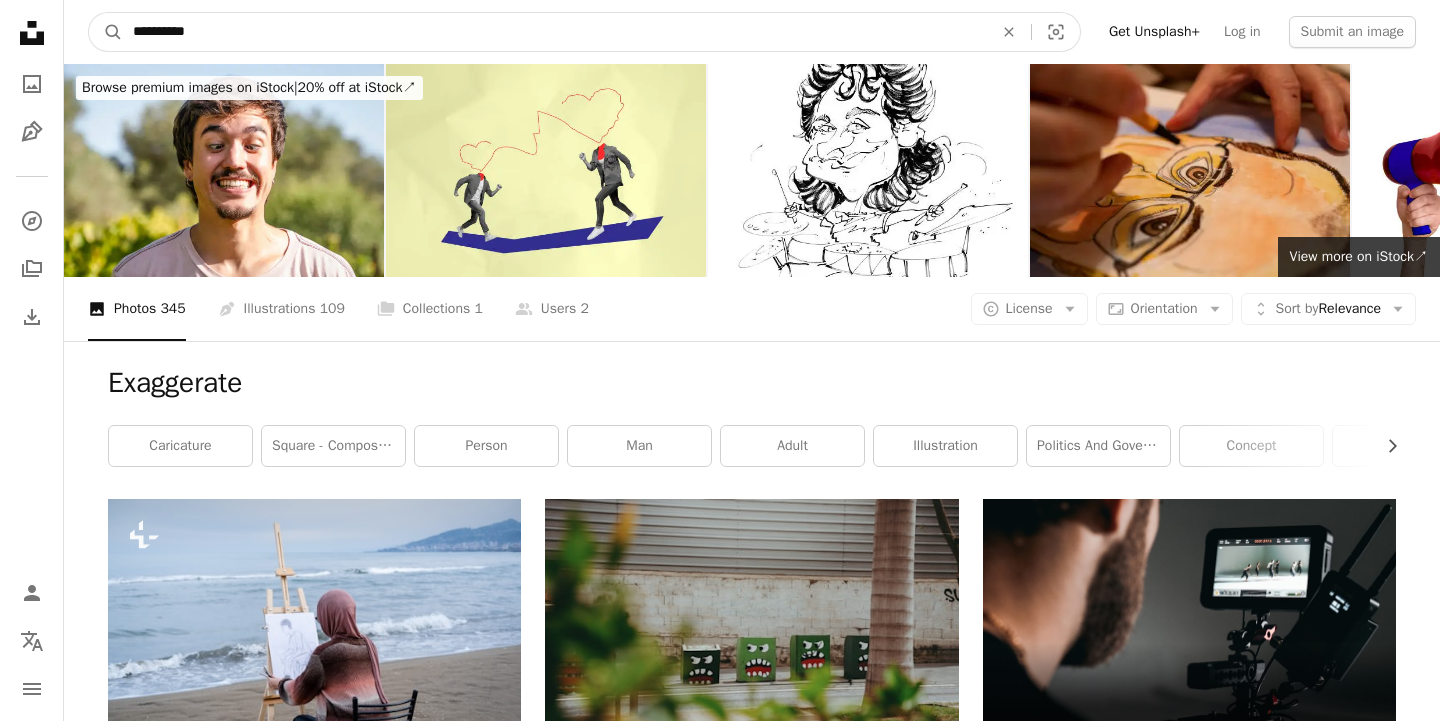 drag, startPoint x: 265, startPoint y: 21, endPoint x: 61, endPoint y: 11, distance: 204.24495 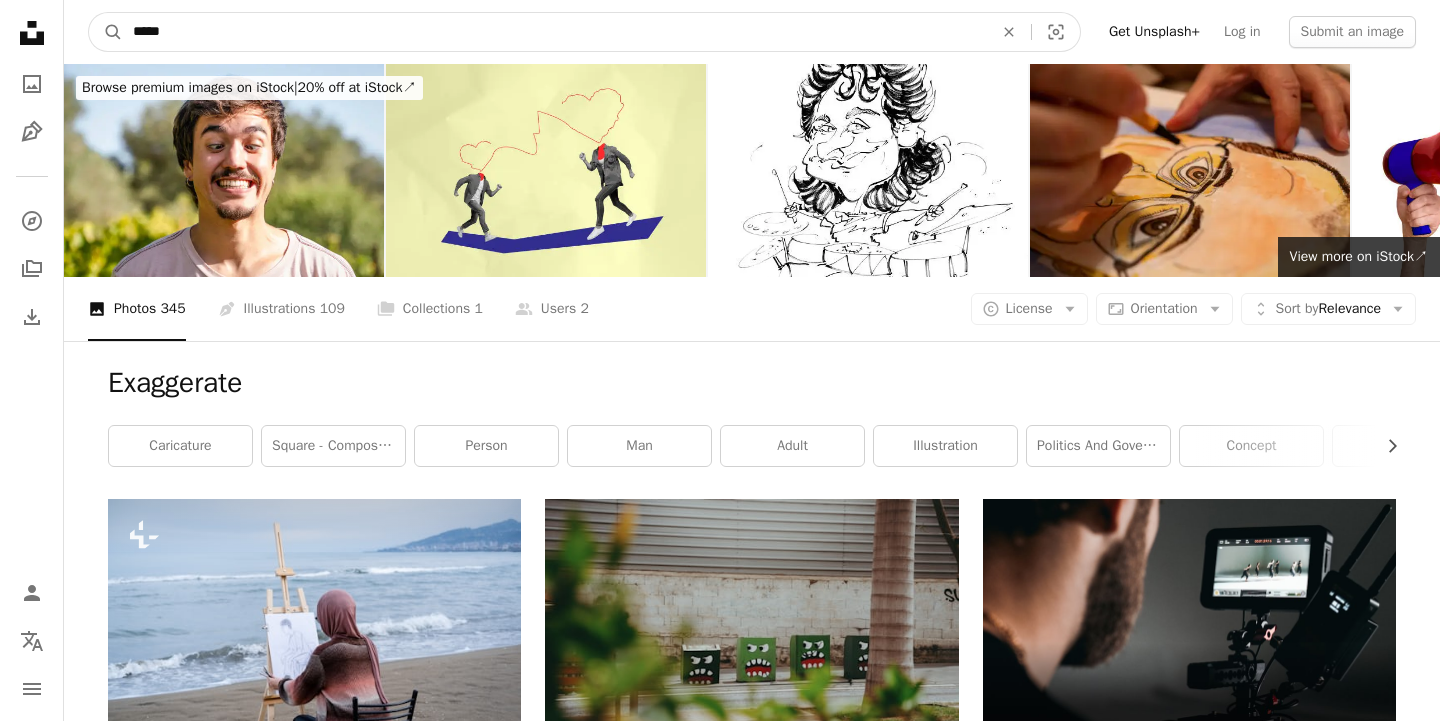 type on "*****" 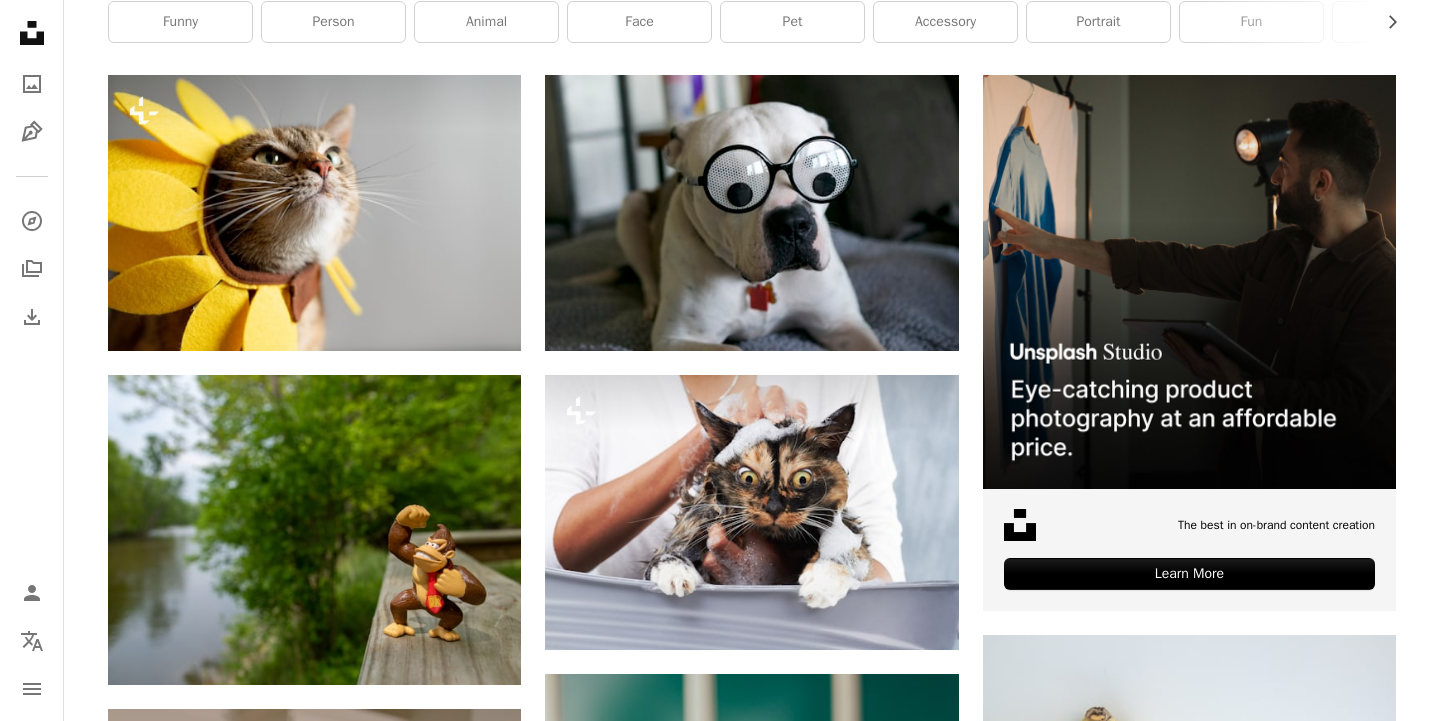 scroll, scrollTop: 0, scrollLeft: 0, axis: both 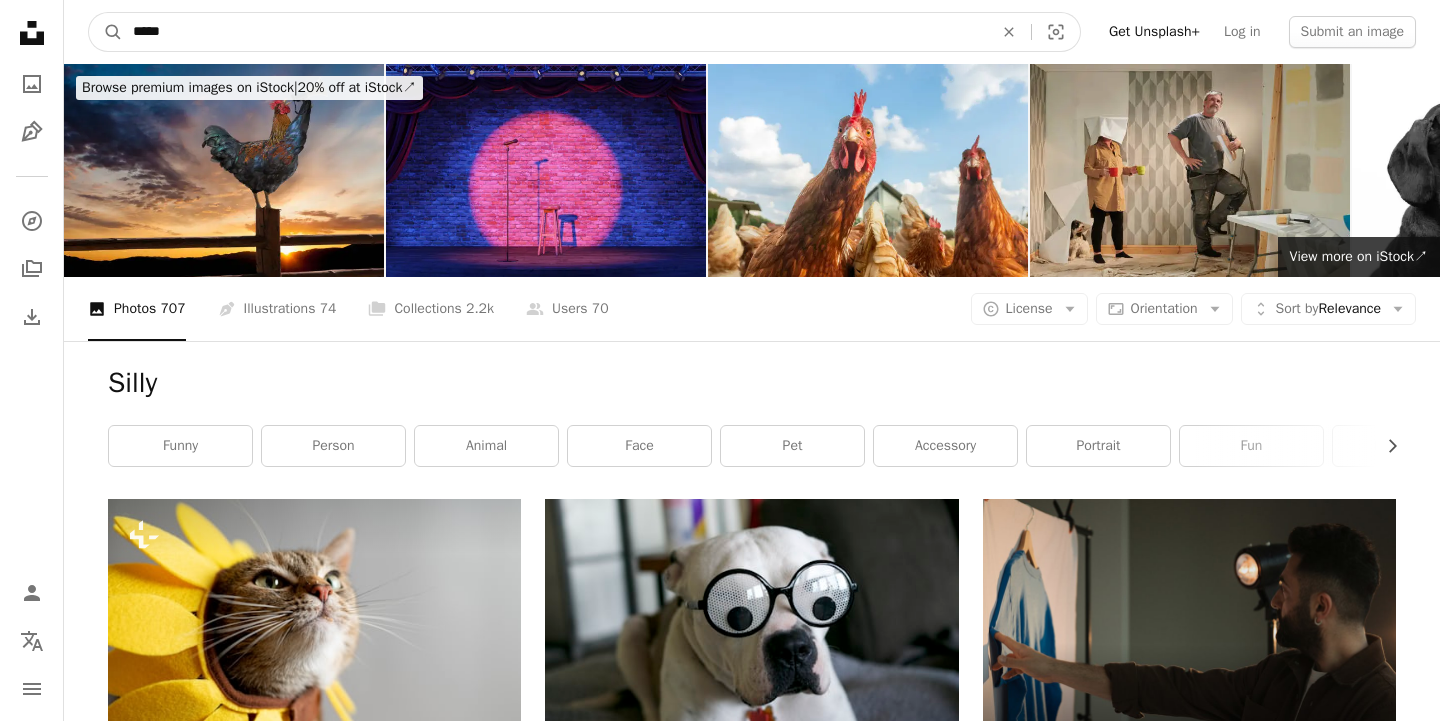 click on "*****" at bounding box center [555, 32] 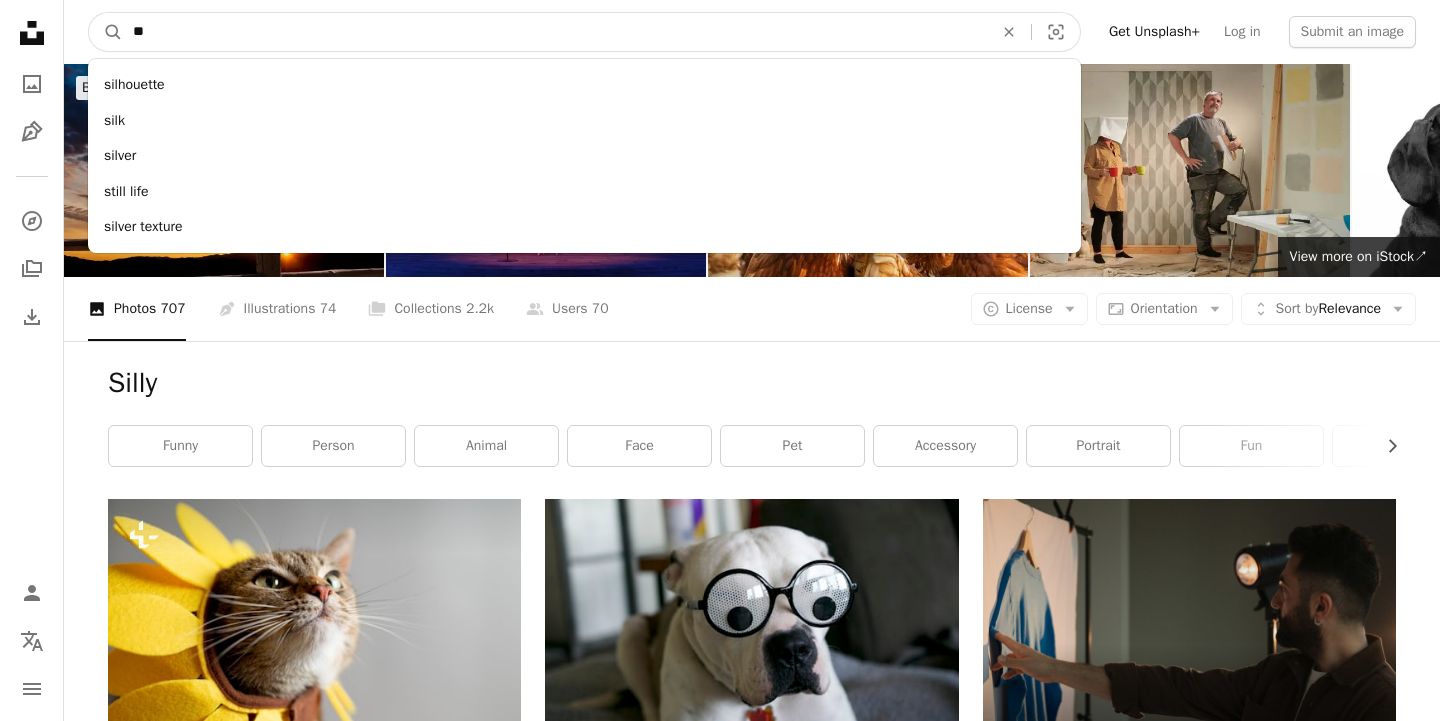 type on "*" 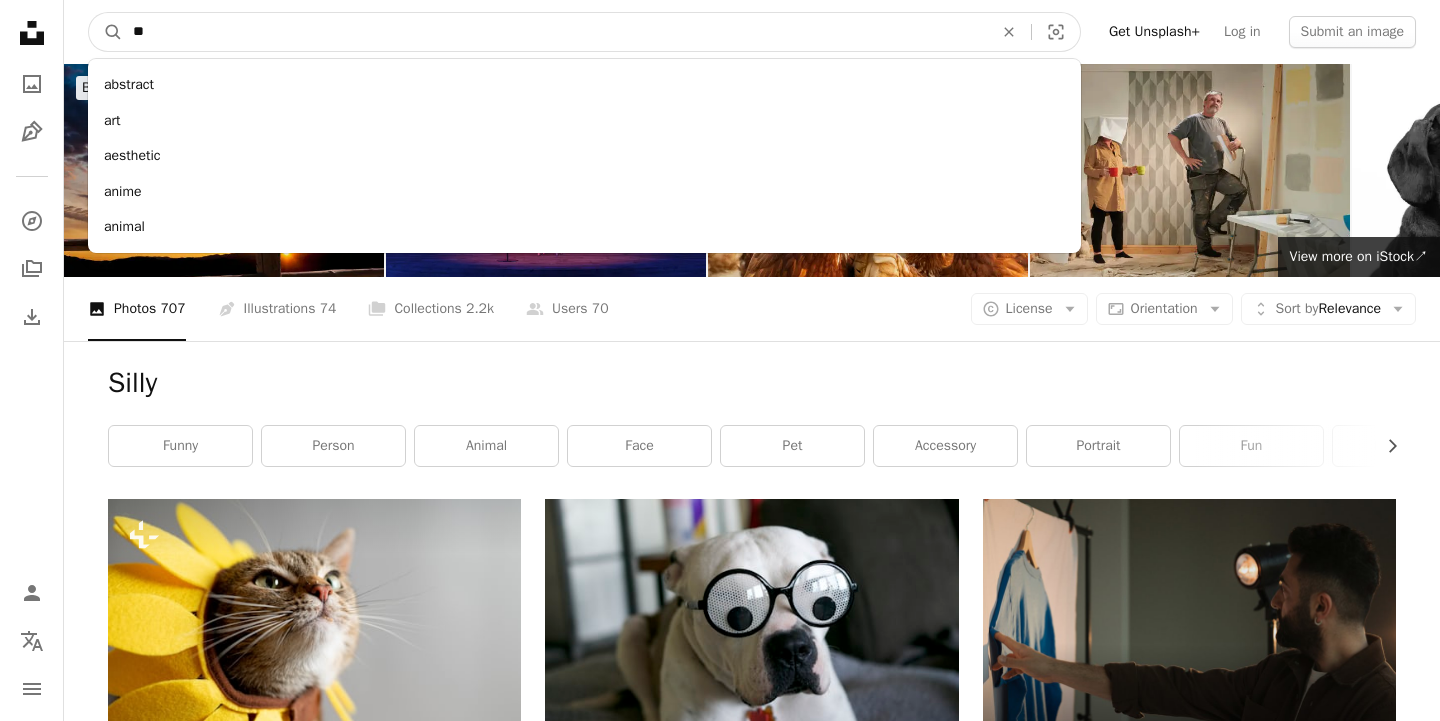 type on "***" 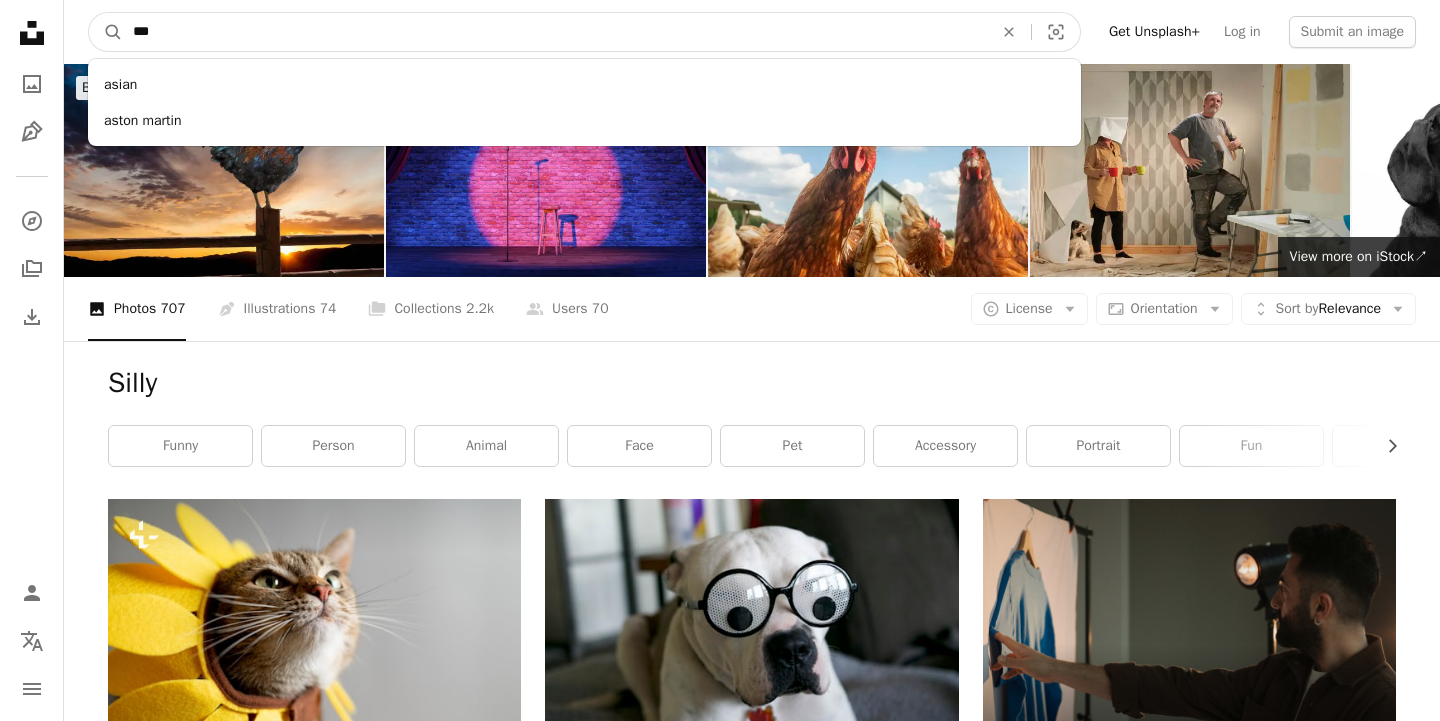 click on "A magnifying glass" at bounding box center (106, 32) 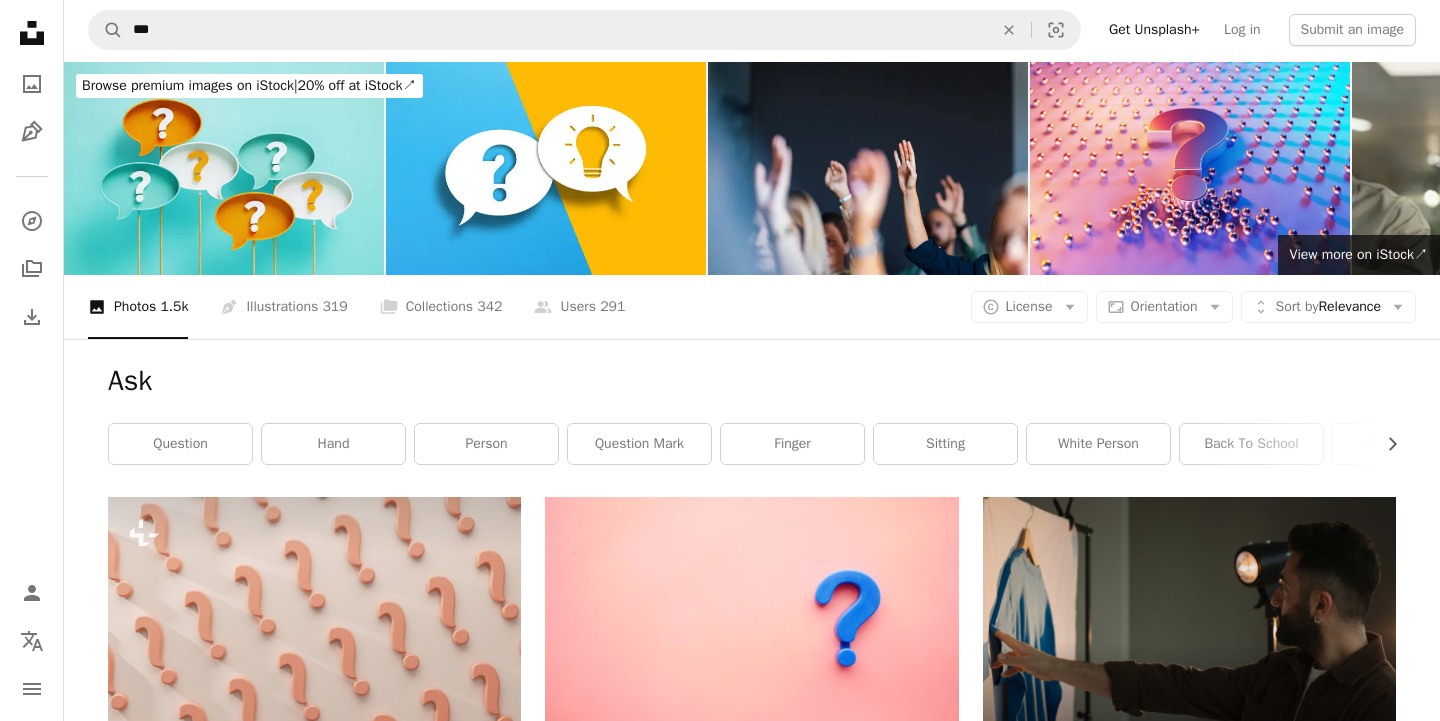 scroll, scrollTop: 0, scrollLeft: 0, axis: both 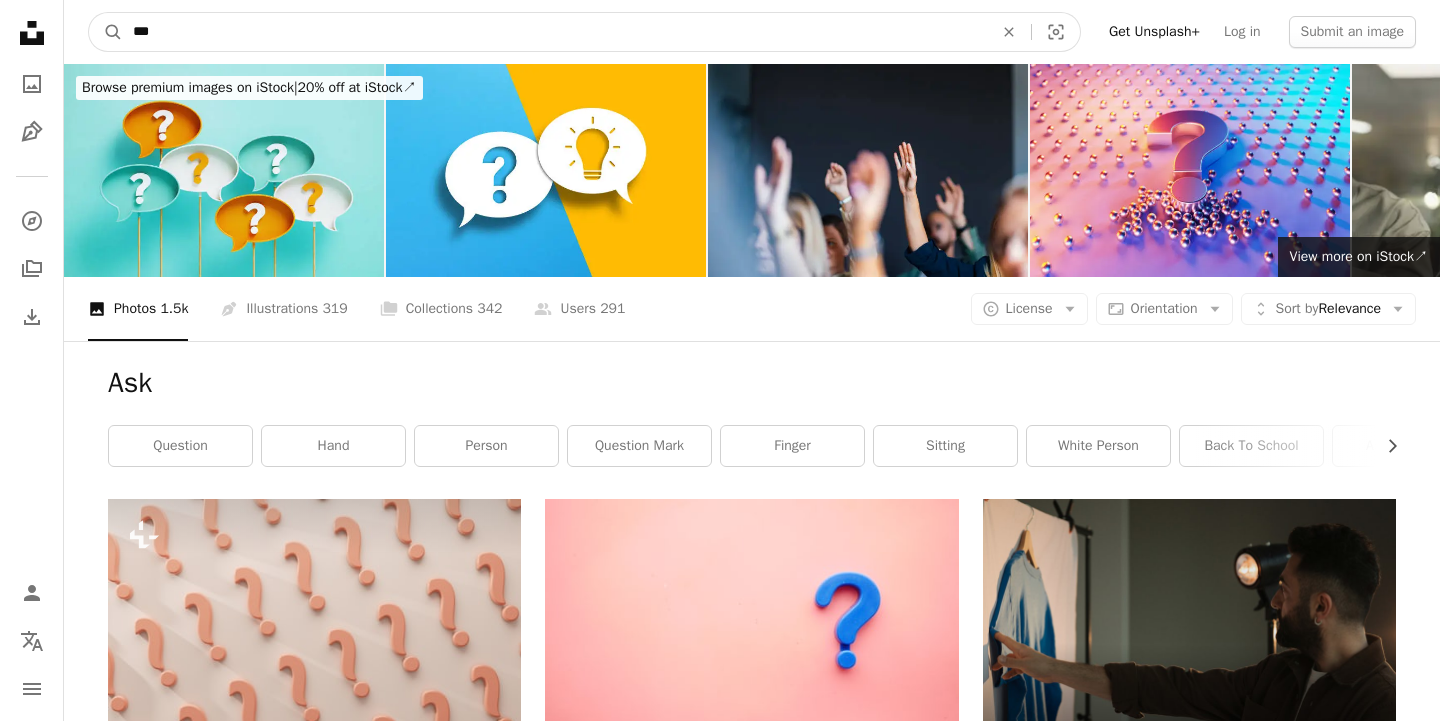 drag, startPoint x: 199, startPoint y: 34, endPoint x: 92, endPoint y: 30, distance: 107.07474 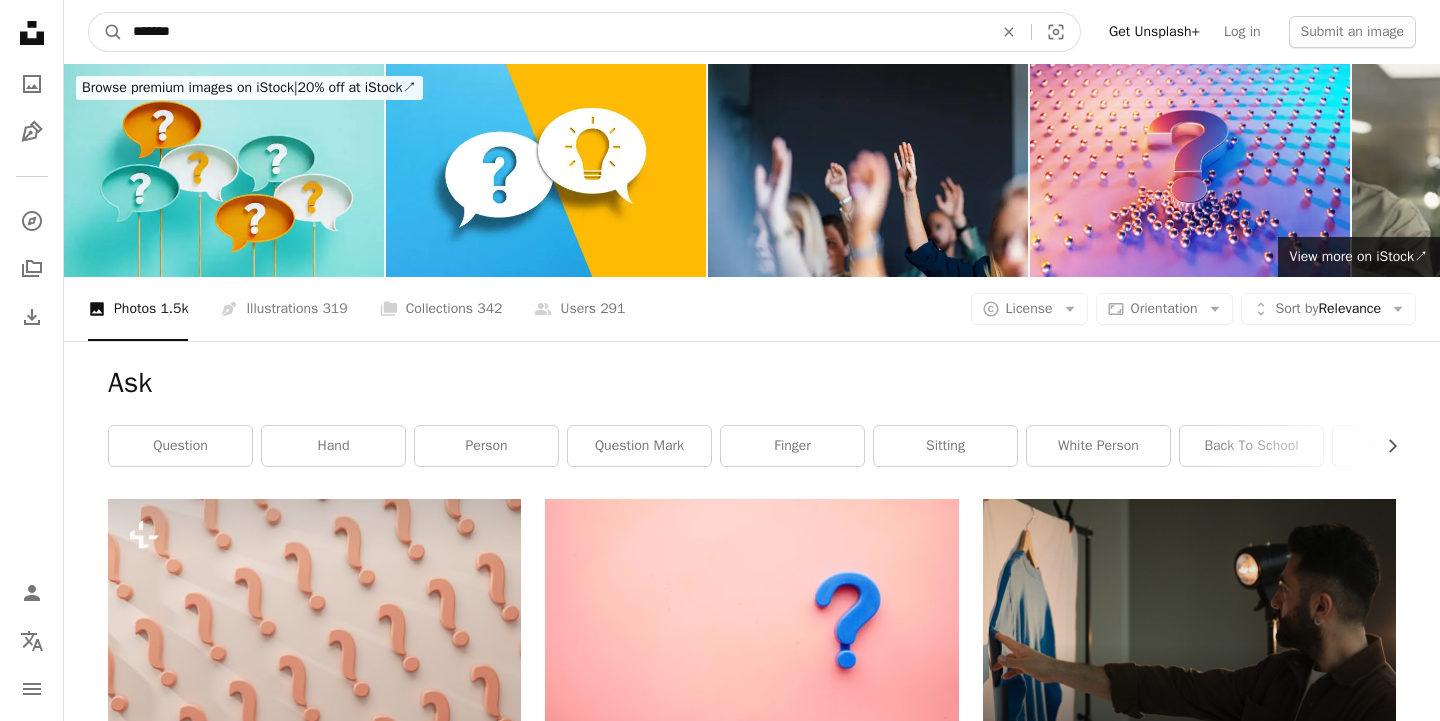 type on "*******" 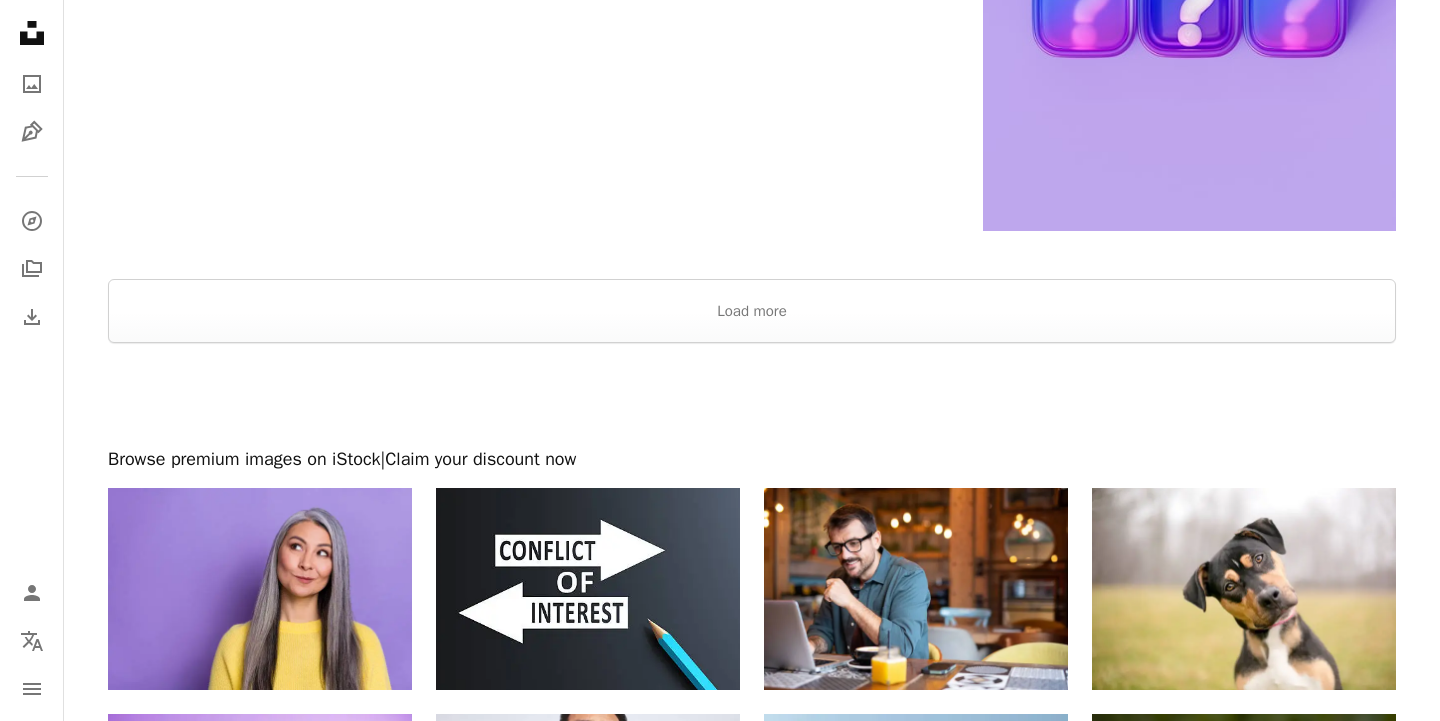 scroll, scrollTop: 3643, scrollLeft: 0, axis: vertical 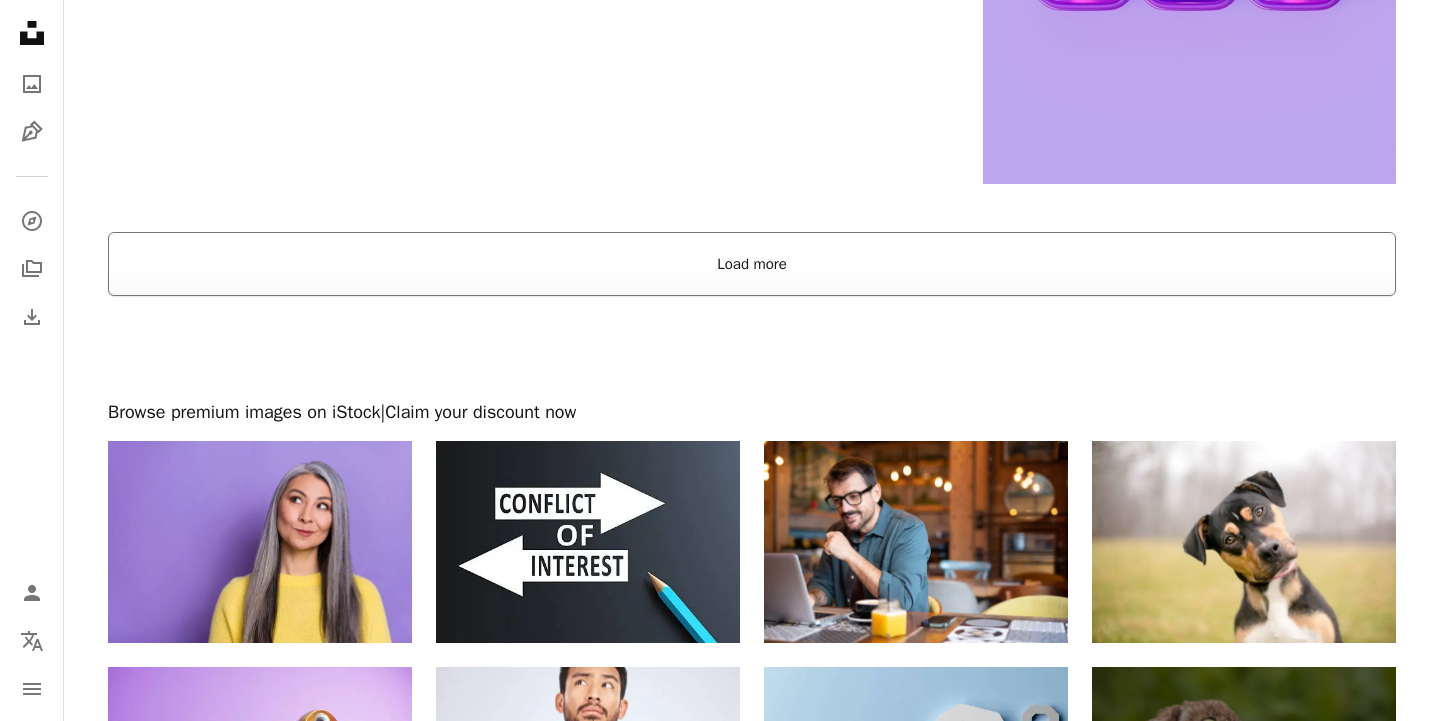 click on "Load more" at bounding box center [752, 264] 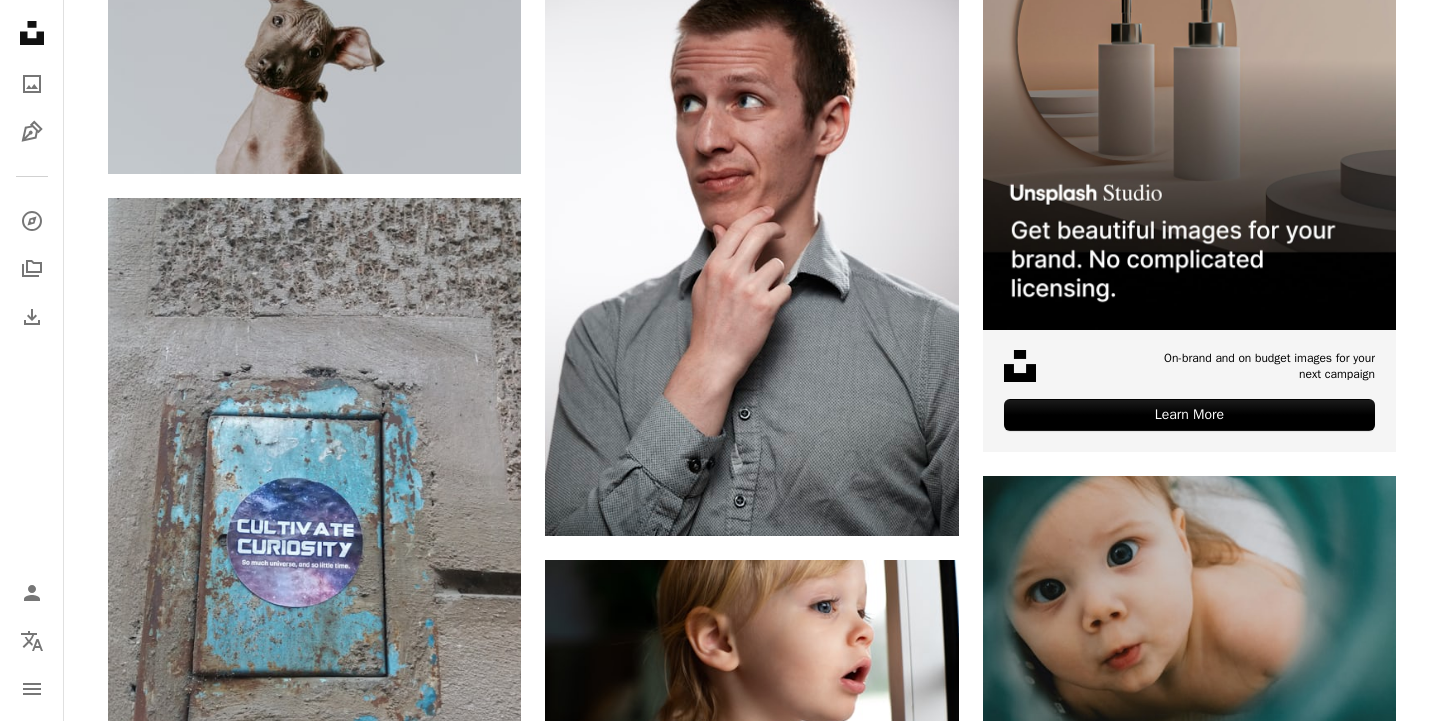 scroll, scrollTop: 0, scrollLeft: 0, axis: both 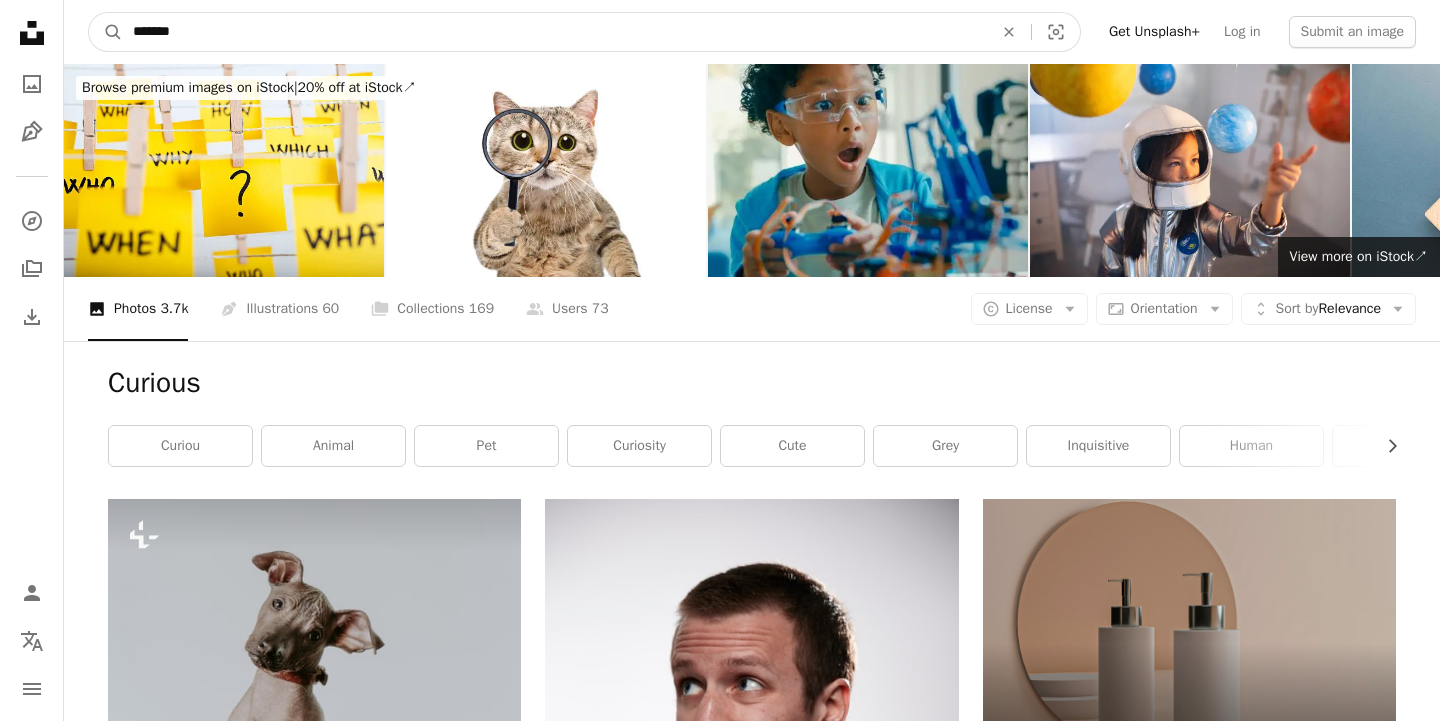 click on "*******" at bounding box center [555, 32] 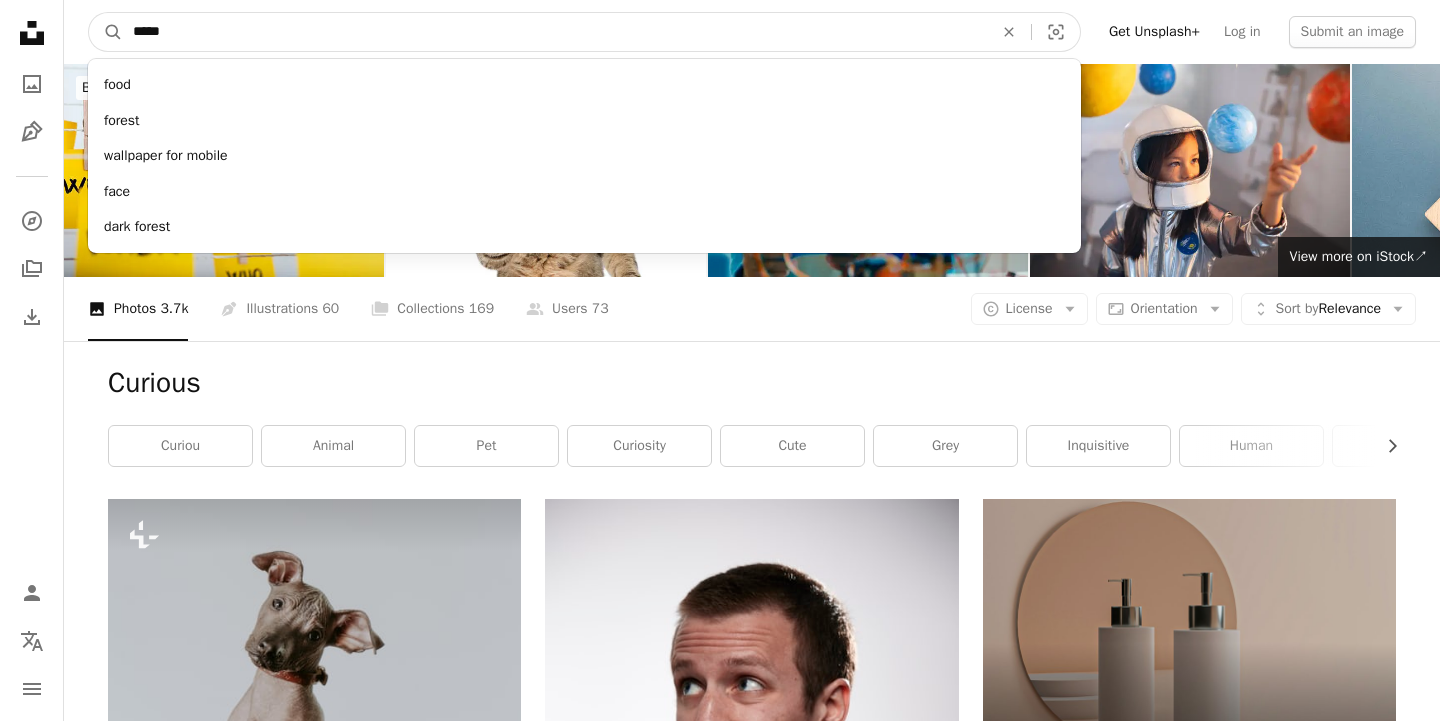 type on "*****" 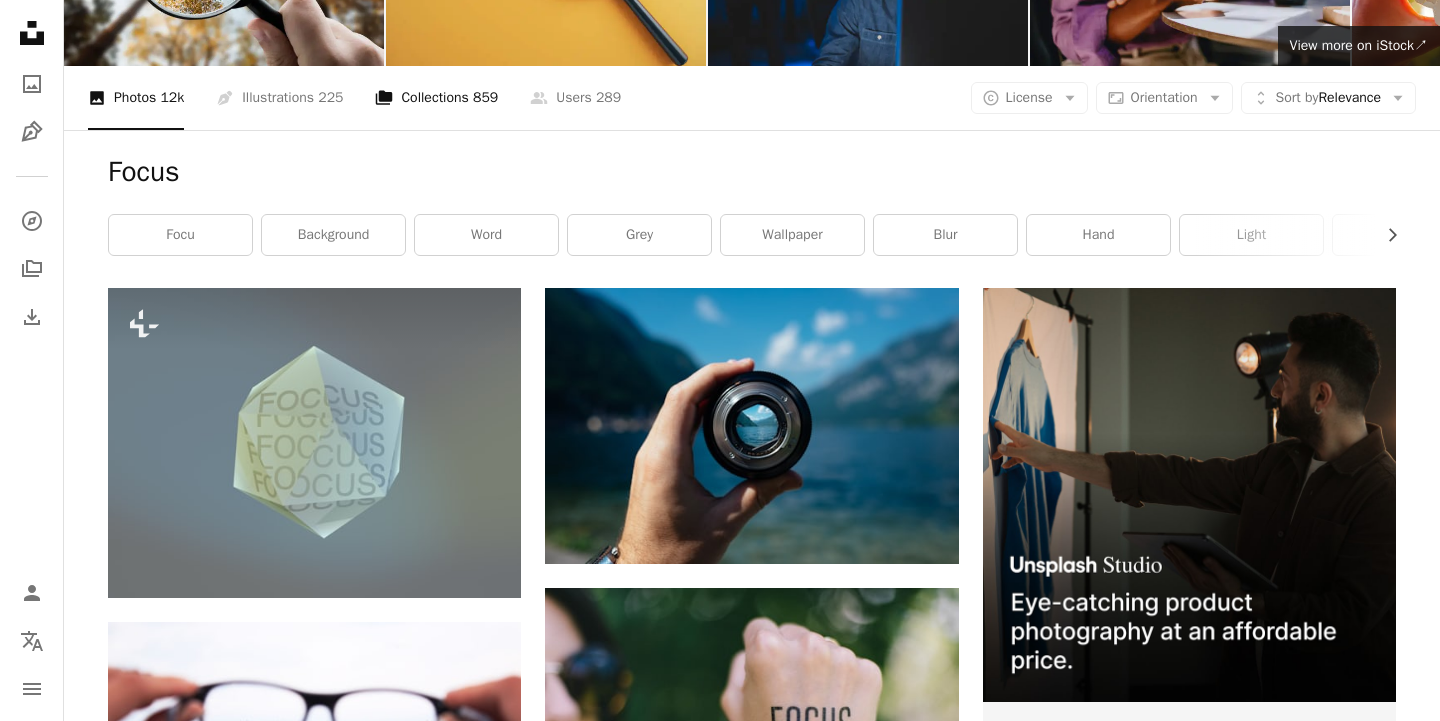 scroll, scrollTop: 214, scrollLeft: 0, axis: vertical 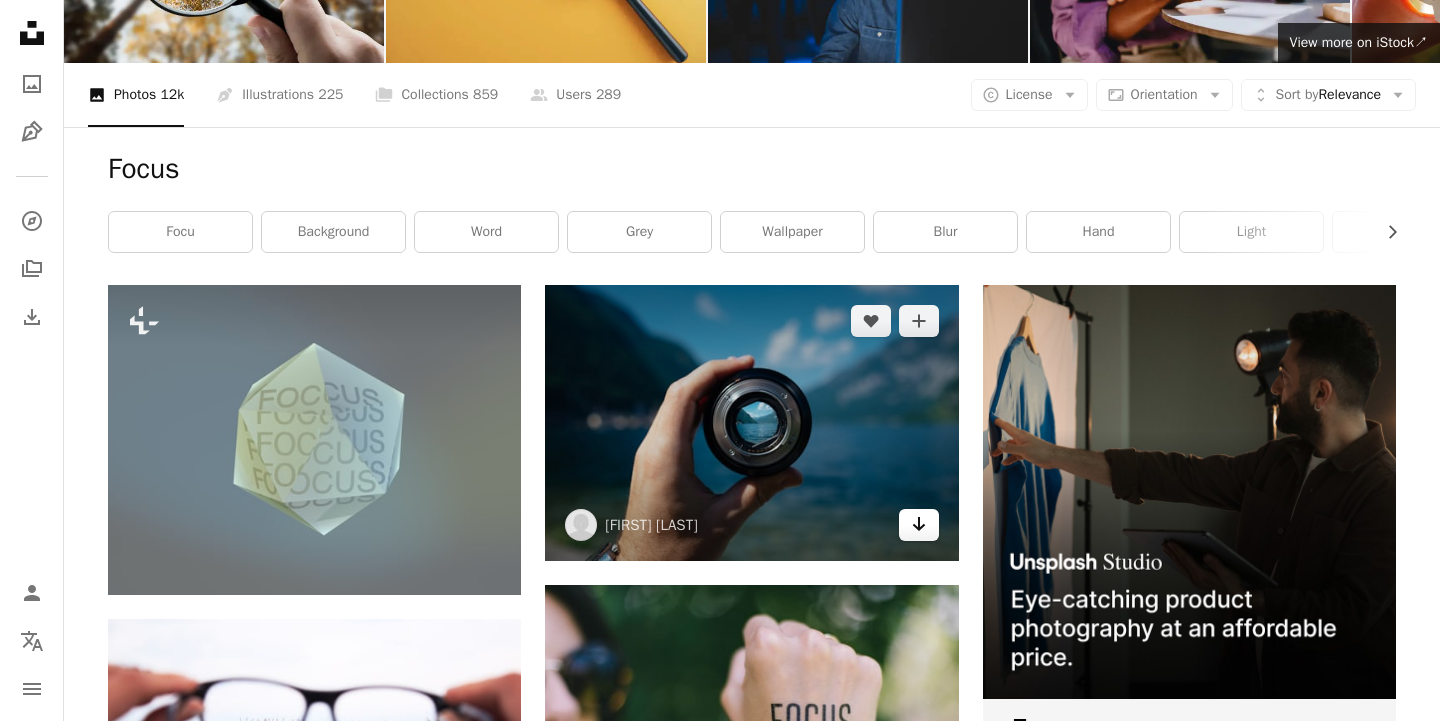 click on "Arrow pointing down" 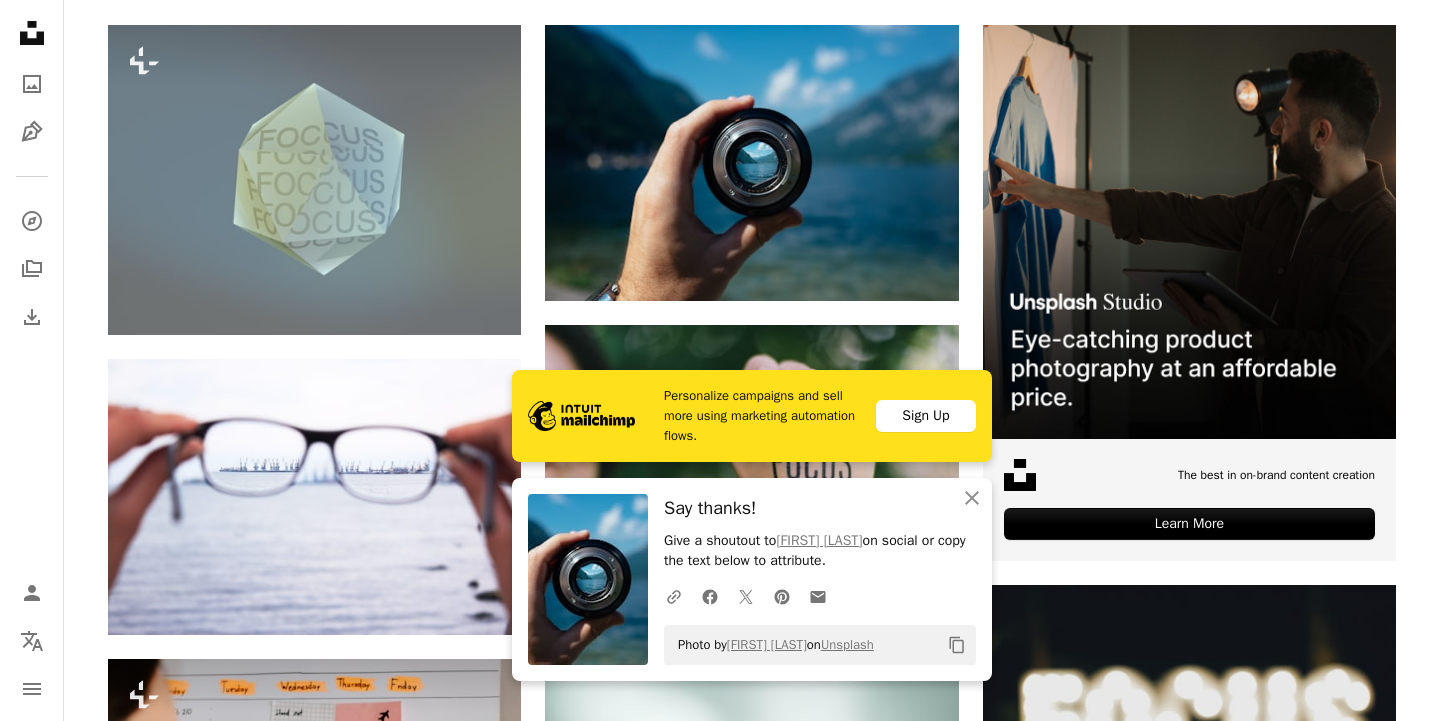 scroll, scrollTop: 481, scrollLeft: 0, axis: vertical 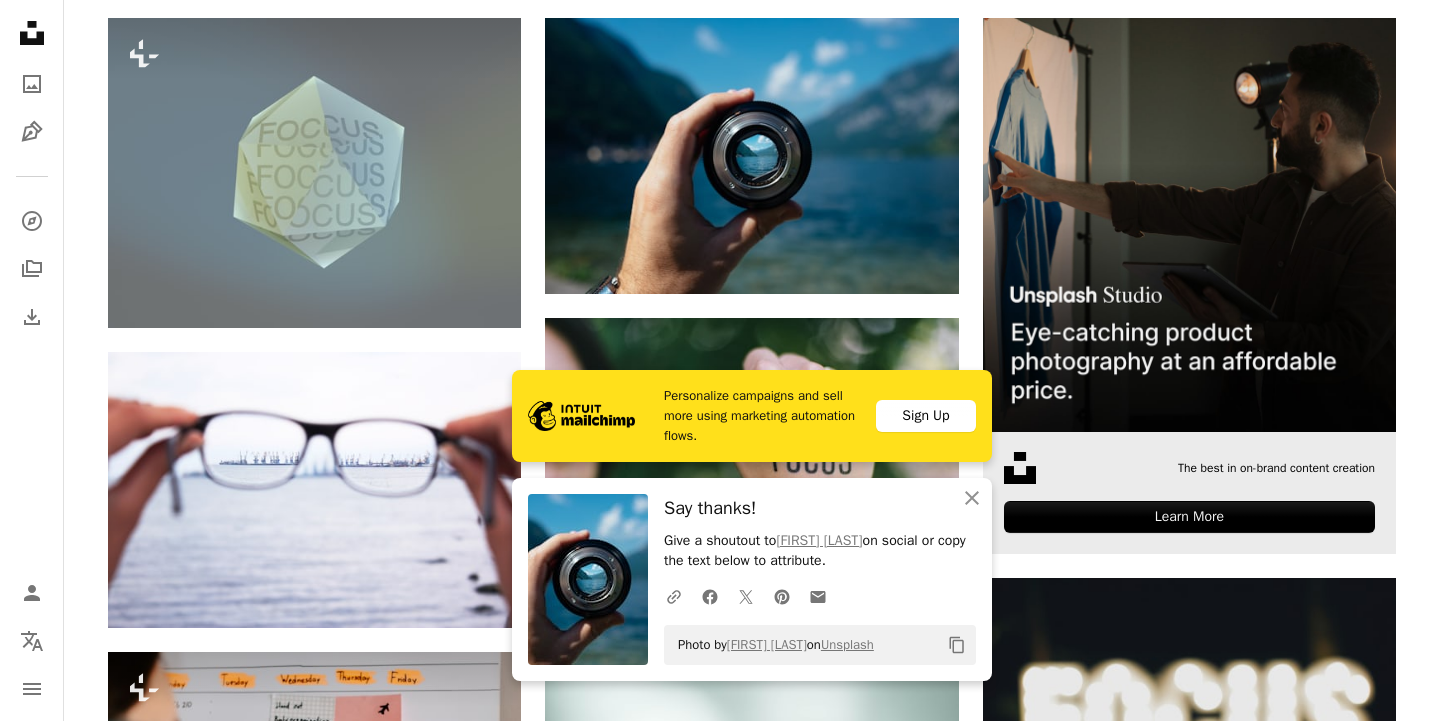 click on "–– ––– –––  –– ––– –  ––– –––  ––––  –   – –– –––  – – ––– –– –– –––– –– The best in on-brand content creation Learn More" at bounding box center [1189, 493] 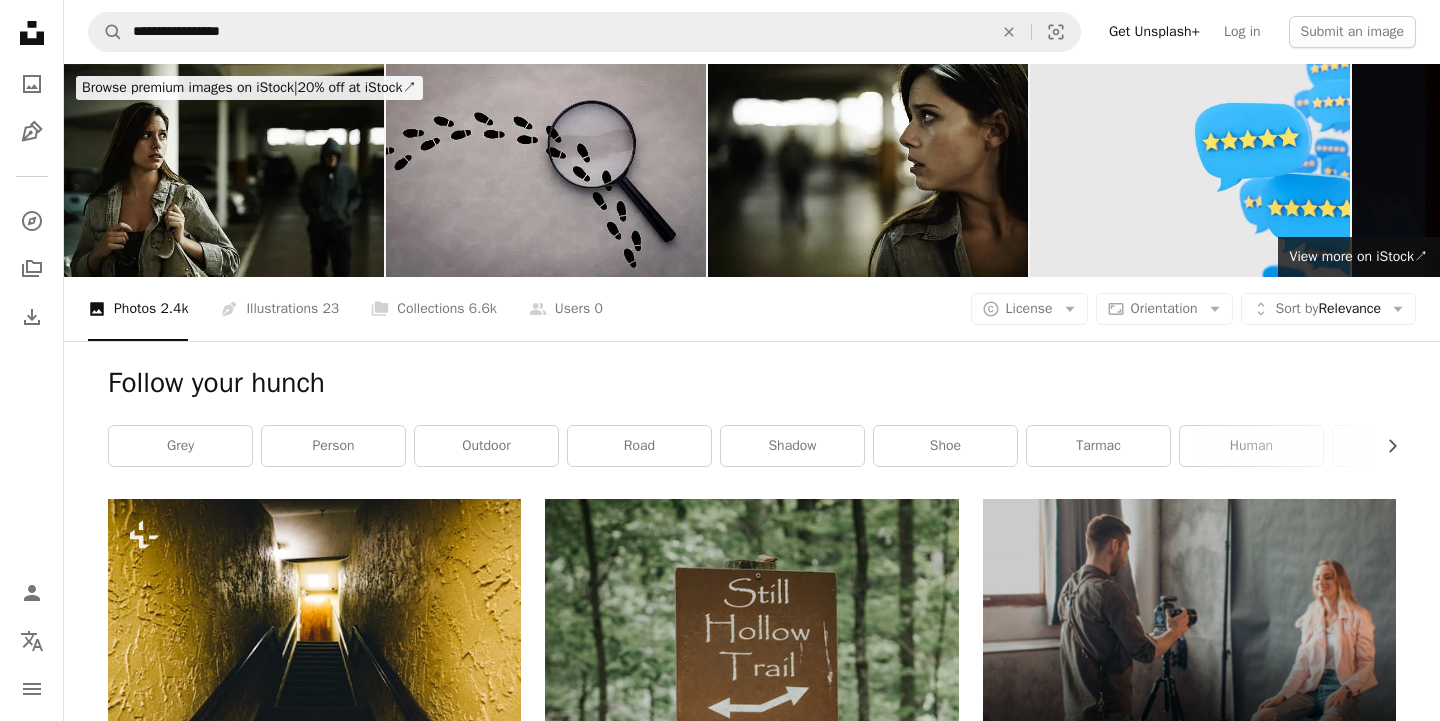 scroll, scrollTop: 1345, scrollLeft: 0, axis: vertical 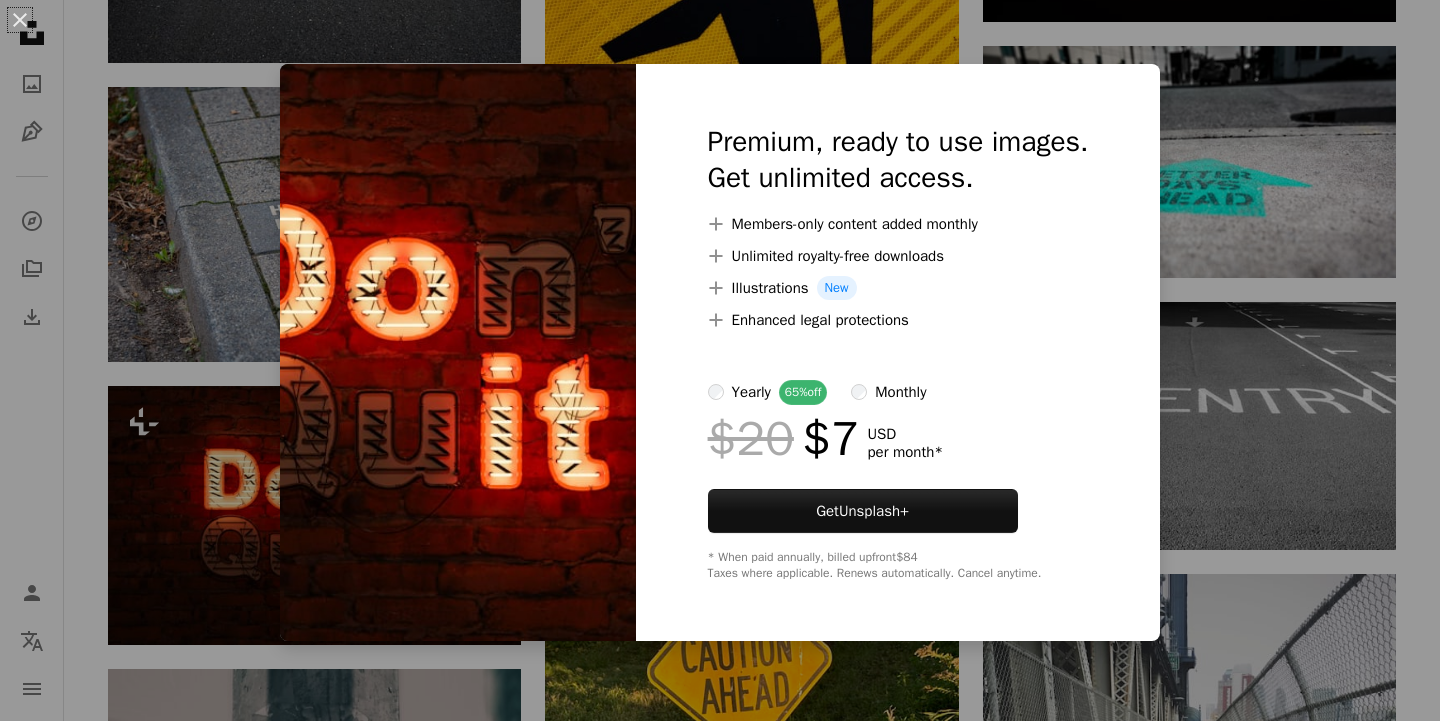 click on "An X shape Premium, ready to use images. Get unlimited access. A plus sign Members-only content added monthly A plus sign Unlimited royalty-free downloads A plus sign Illustrations  New A plus sign Enhanced legal protections yearly 65%  off monthly $20   $7 USD per month * Get  Unsplash+ * When paid annually, billed upfront  $84 Taxes where applicable. Renews automatically. Cancel anytime." at bounding box center (720, 360) 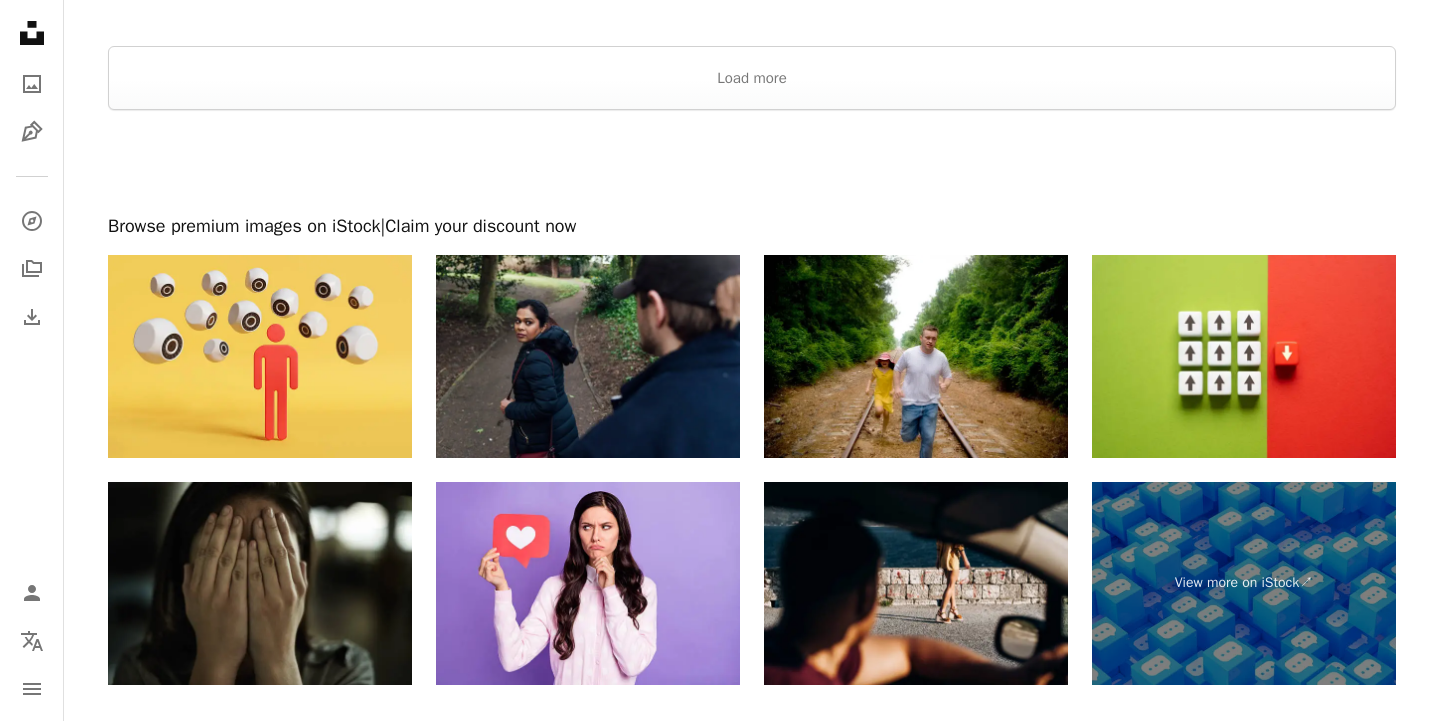 scroll, scrollTop: 3372, scrollLeft: 0, axis: vertical 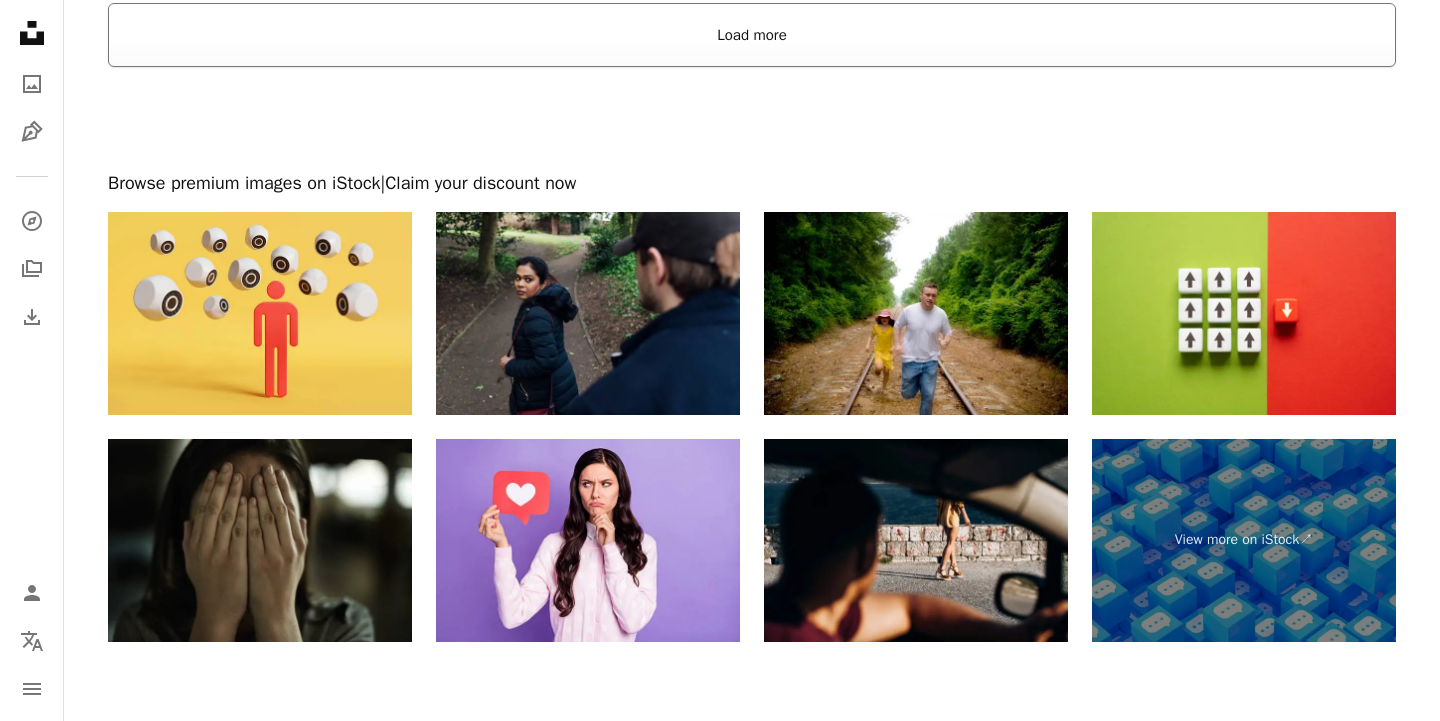 click on "Load more" at bounding box center (752, 35) 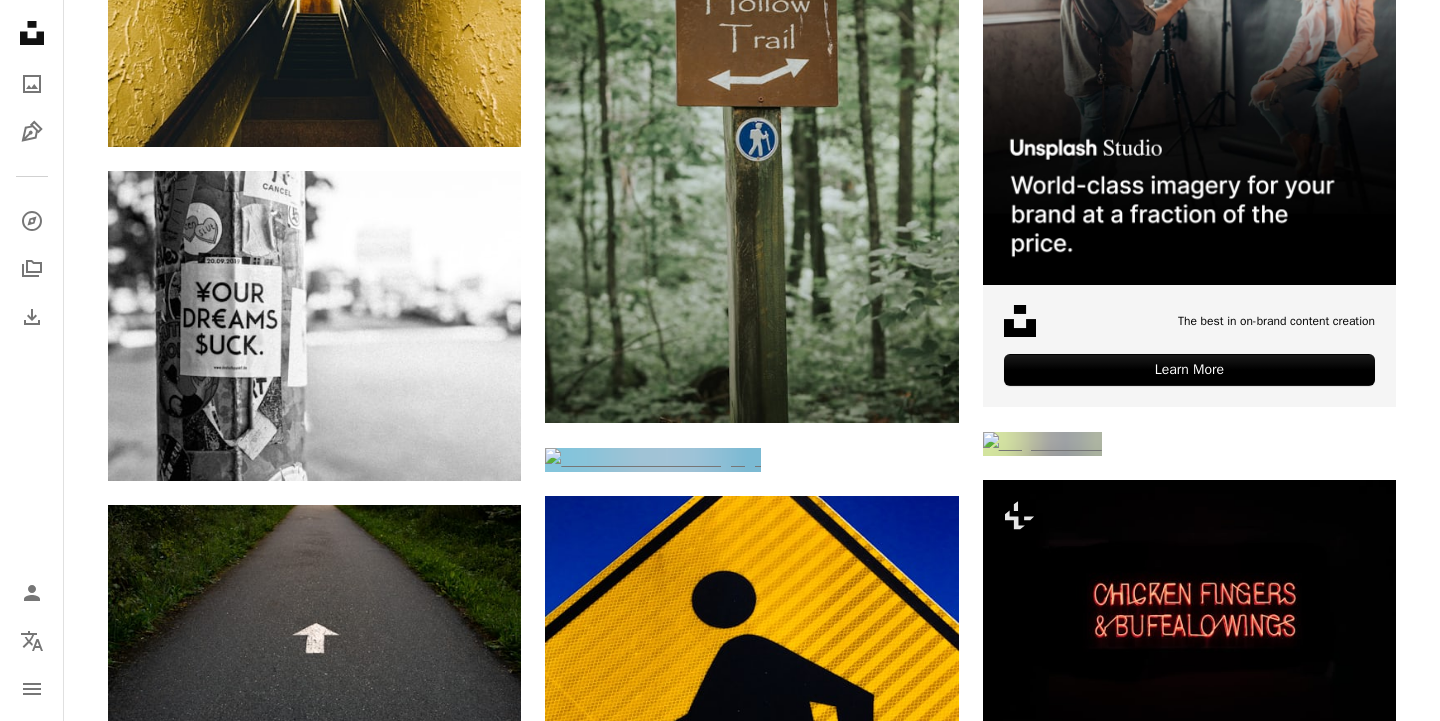 scroll, scrollTop: 0, scrollLeft: 0, axis: both 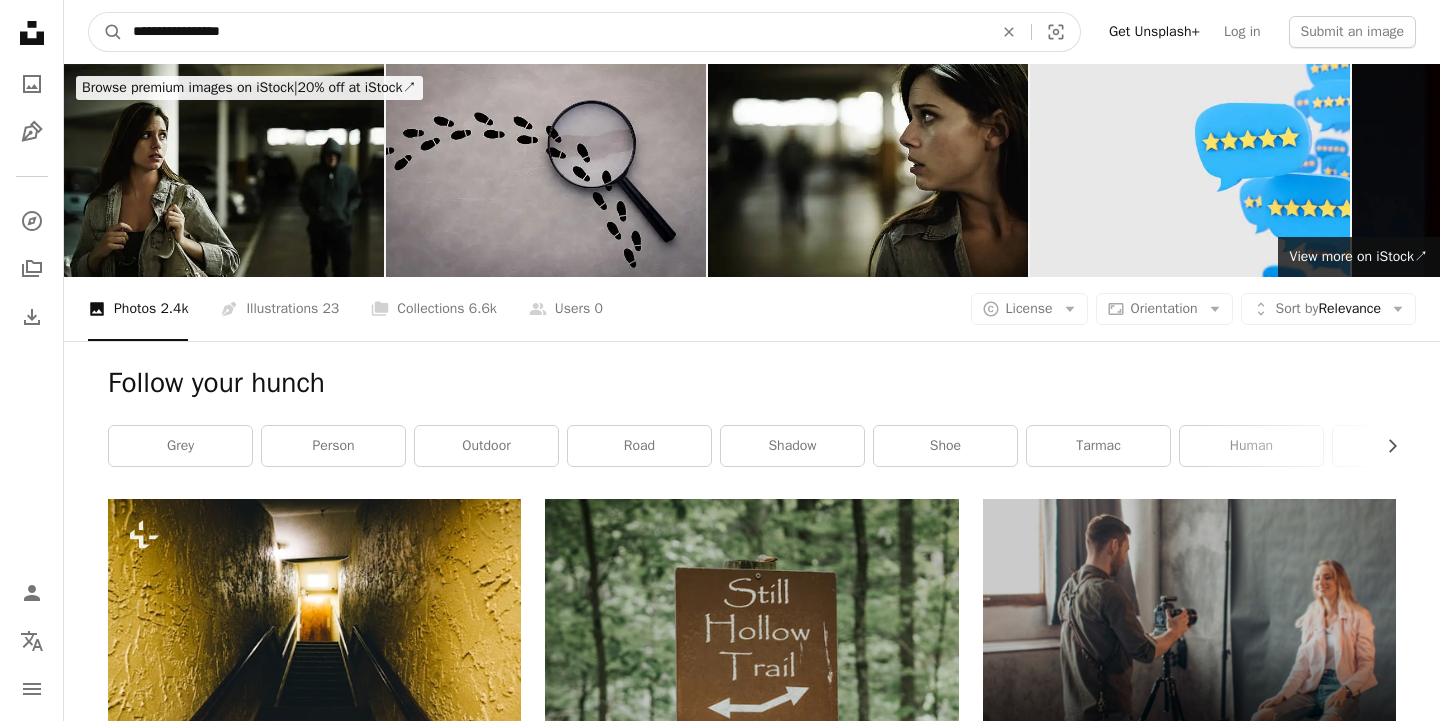drag, startPoint x: 285, startPoint y: 39, endPoint x: 115, endPoint y: 33, distance: 170.10585 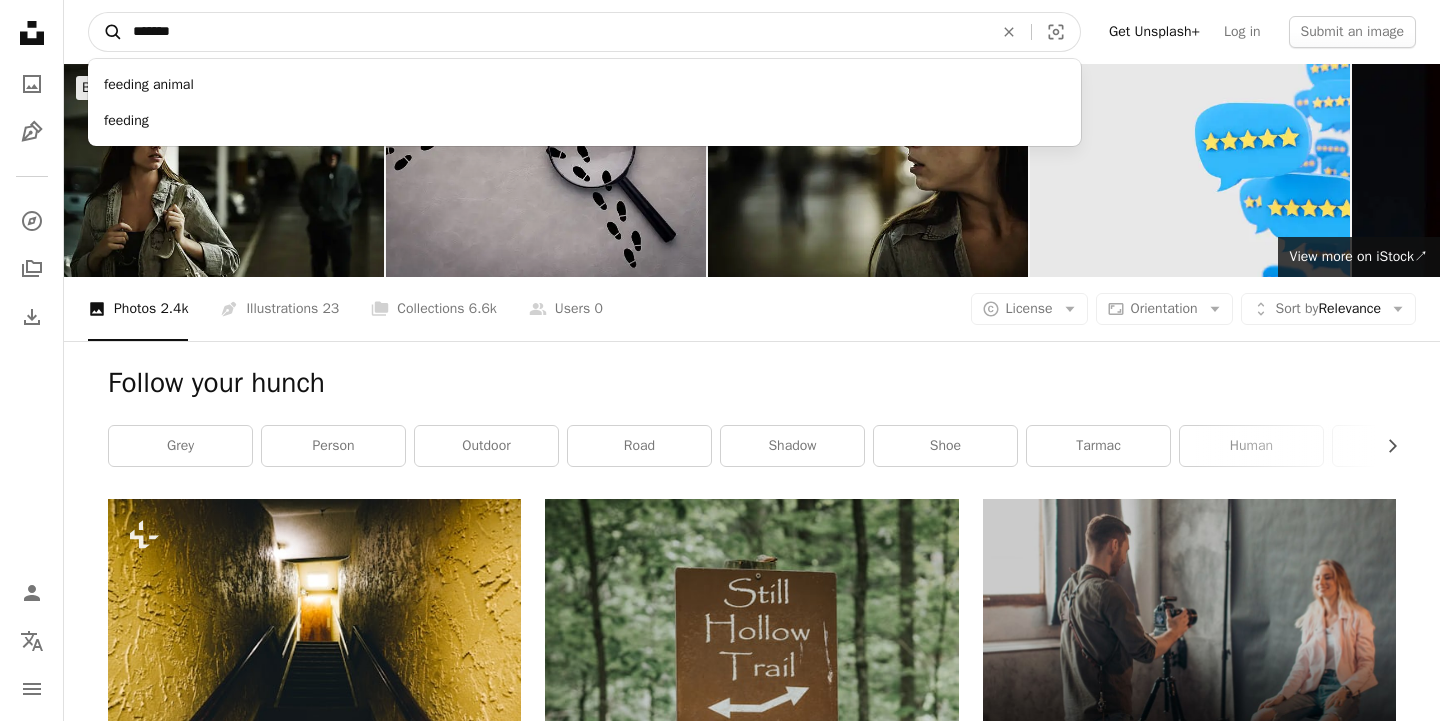 type on "*******" 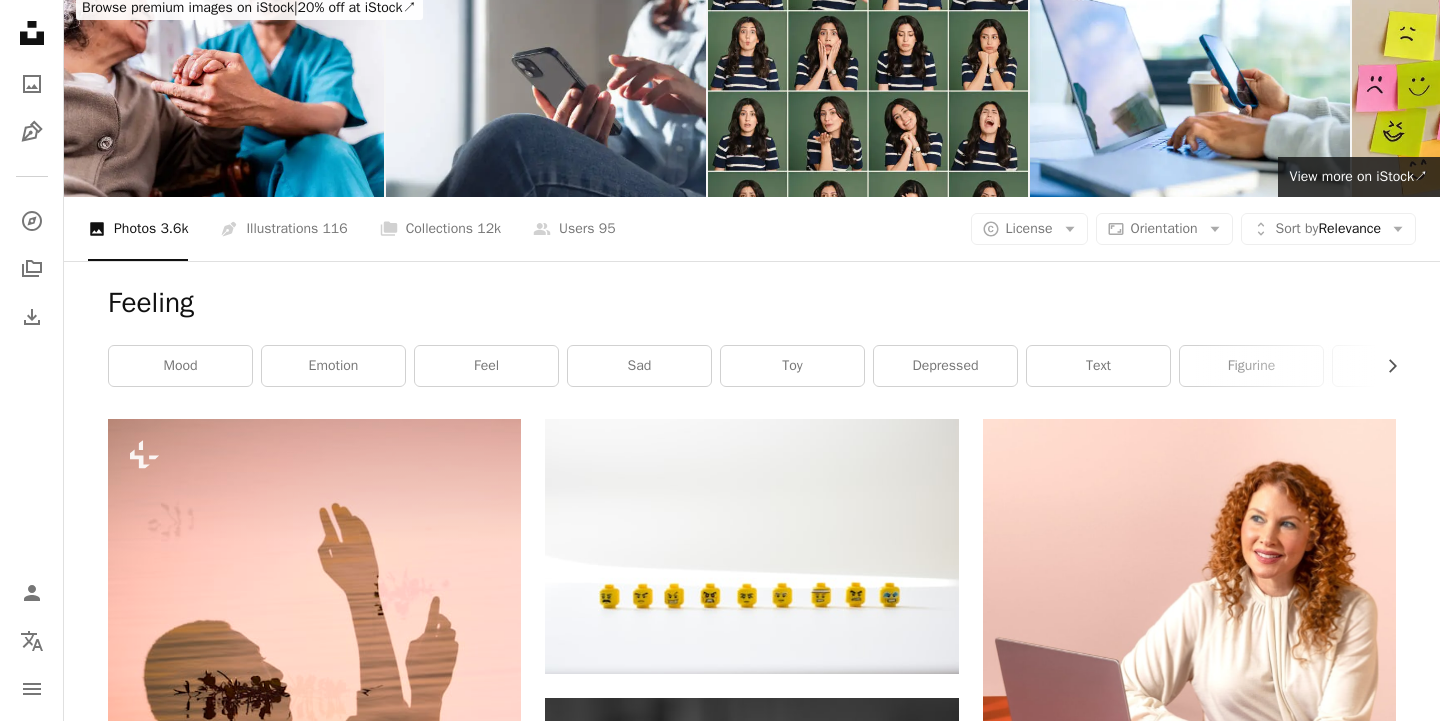 scroll, scrollTop: 0, scrollLeft: 0, axis: both 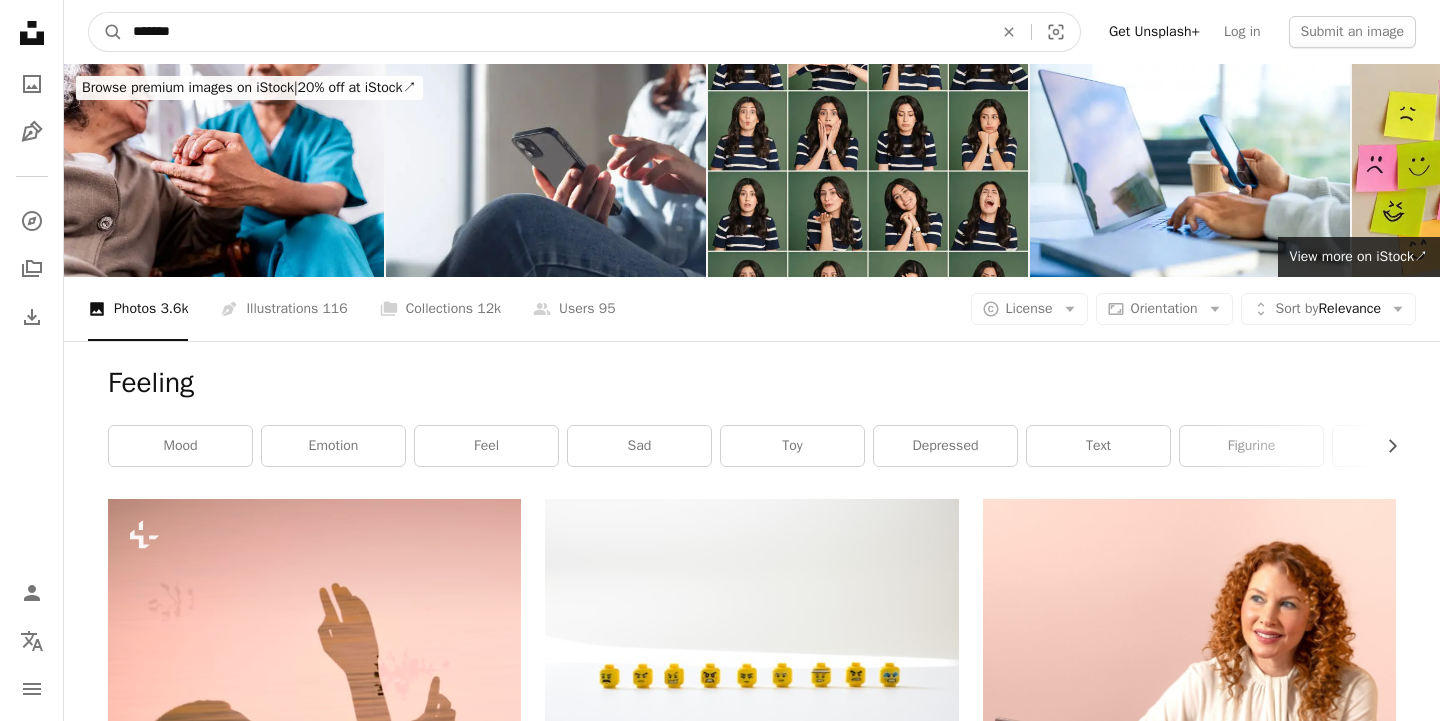 click on "*******" at bounding box center (555, 32) 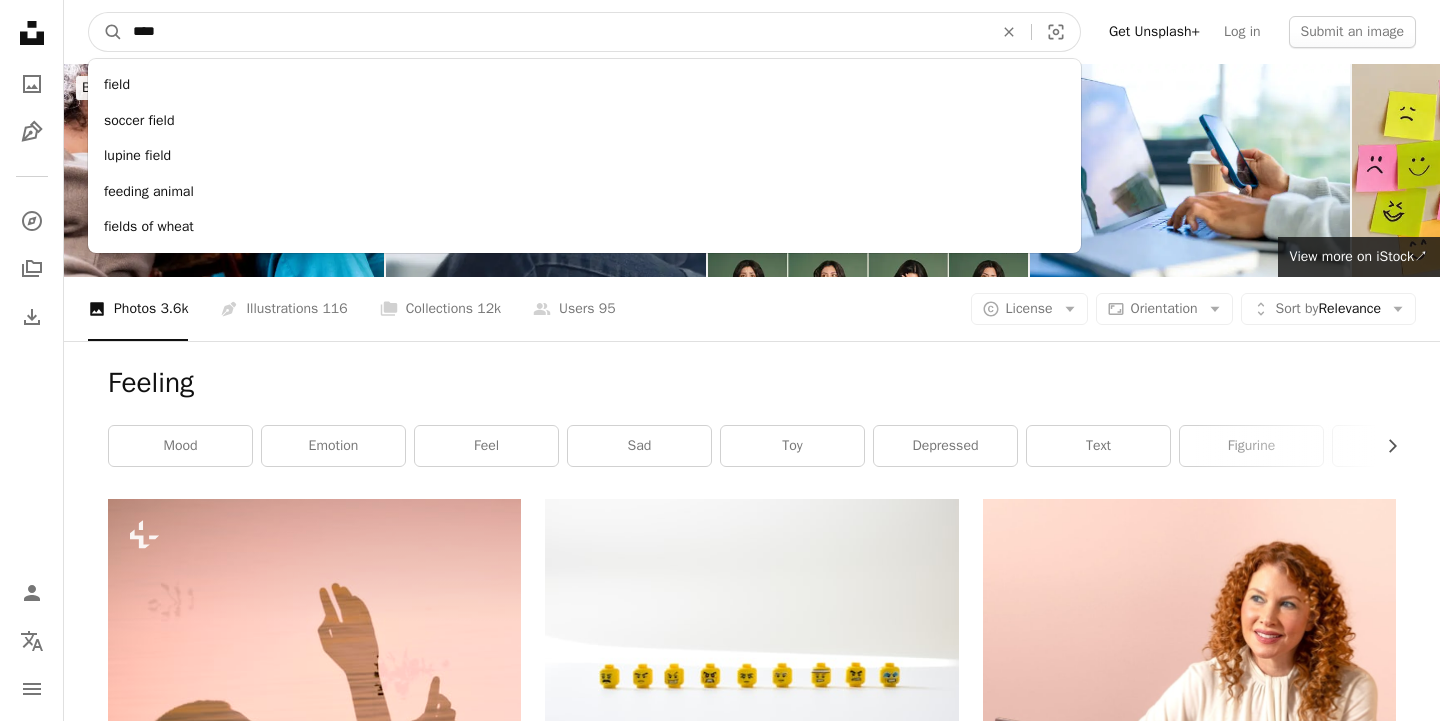 type on "****" 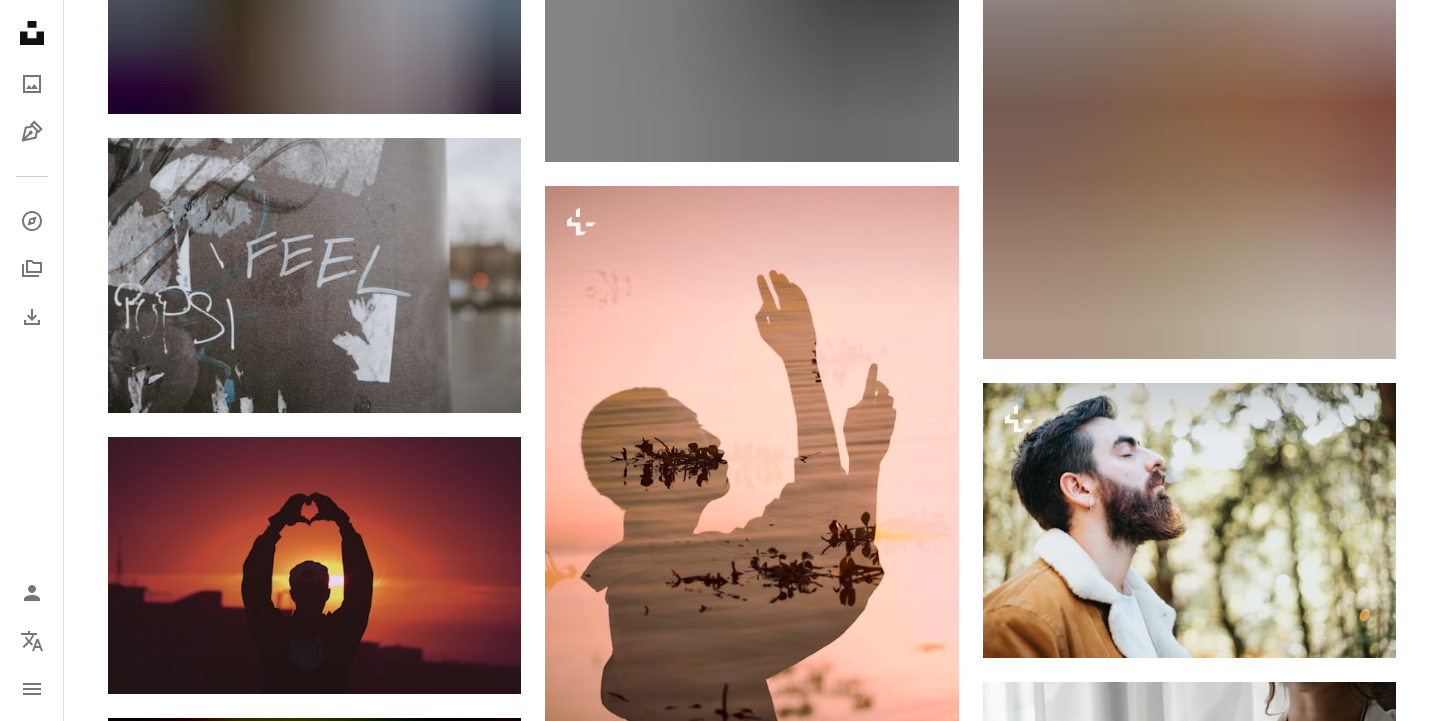 scroll, scrollTop: 0, scrollLeft: 0, axis: both 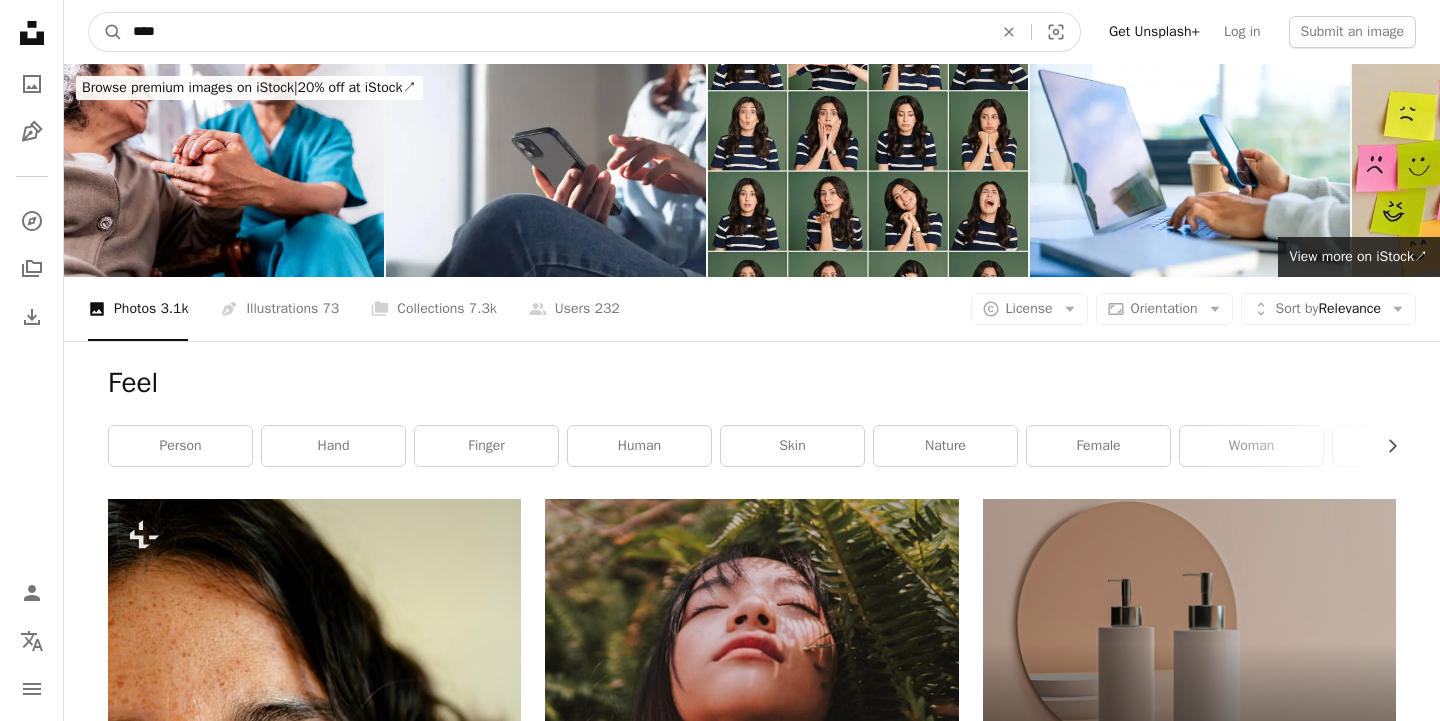 click on "****" at bounding box center [555, 32] 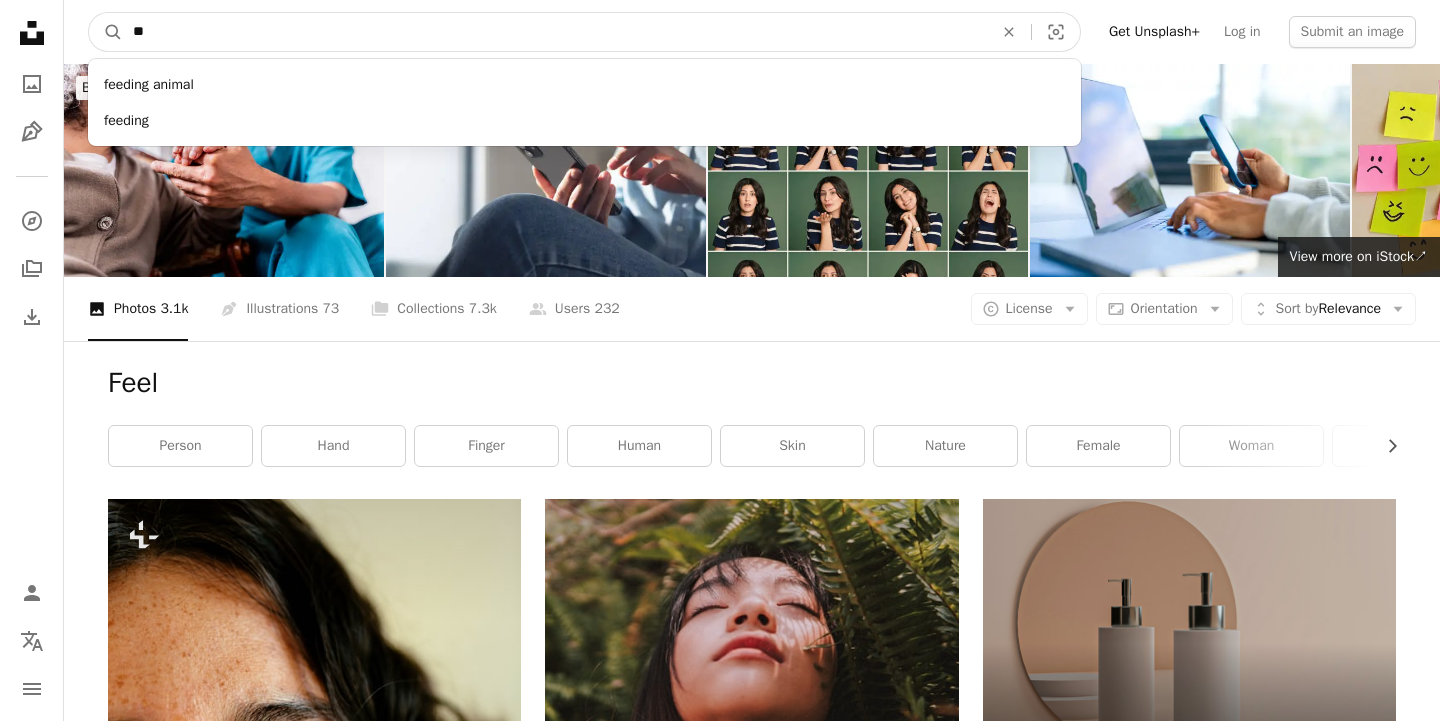 type on "*" 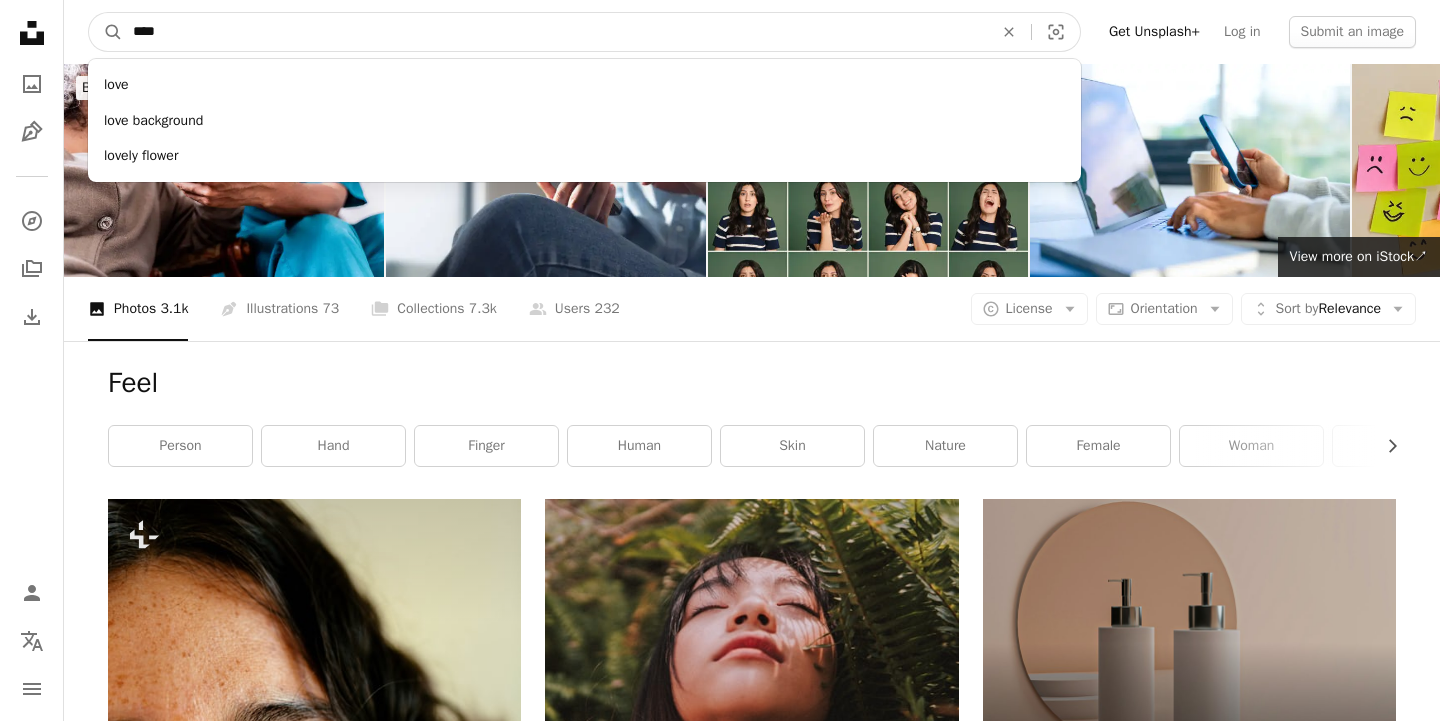 type on "****" 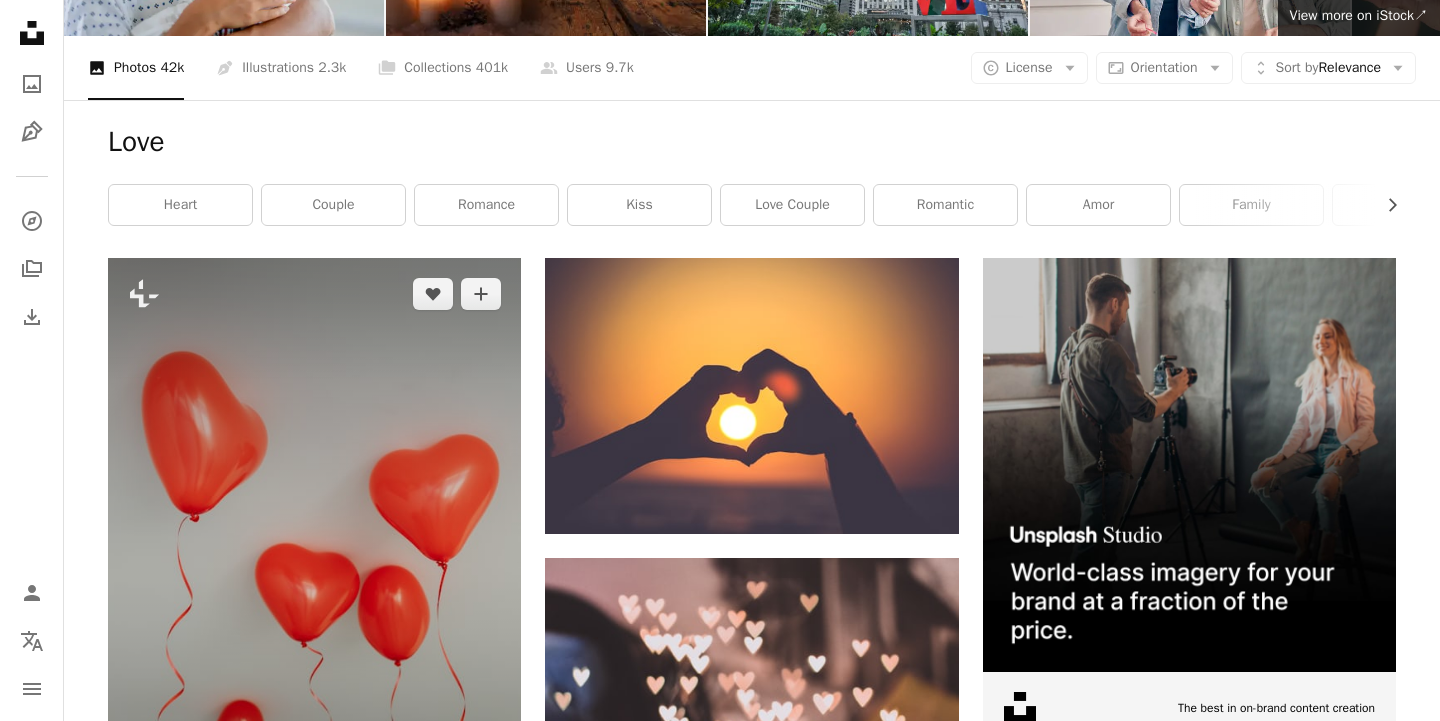 scroll, scrollTop: 0, scrollLeft: 0, axis: both 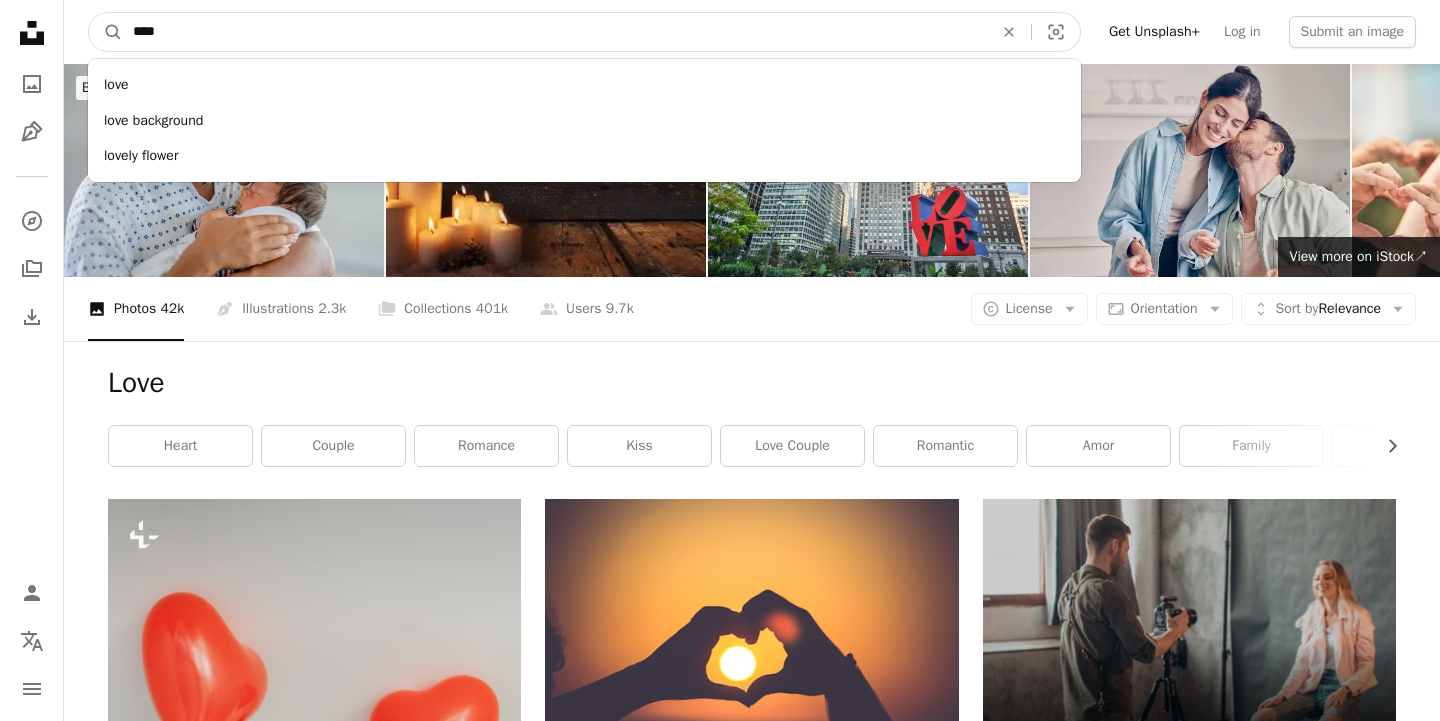 drag, startPoint x: 190, startPoint y: 32, endPoint x: 43, endPoint y: 25, distance: 147.16656 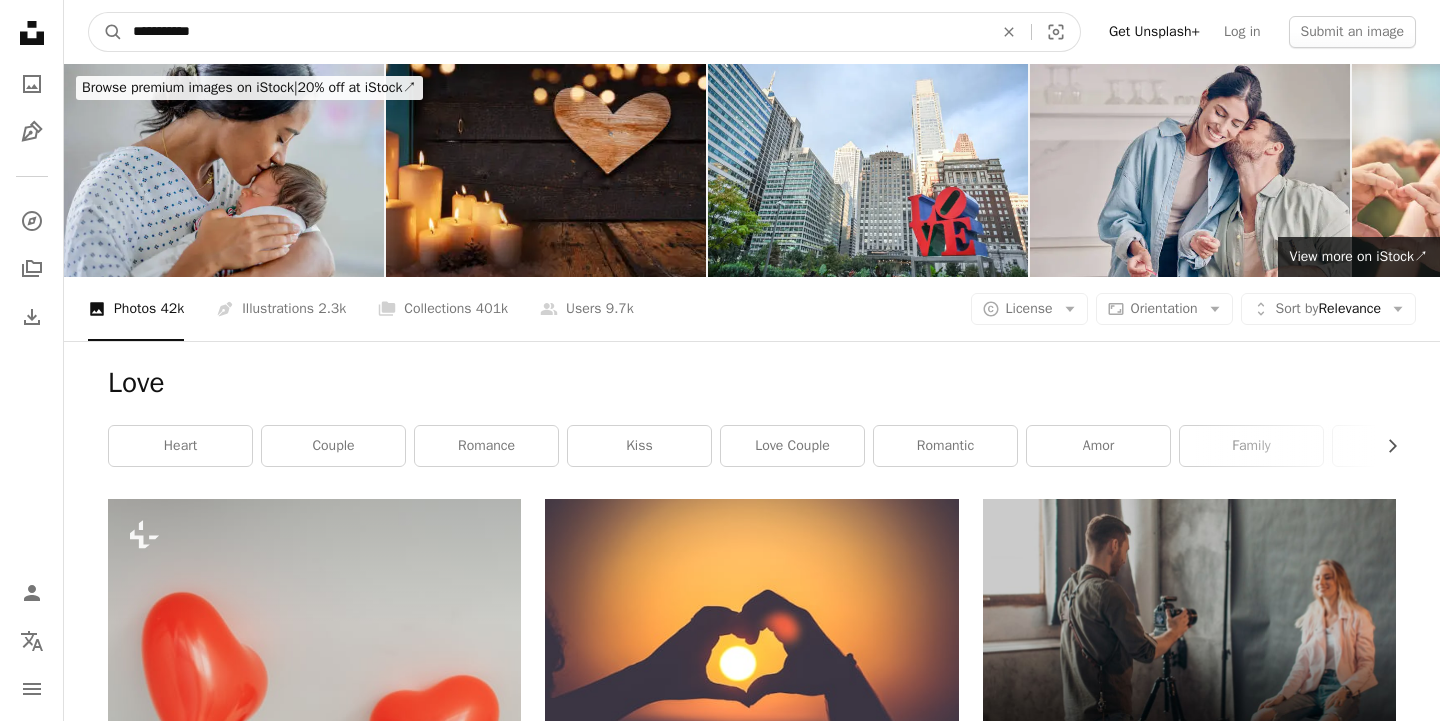 type on "**********" 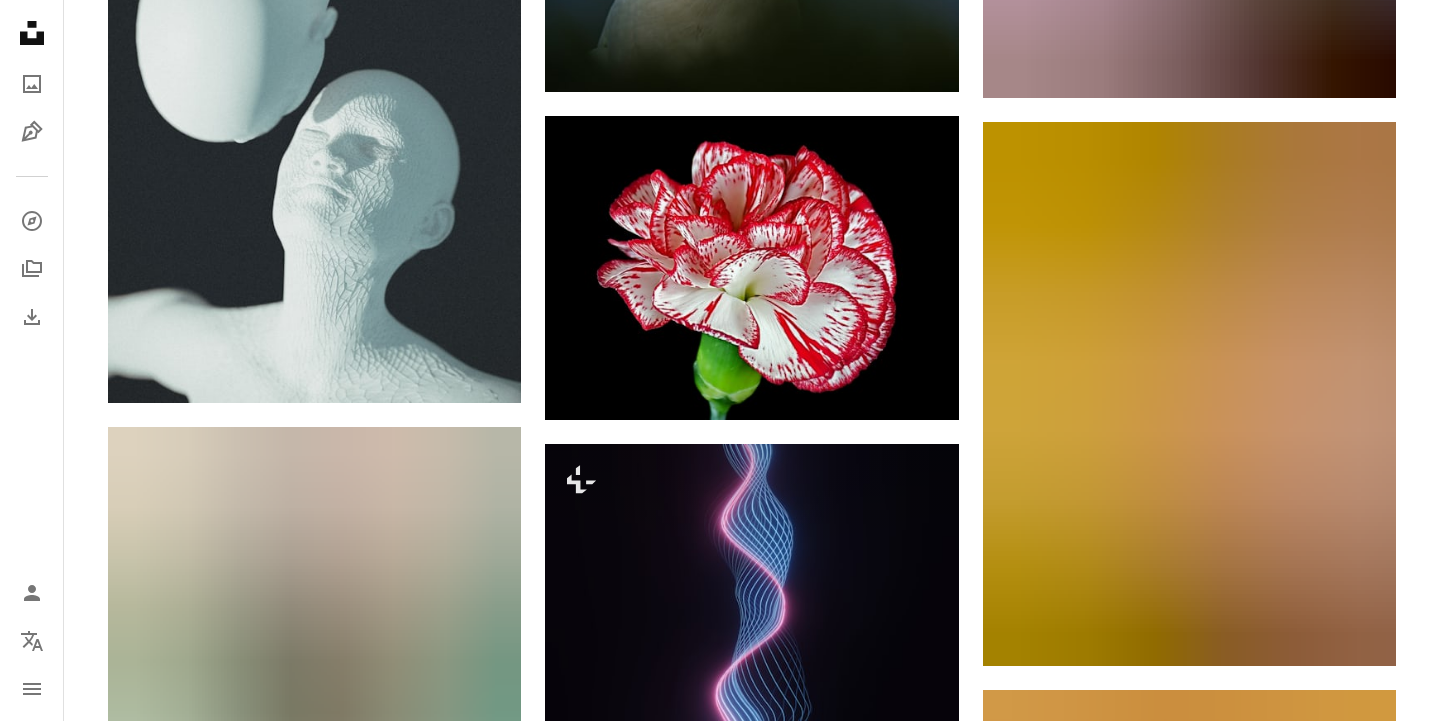 scroll, scrollTop: 0, scrollLeft: 0, axis: both 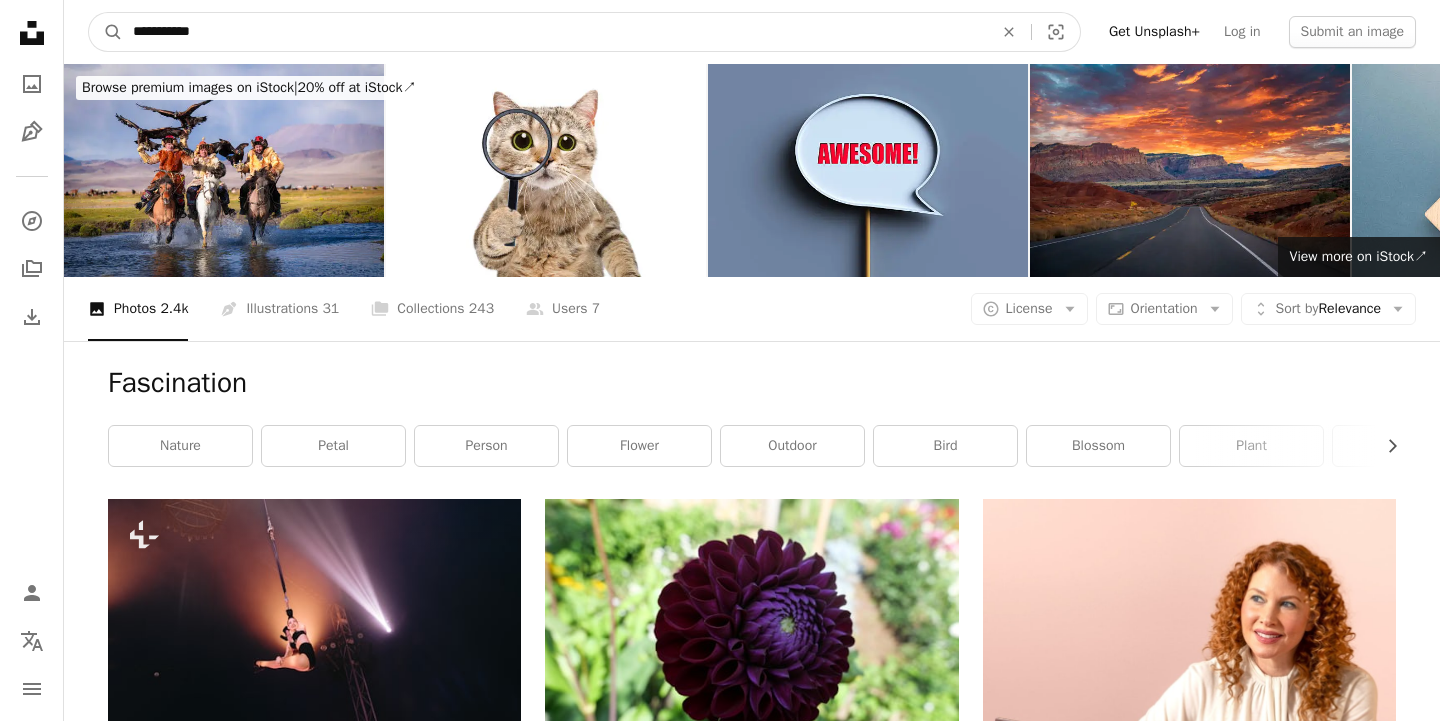 click on "**********" at bounding box center (555, 32) 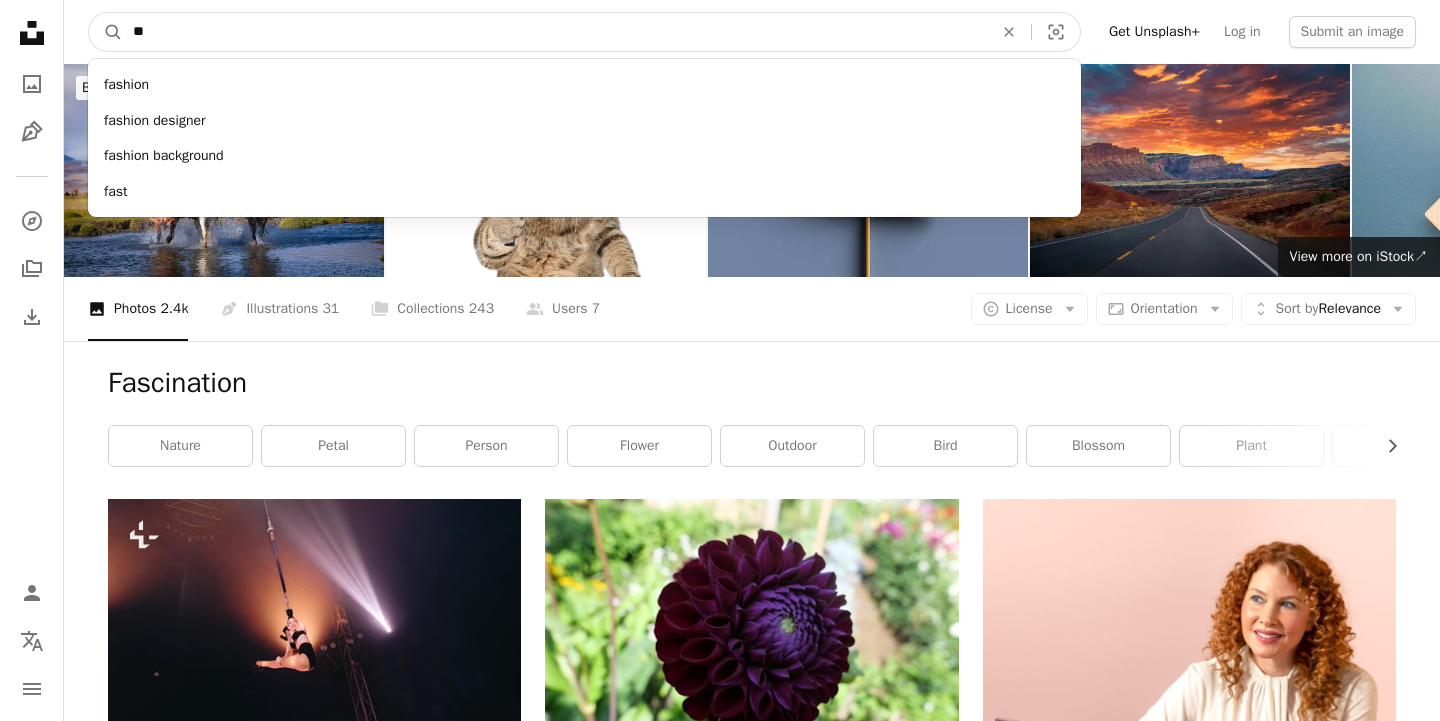 type on "*" 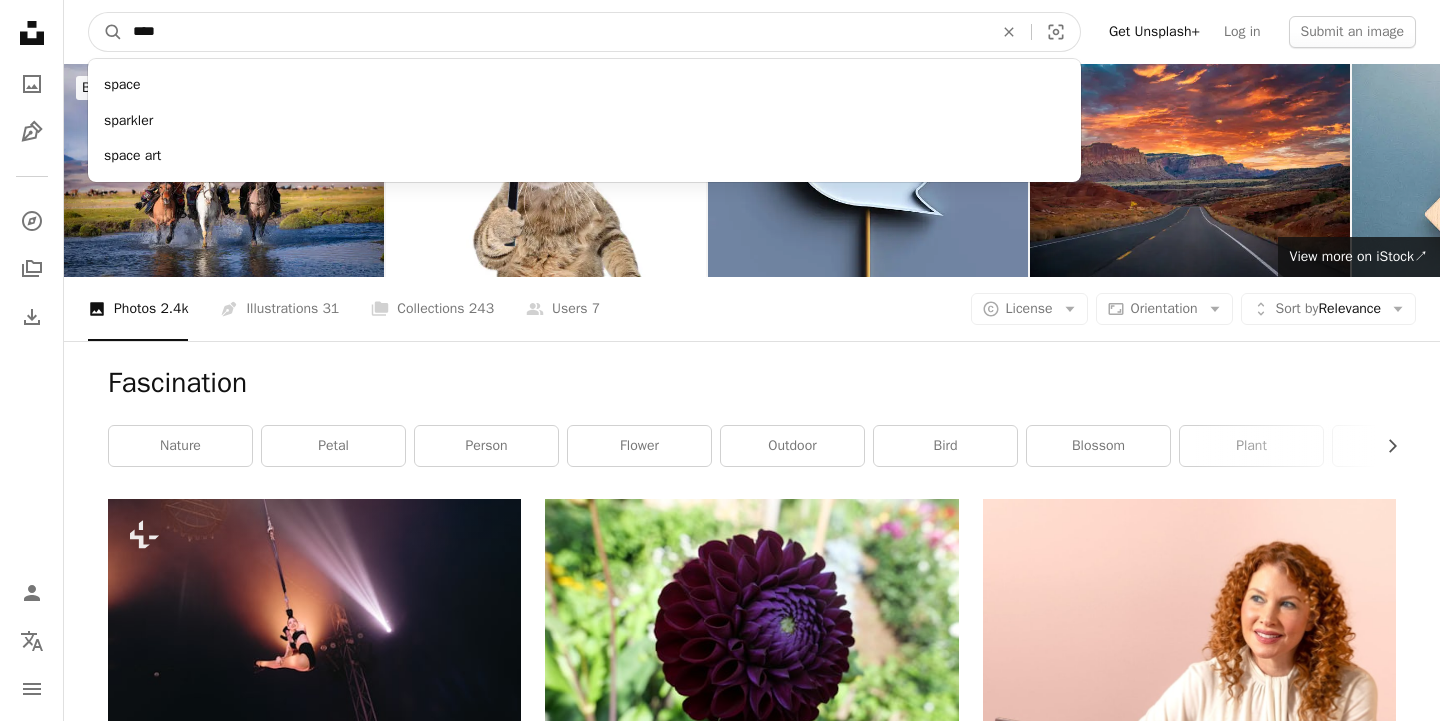 type on "*****" 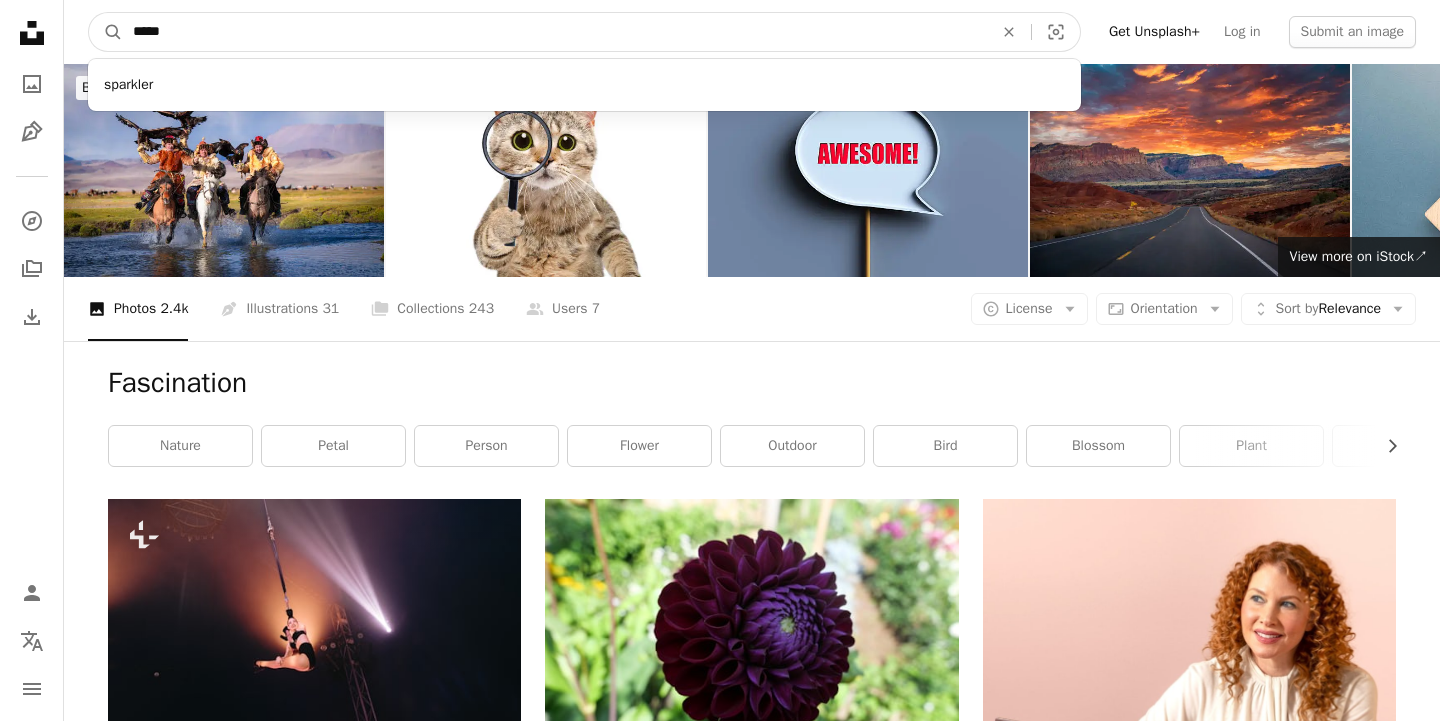 click on "A magnifying glass" at bounding box center (106, 32) 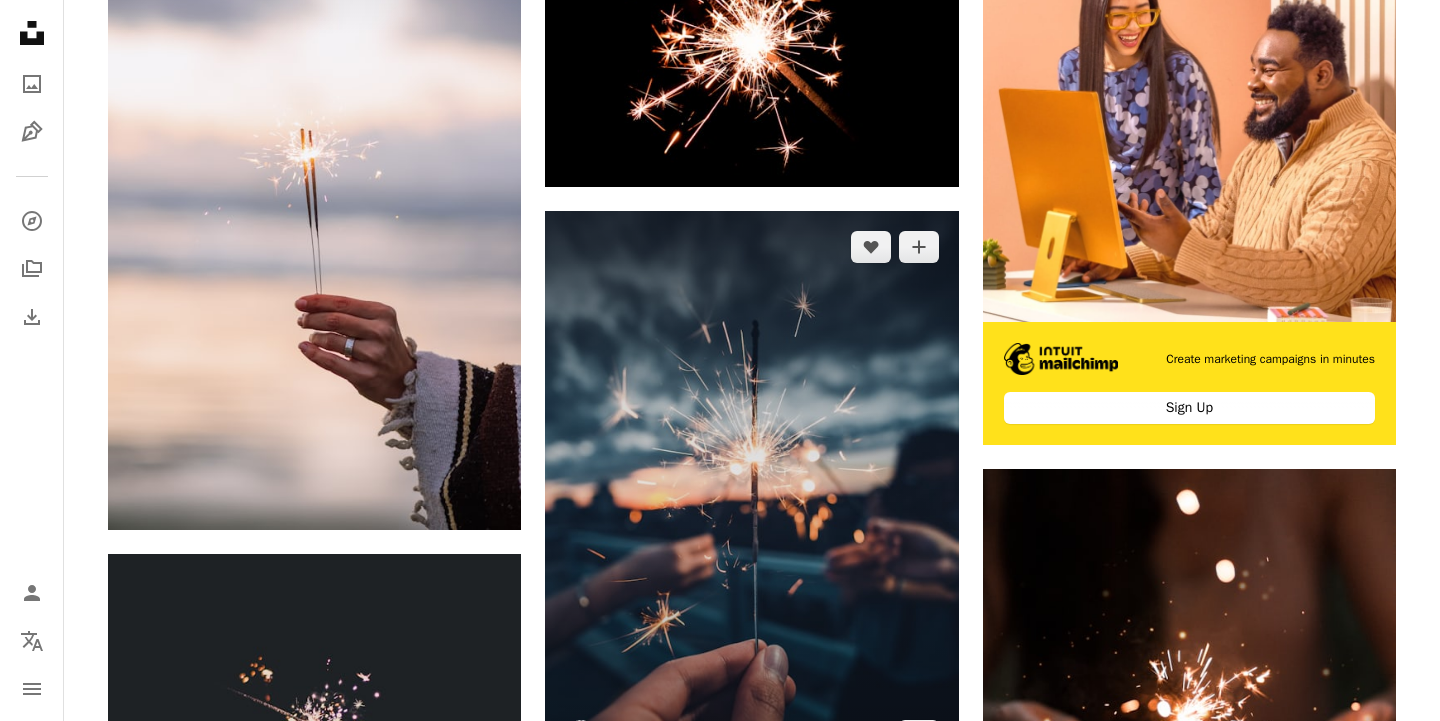 scroll, scrollTop: 0, scrollLeft: 0, axis: both 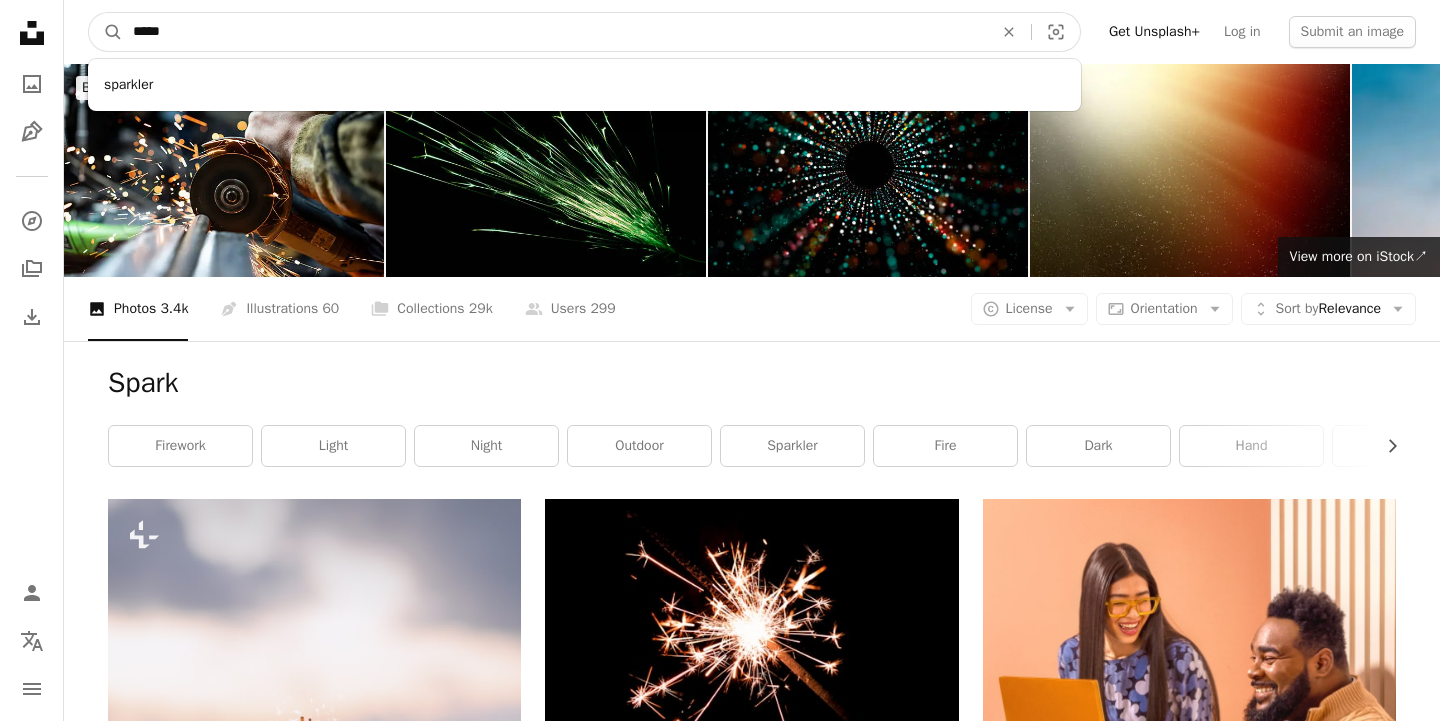 drag, startPoint x: 222, startPoint y: 33, endPoint x: 68, endPoint y: 32, distance: 154.00325 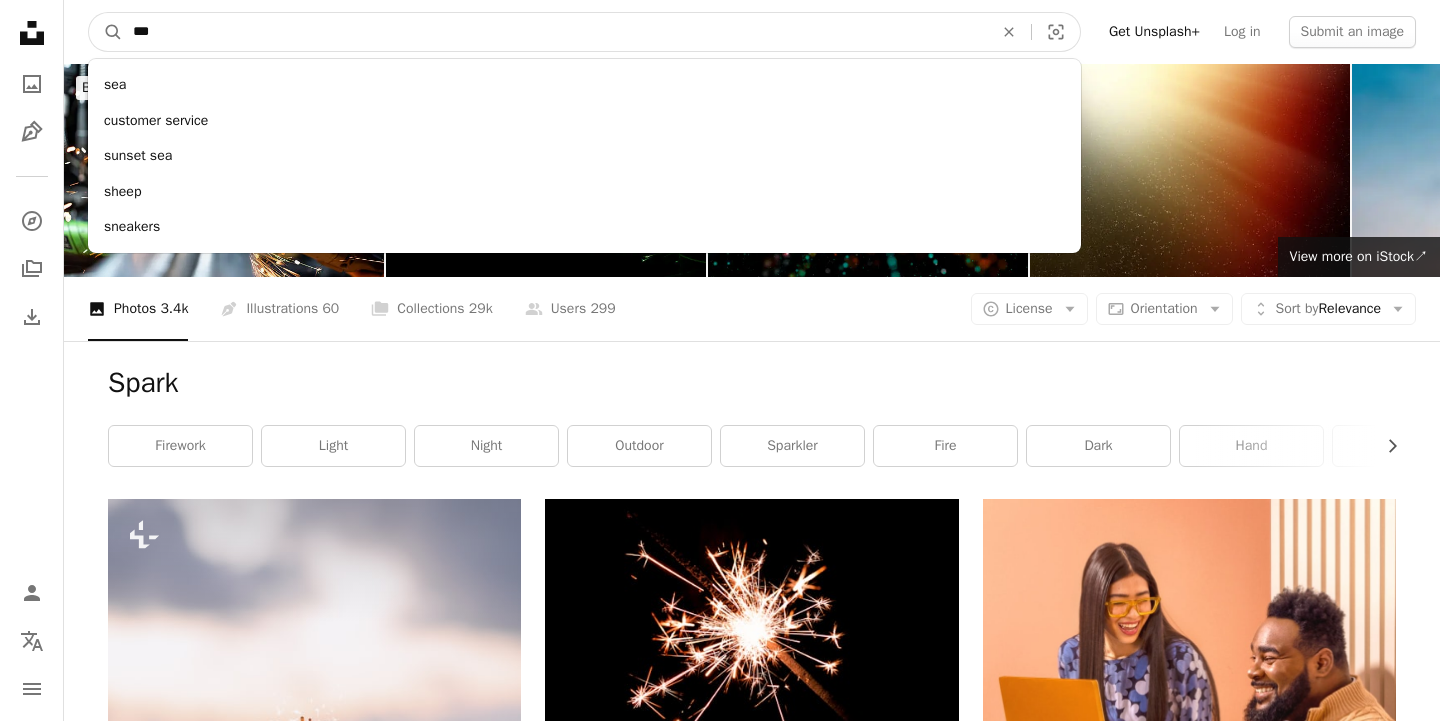 type on "***" 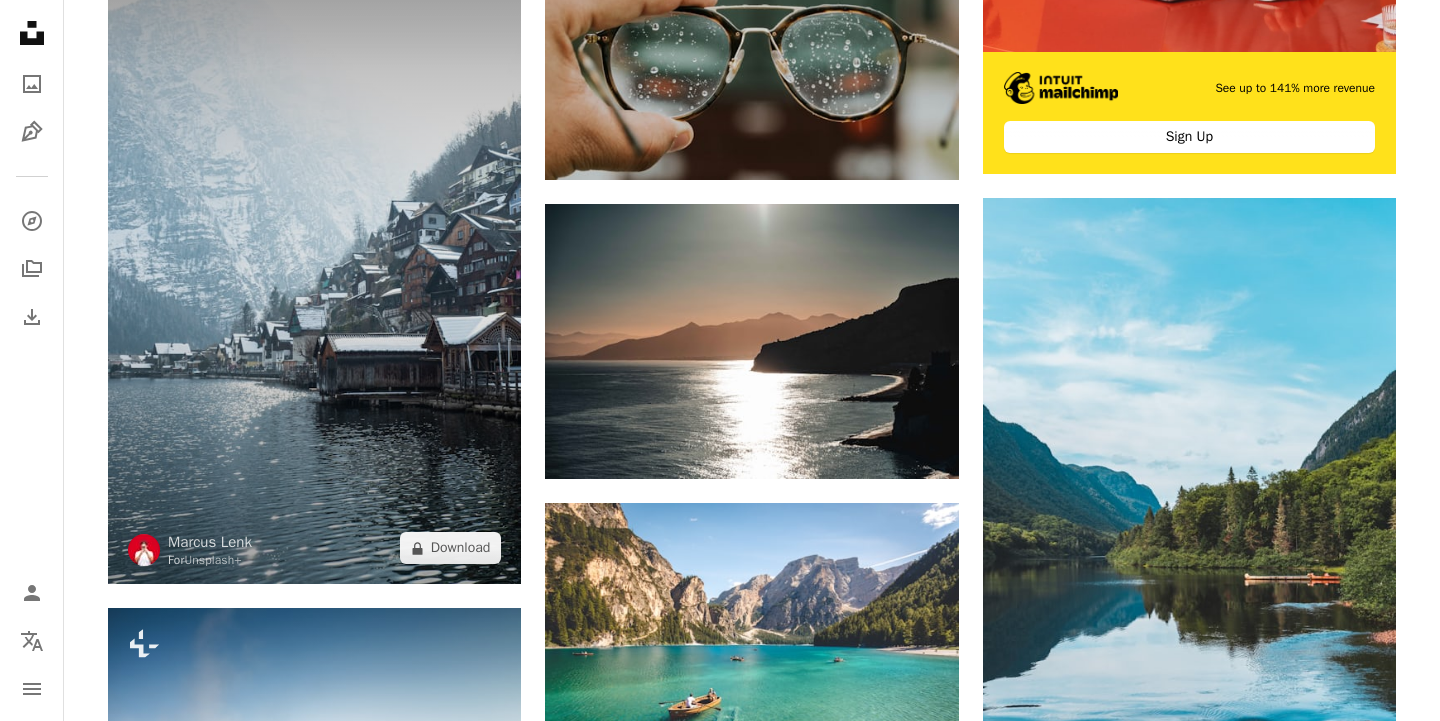 scroll, scrollTop: 0, scrollLeft: 0, axis: both 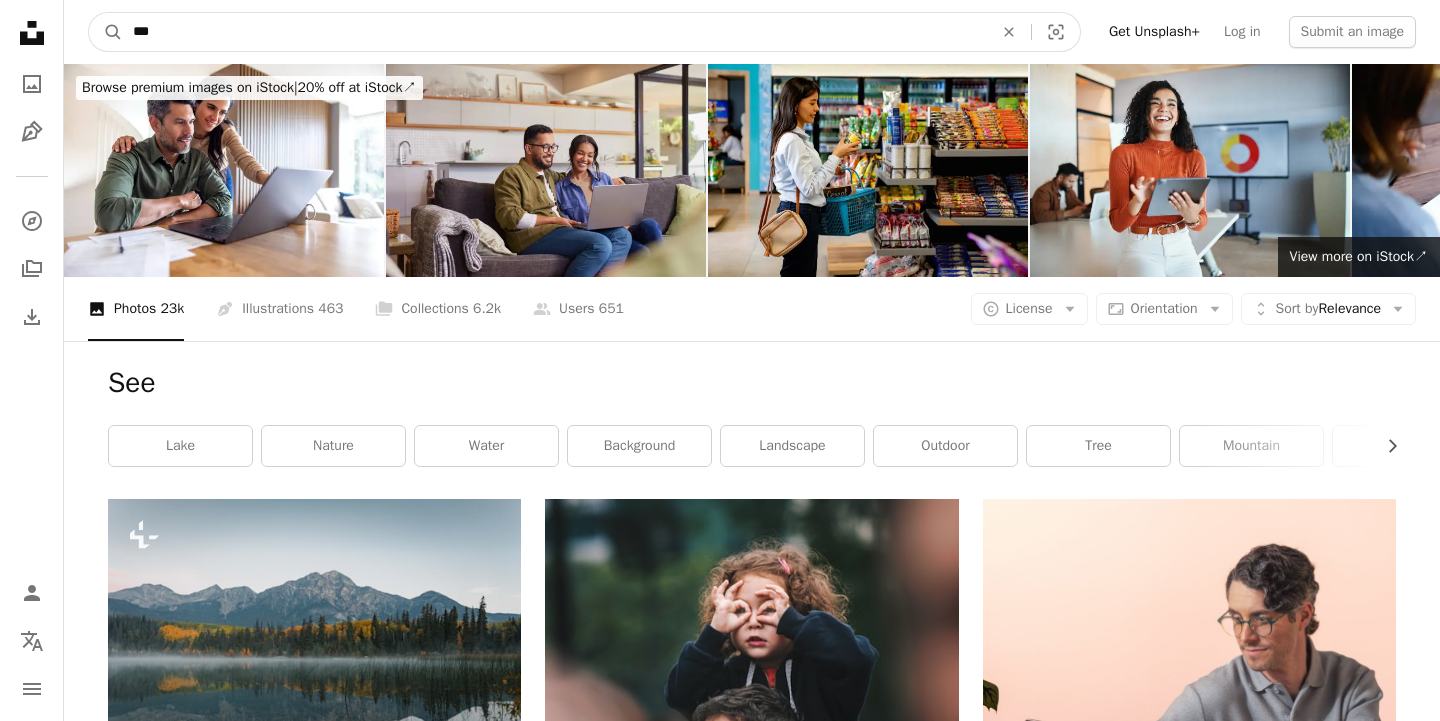 click on "***" at bounding box center [555, 32] 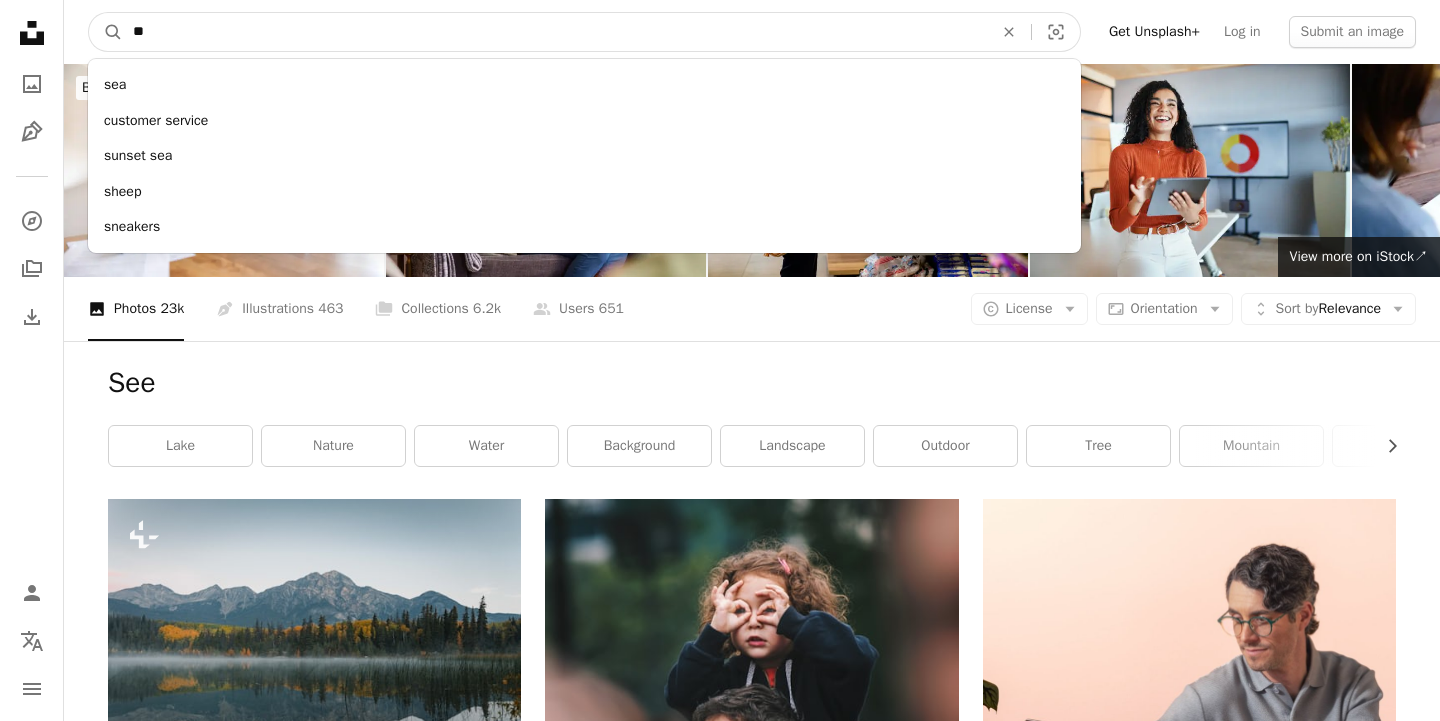 type on "*" 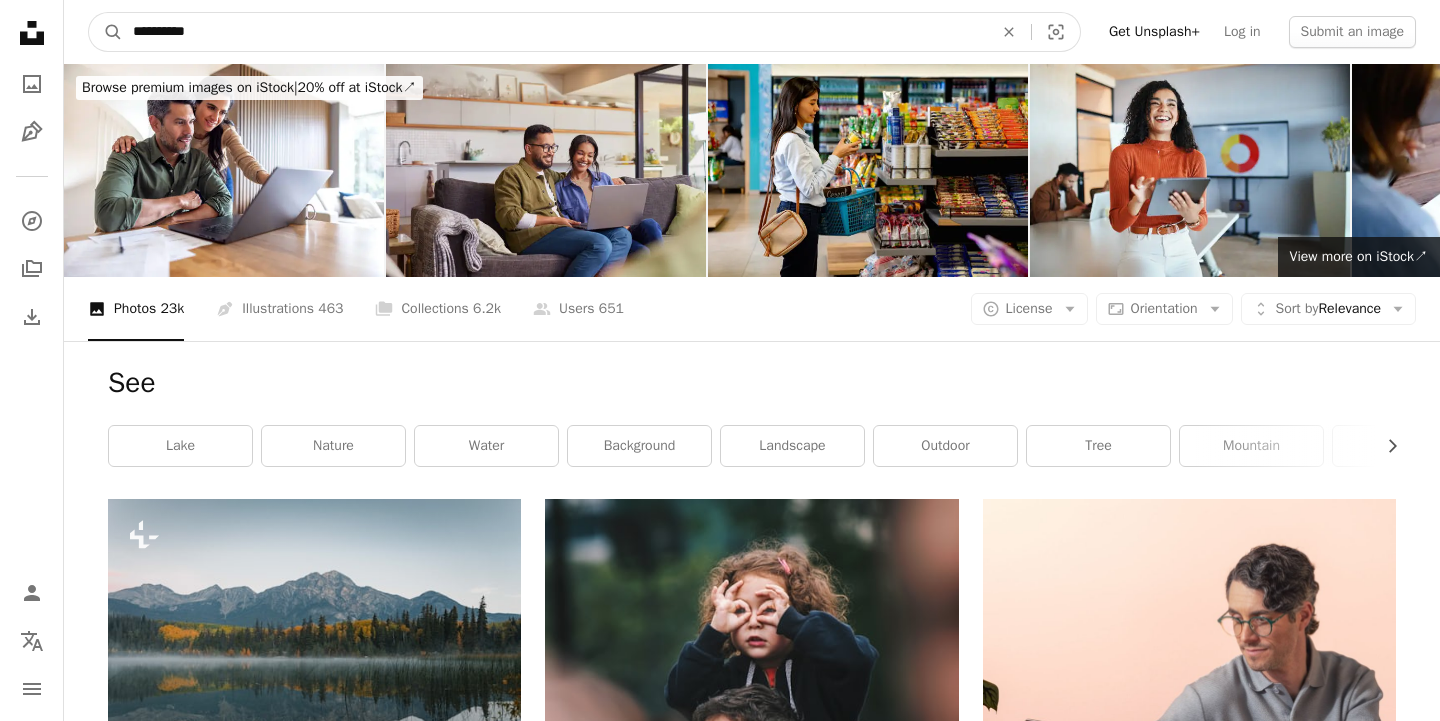 type on "**********" 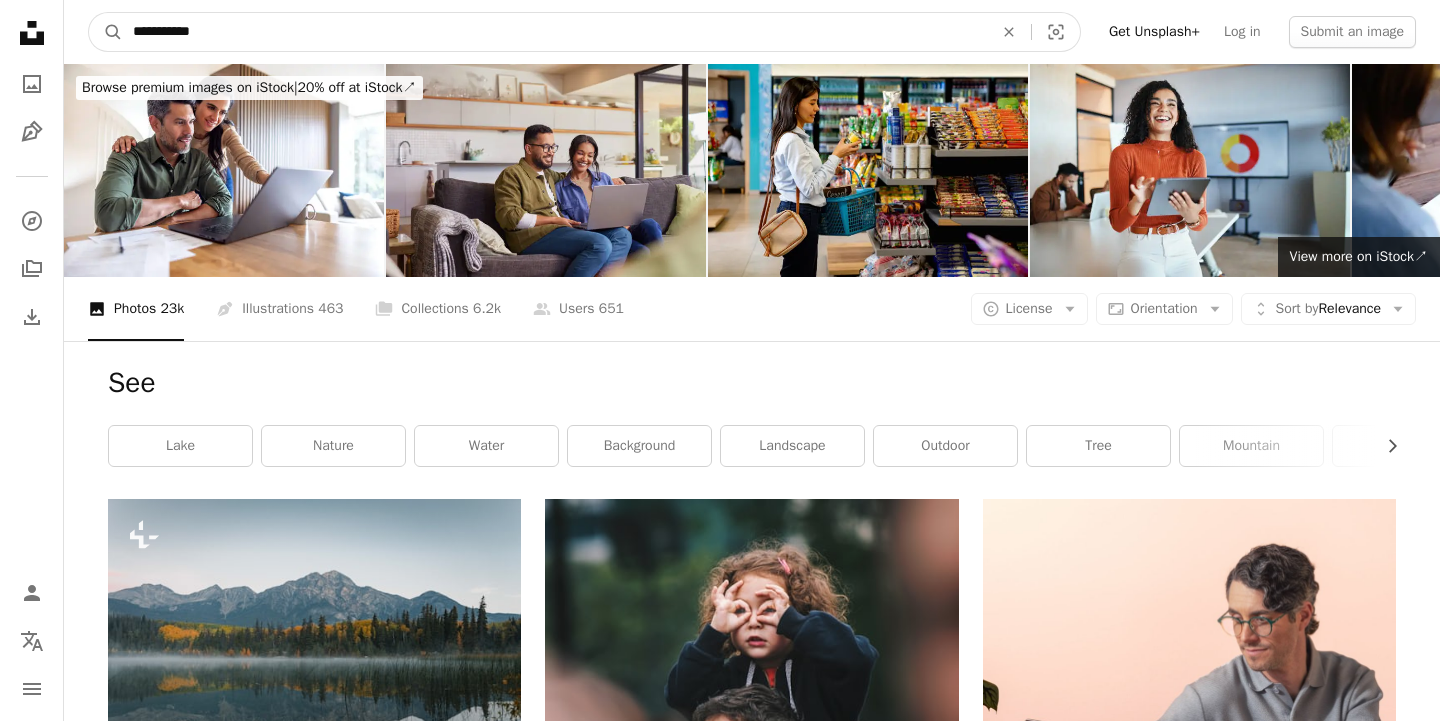 click on "A magnifying glass" at bounding box center [106, 32] 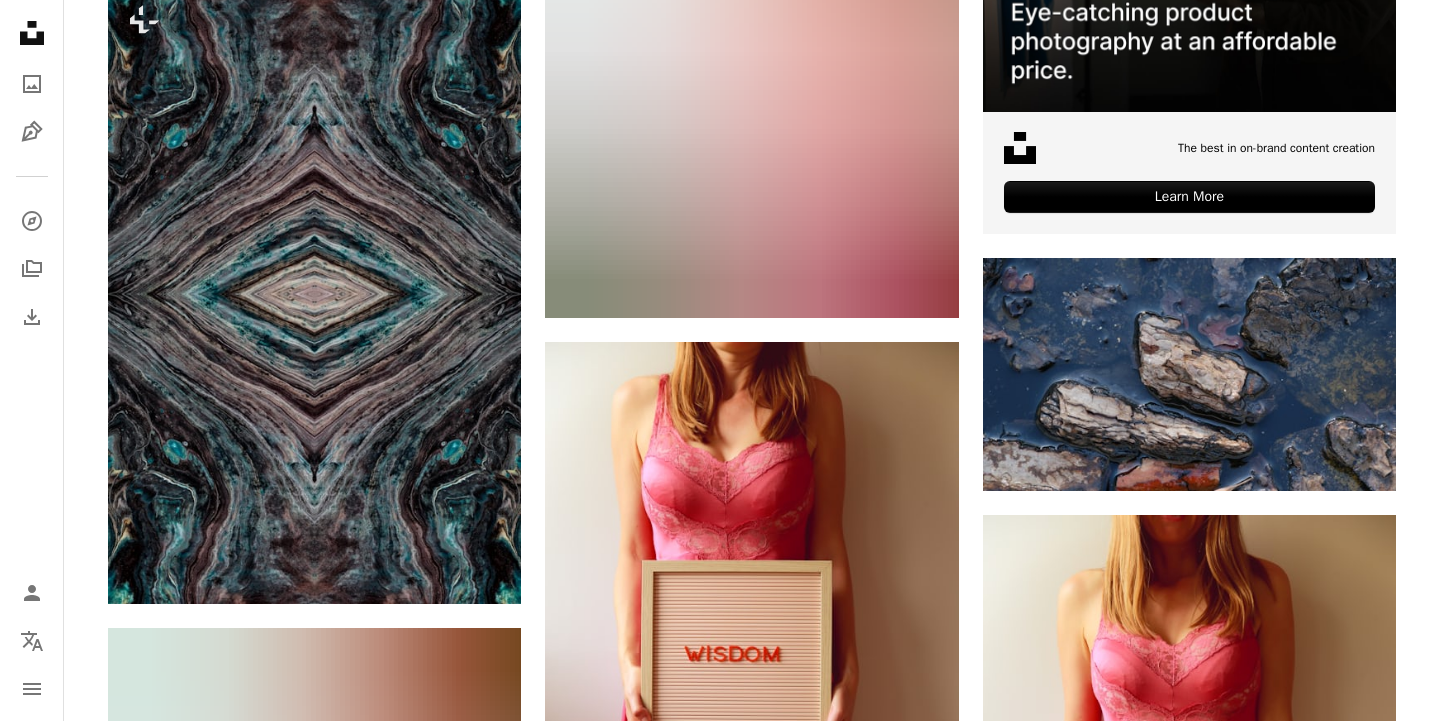 scroll, scrollTop: 0, scrollLeft: 0, axis: both 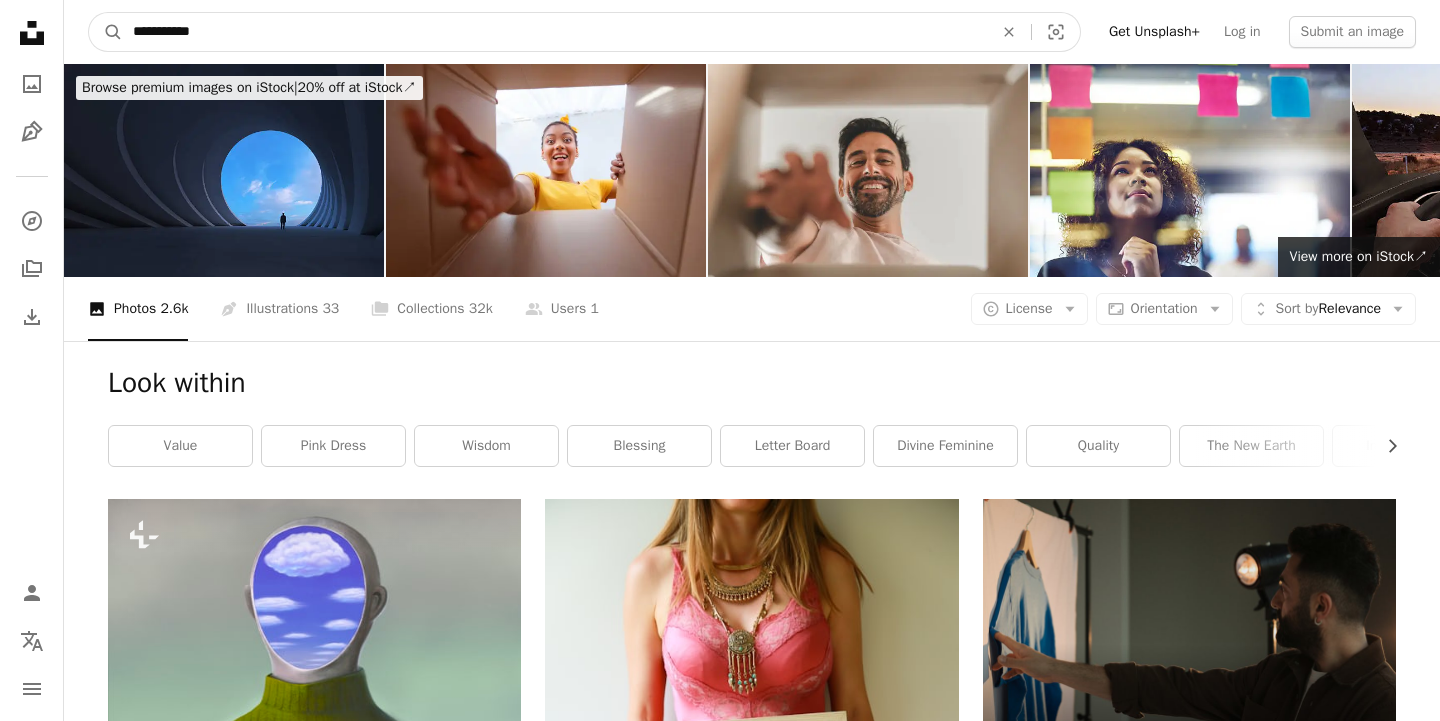drag, startPoint x: 251, startPoint y: 46, endPoint x: 58, endPoint y: 25, distance: 194.13913 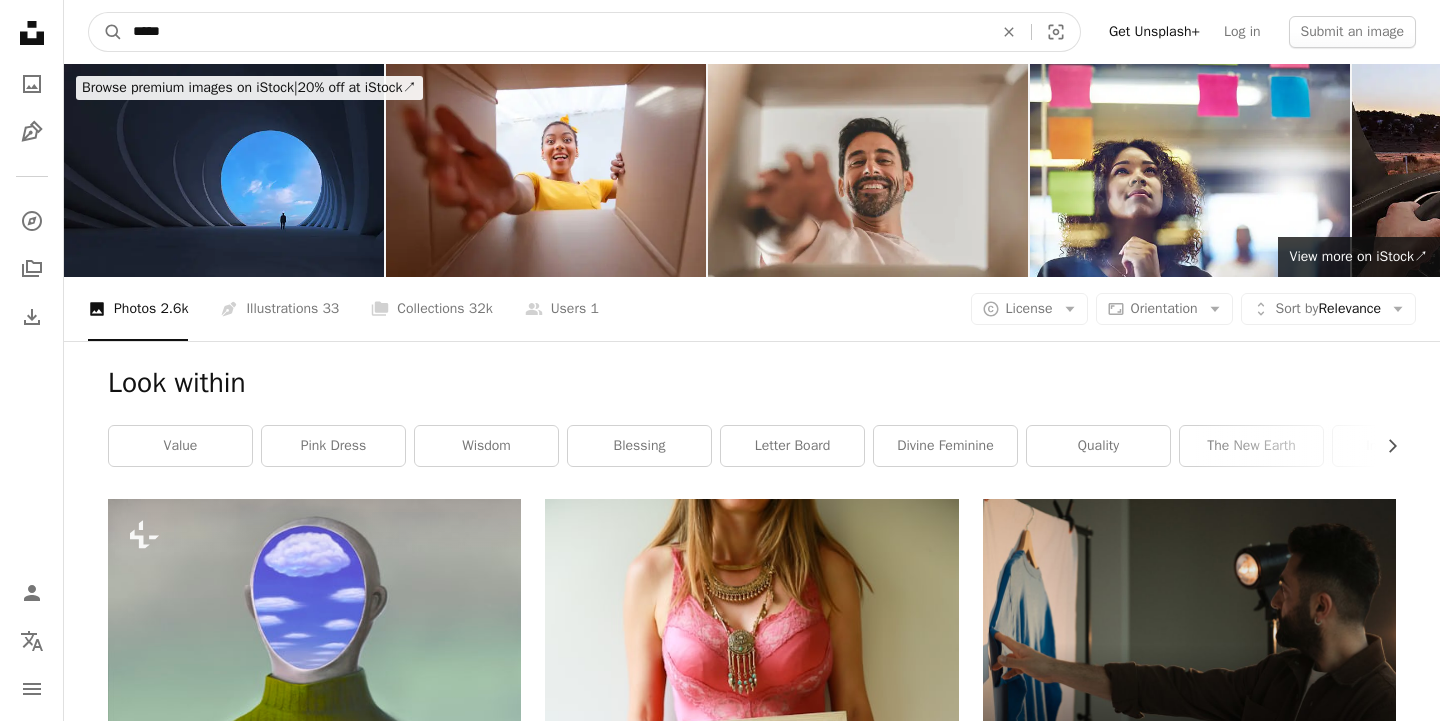 type on "*****" 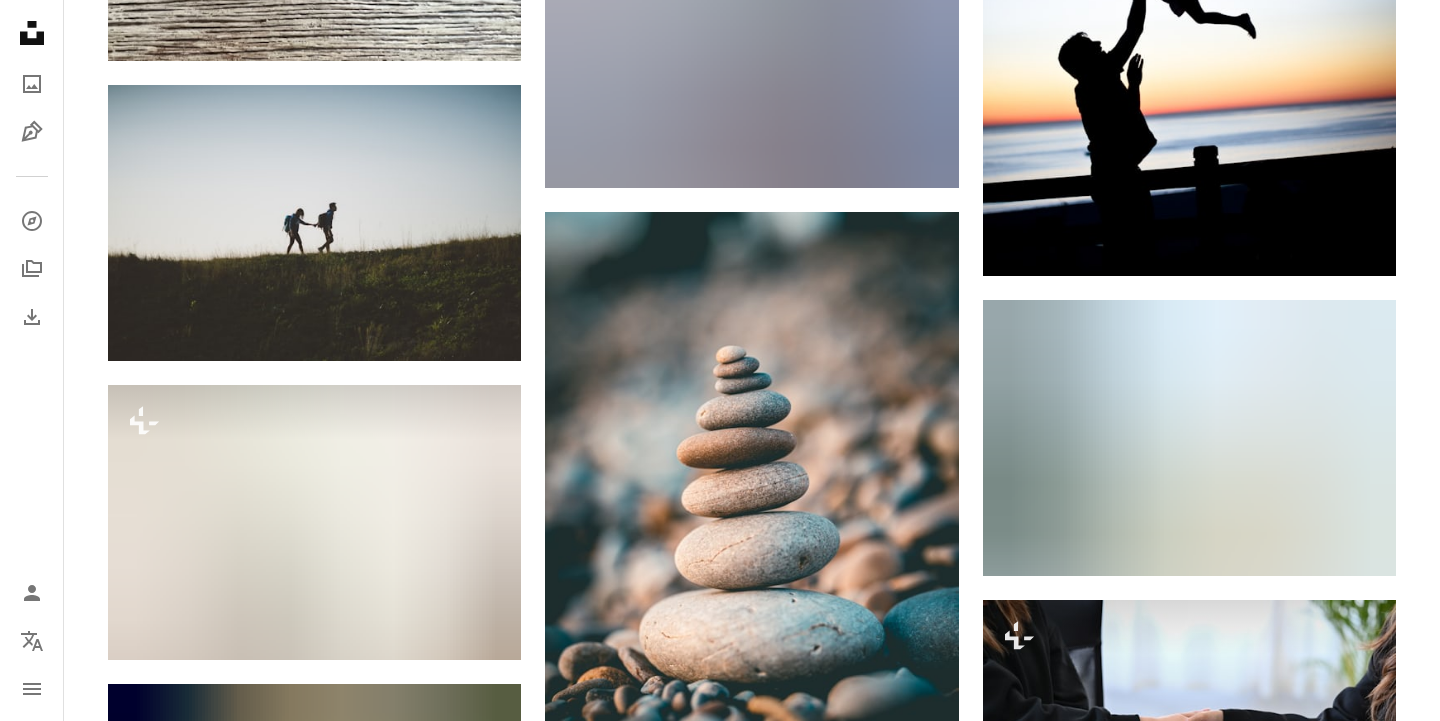 scroll, scrollTop: 1831, scrollLeft: 0, axis: vertical 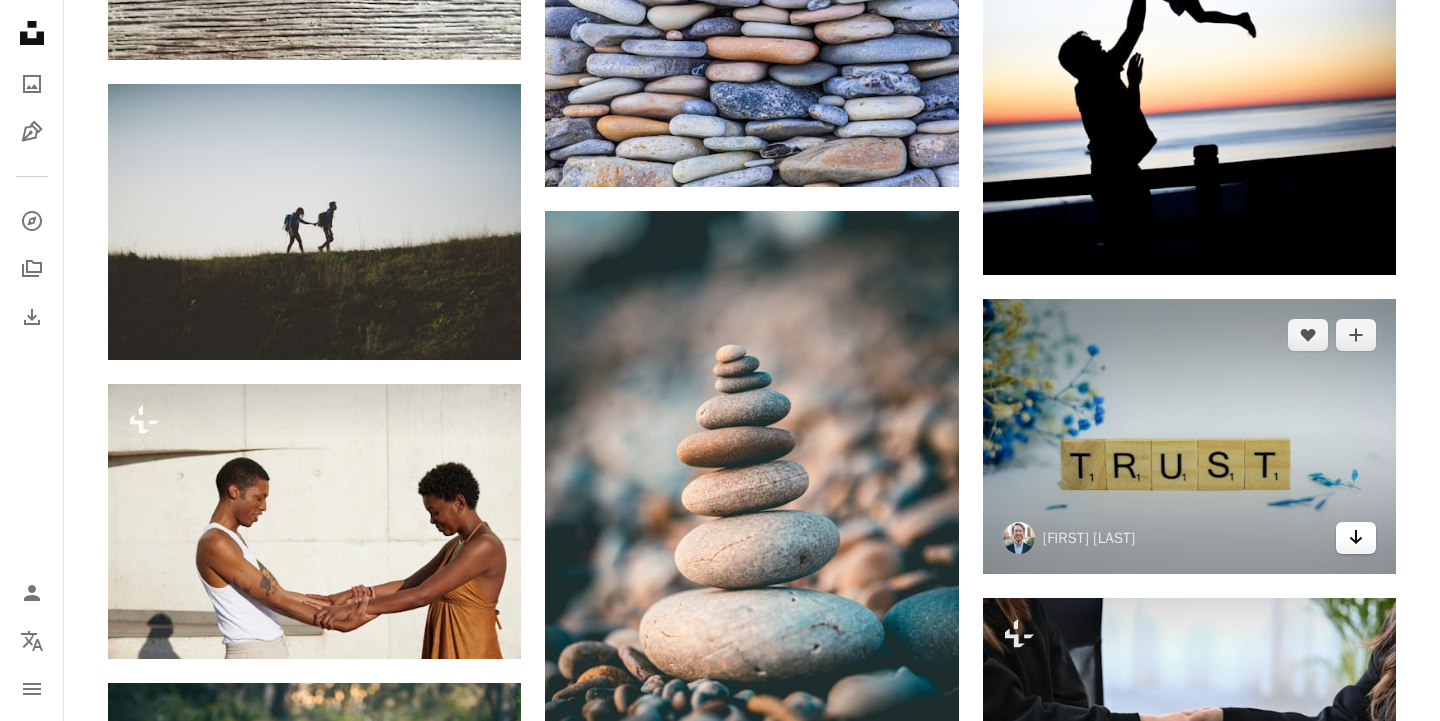 click on "Arrow pointing down" 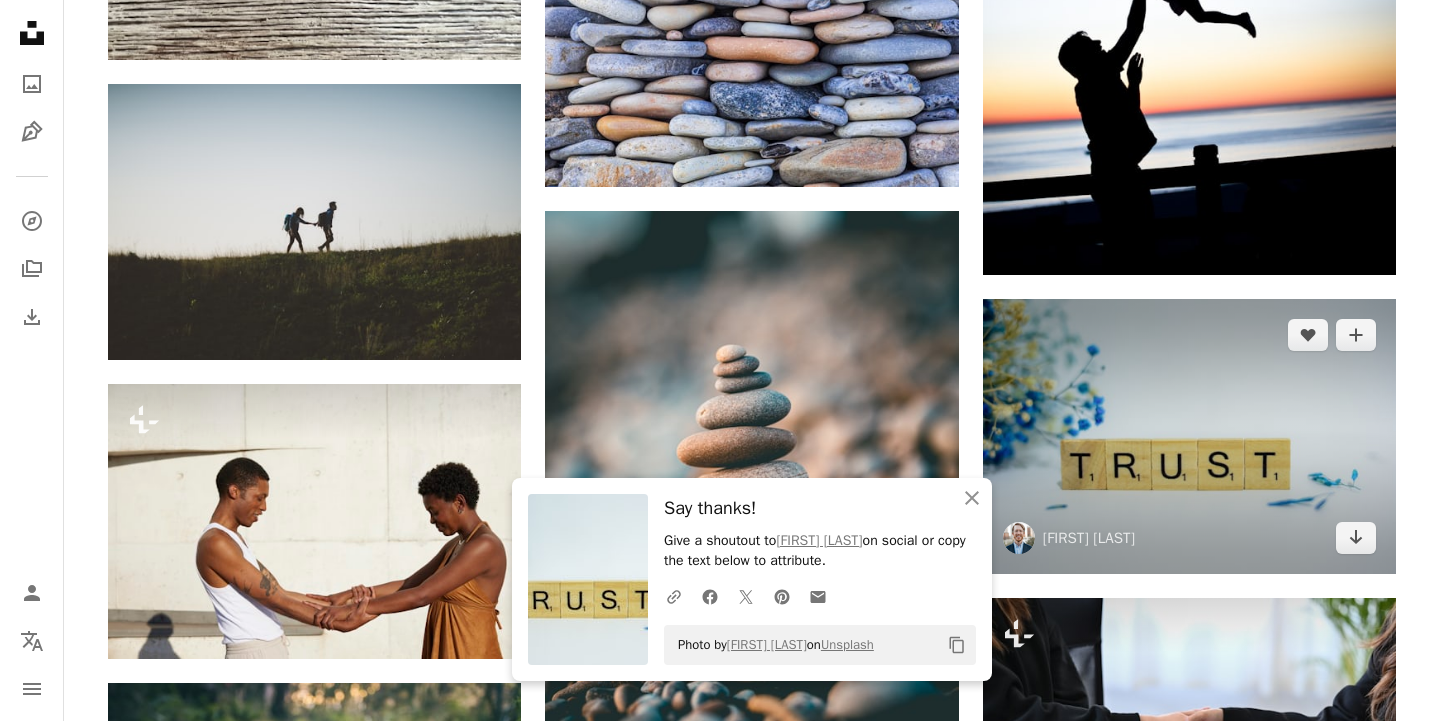 click at bounding box center (1189, 436) 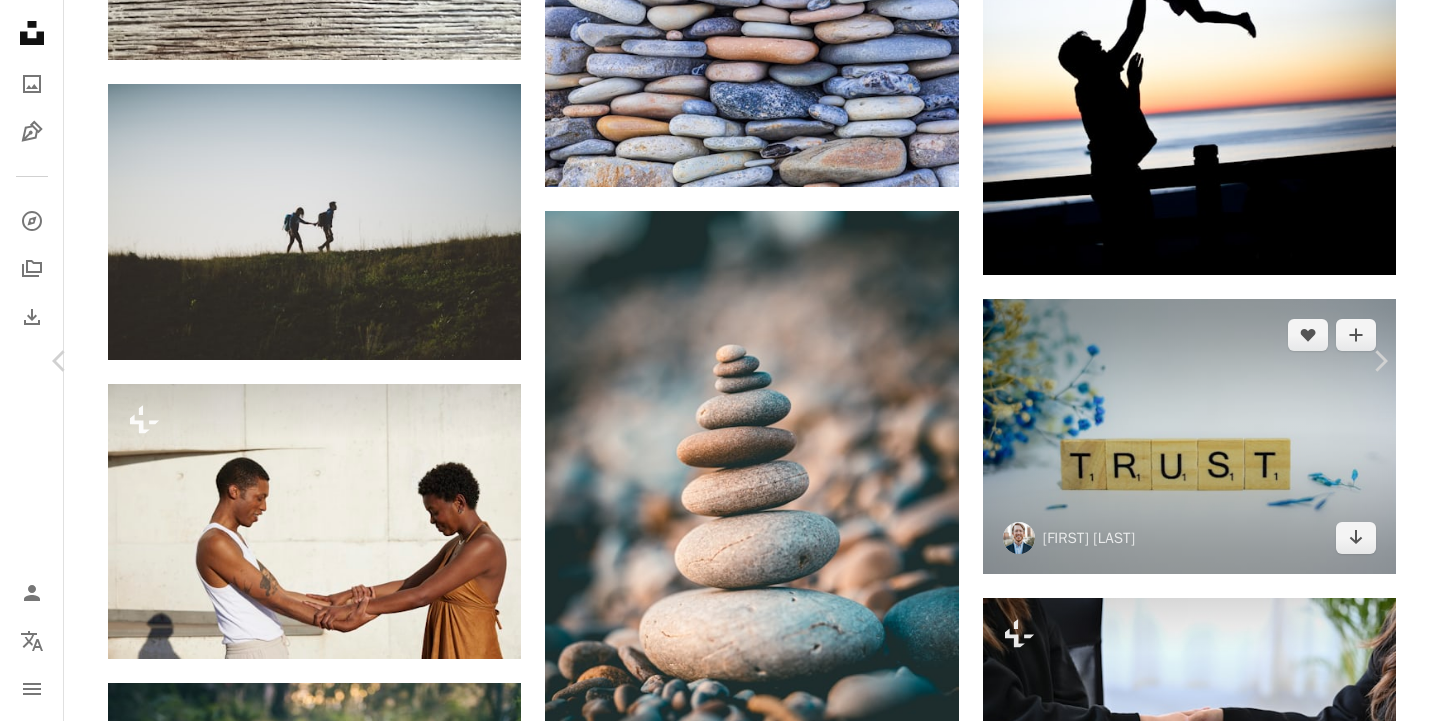 scroll, scrollTop: 1977, scrollLeft: 0, axis: vertical 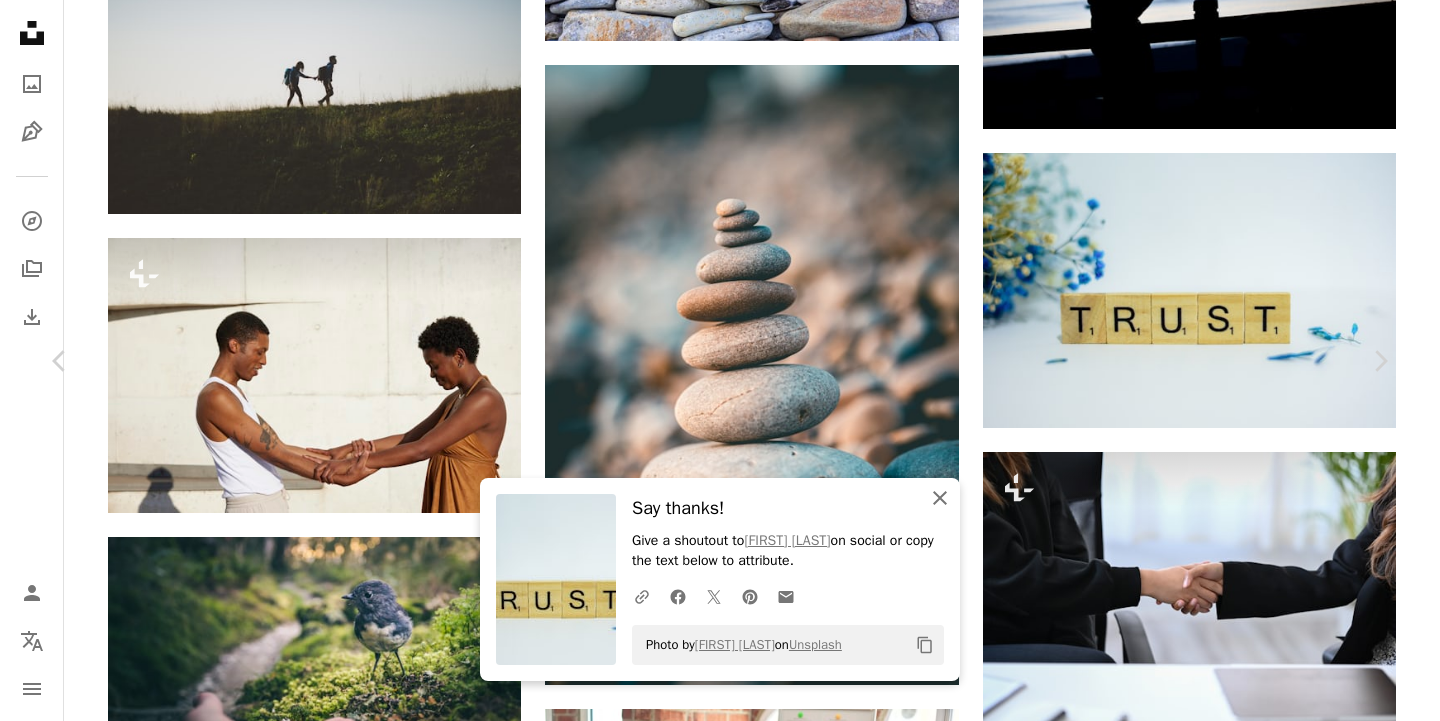 click on "An X shape" 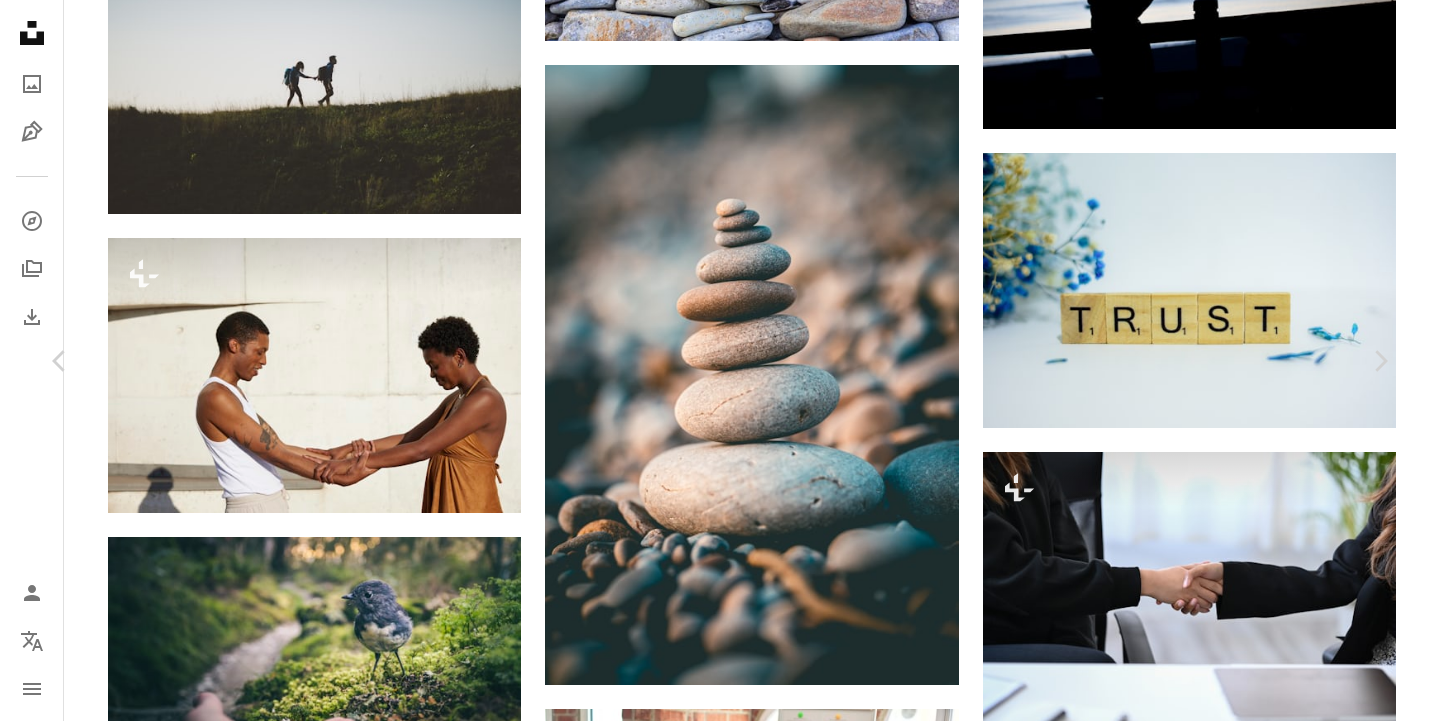 scroll, scrollTop: 10, scrollLeft: 0, axis: vertical 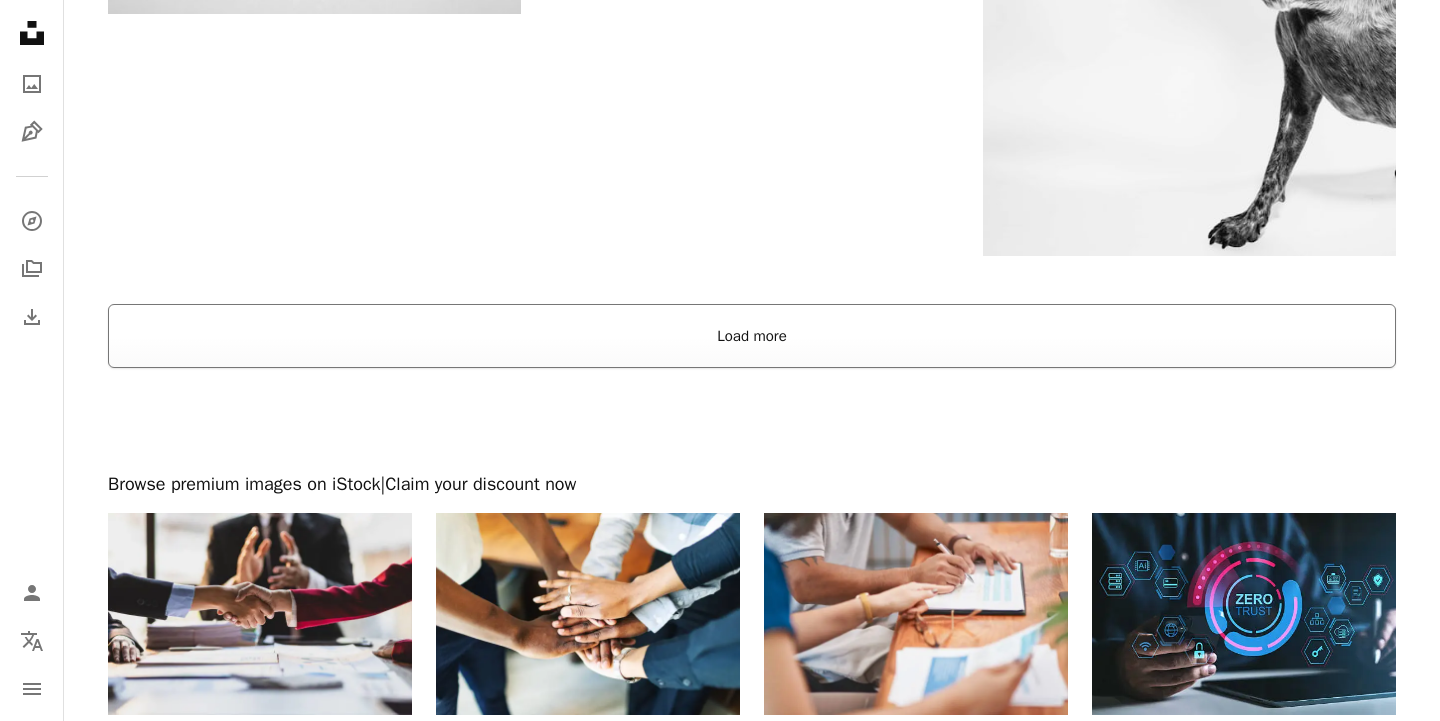 click on "Load more" at bounding box center (752, 336) 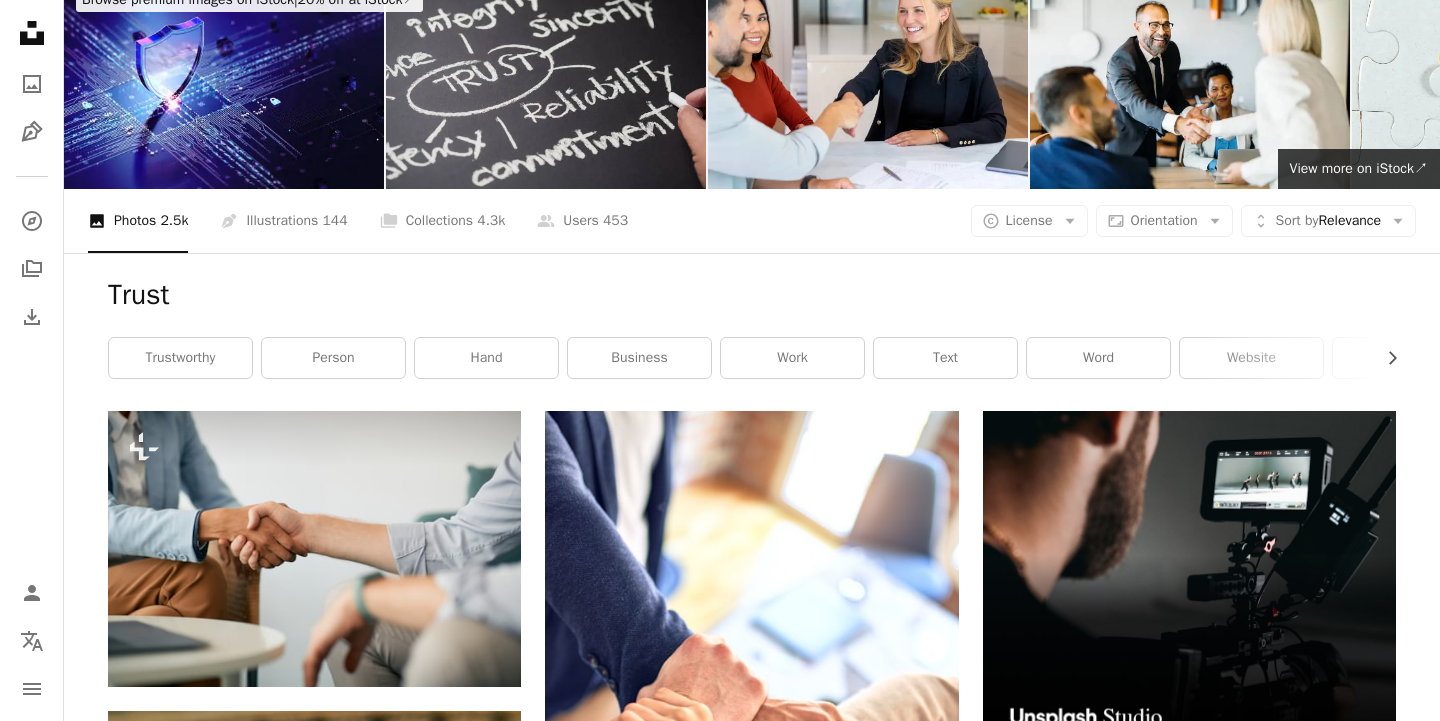 scroll, scrollTop: 0, scrollLeft: 0, axis: both 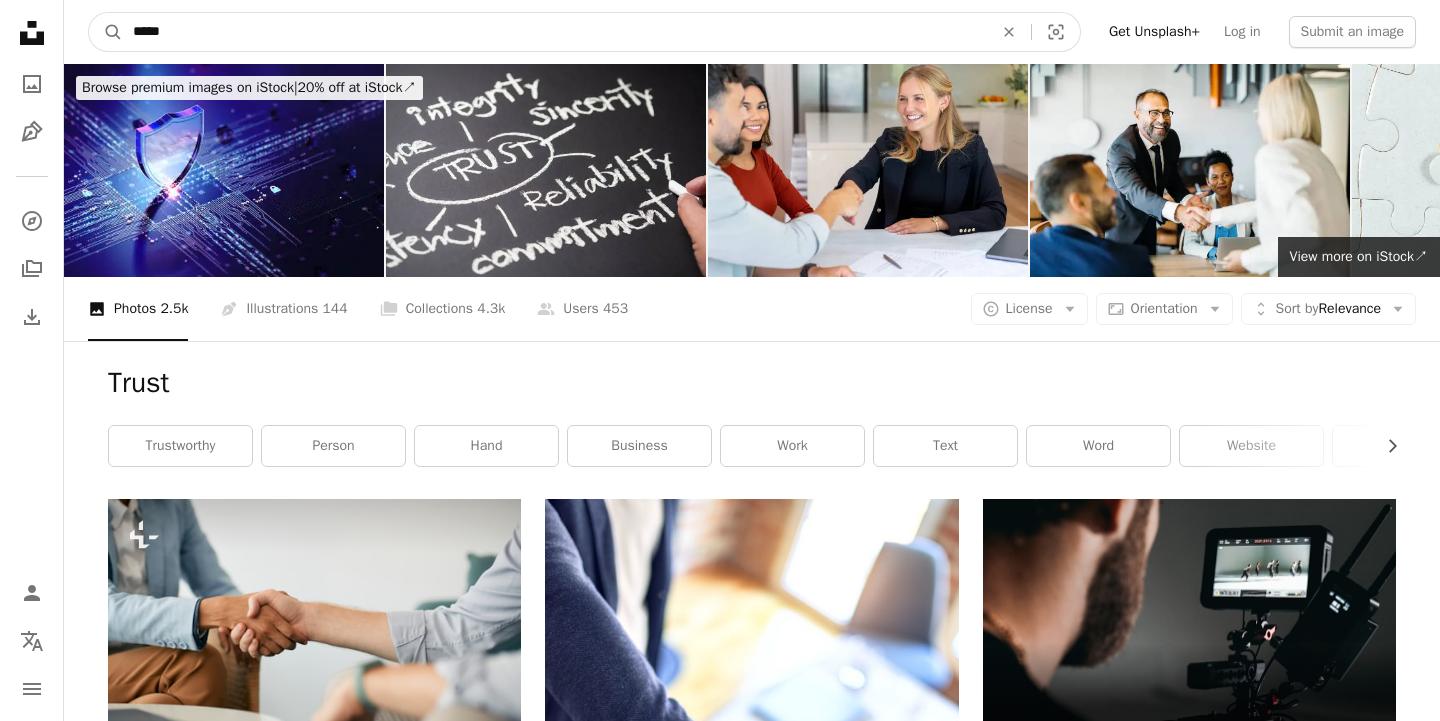 click on "*****" at bounding box center [555, 32] 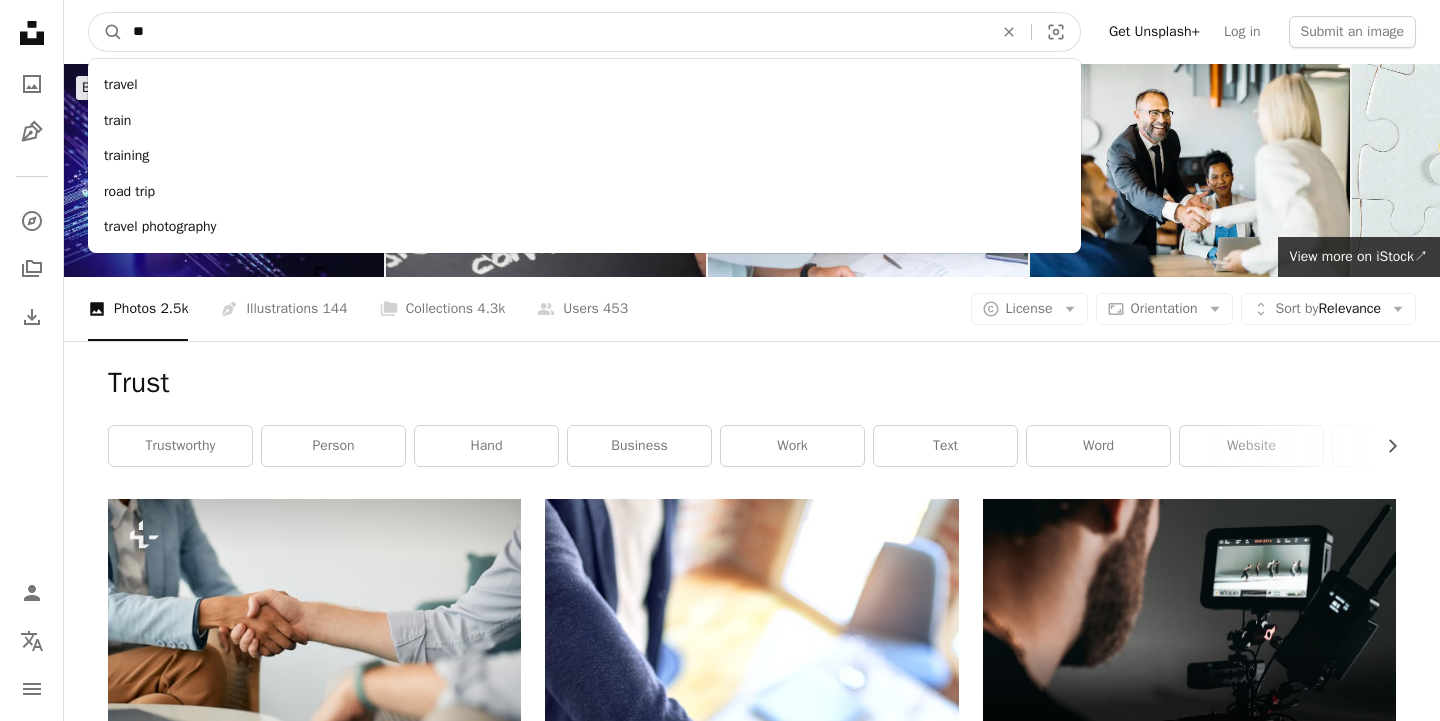type on "*" 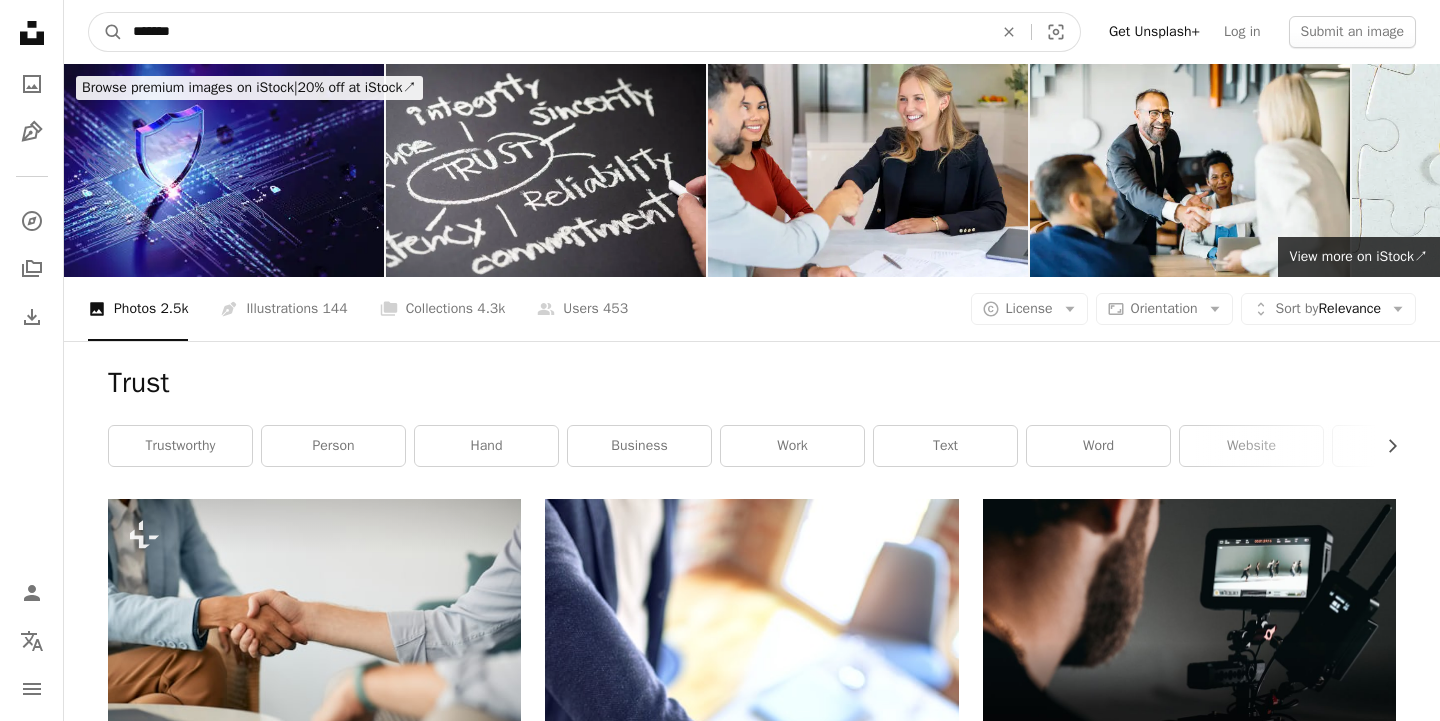 type on "*******" 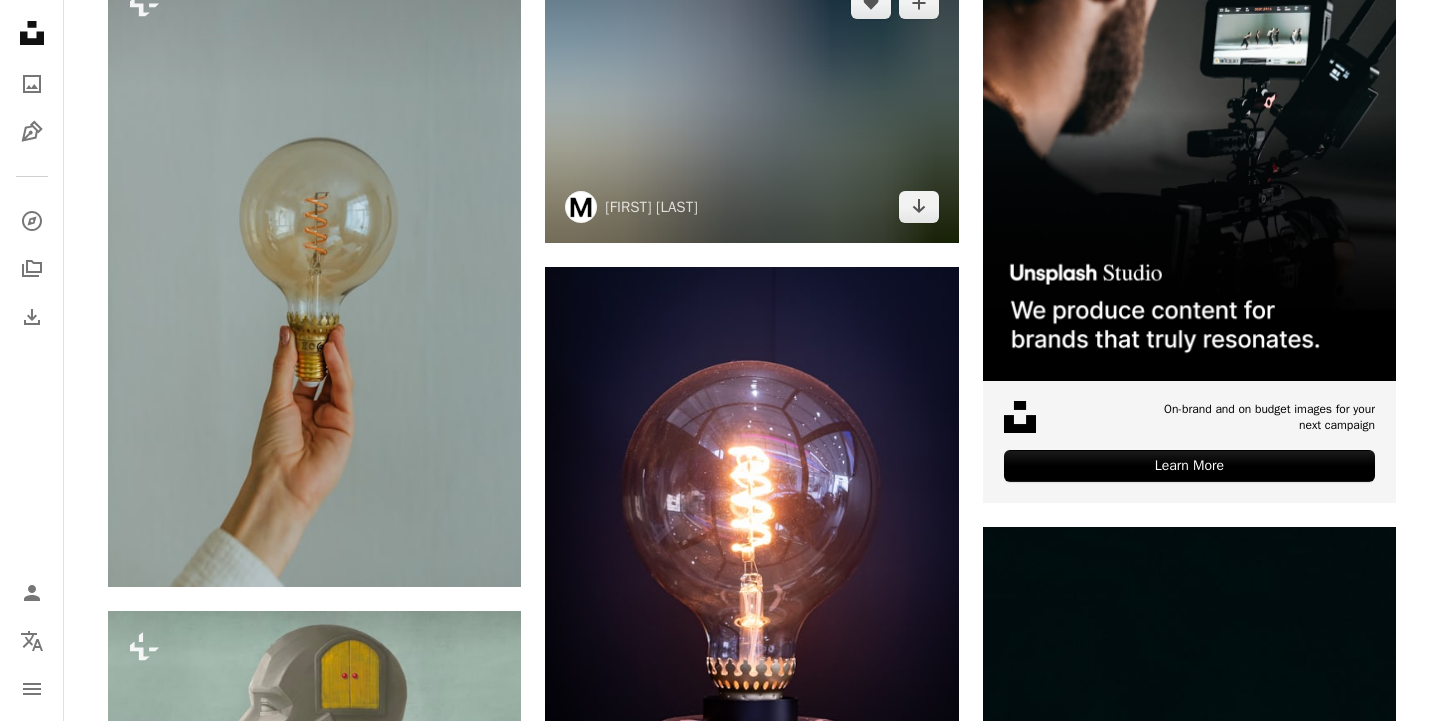 scroll, scrollTop: 0, scrollLeft: 0, axis: both 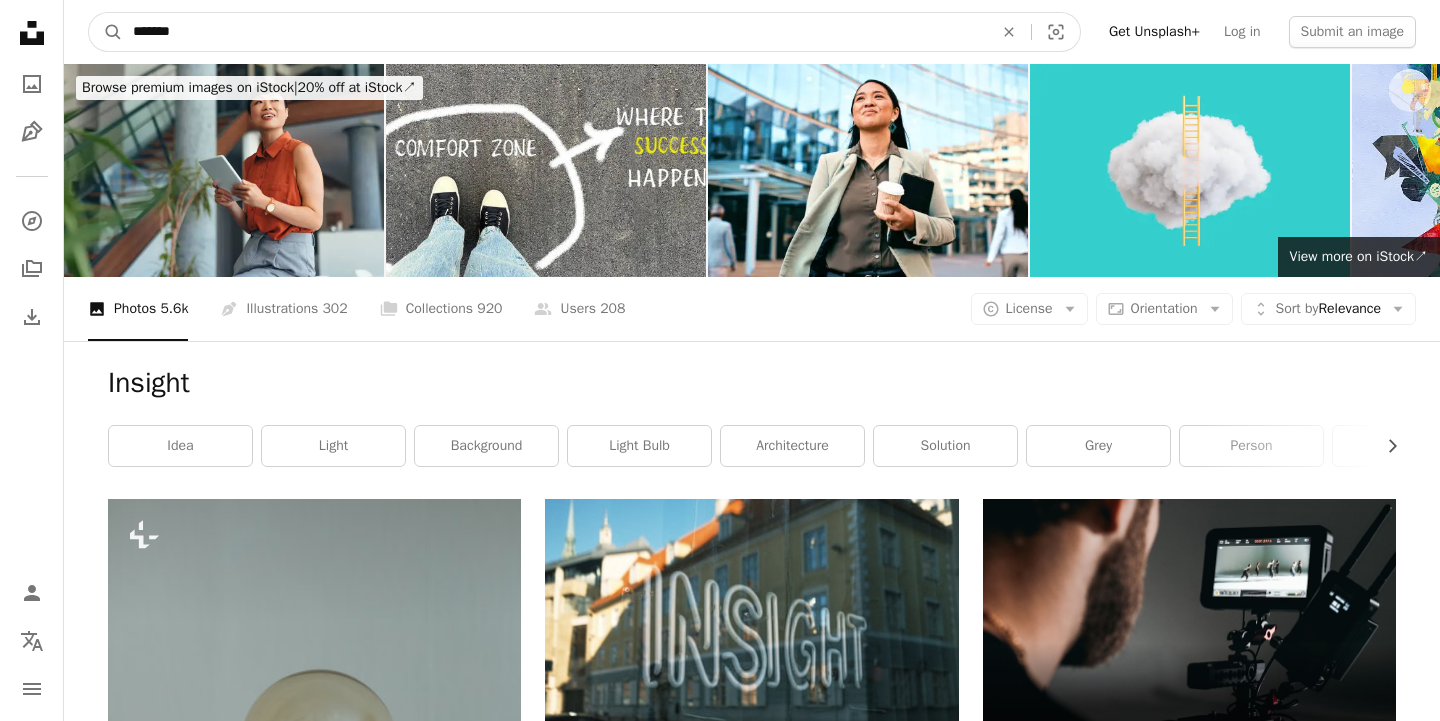 click on "*******" at bounding box center (555, 32) 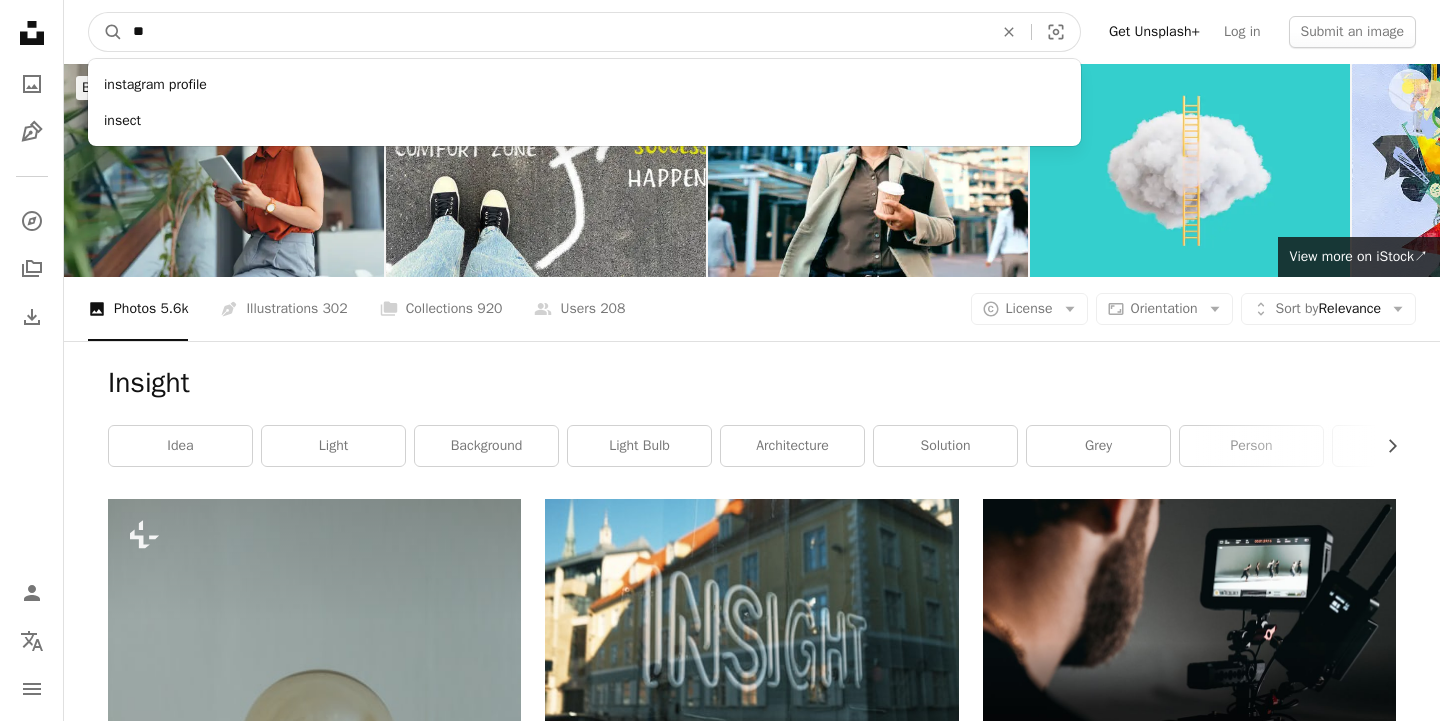 type on "*" 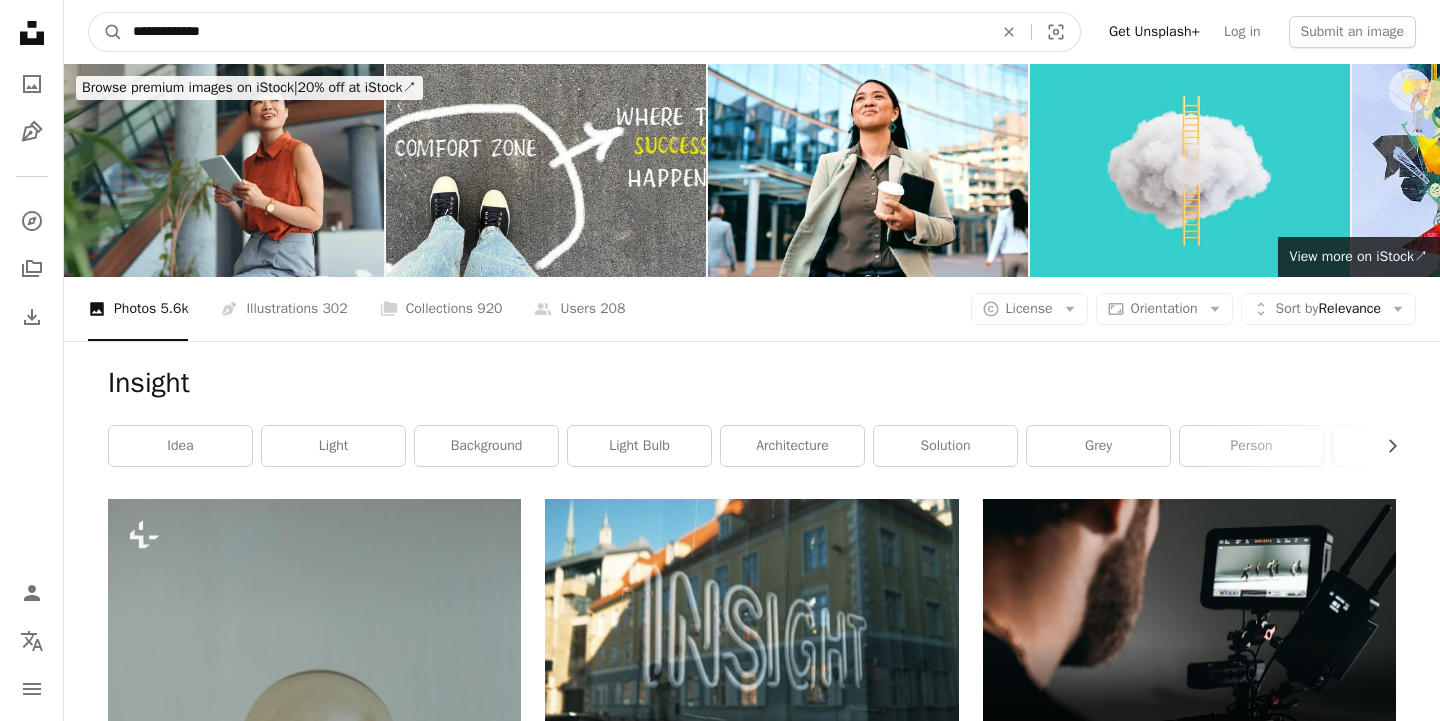 type on "**********" 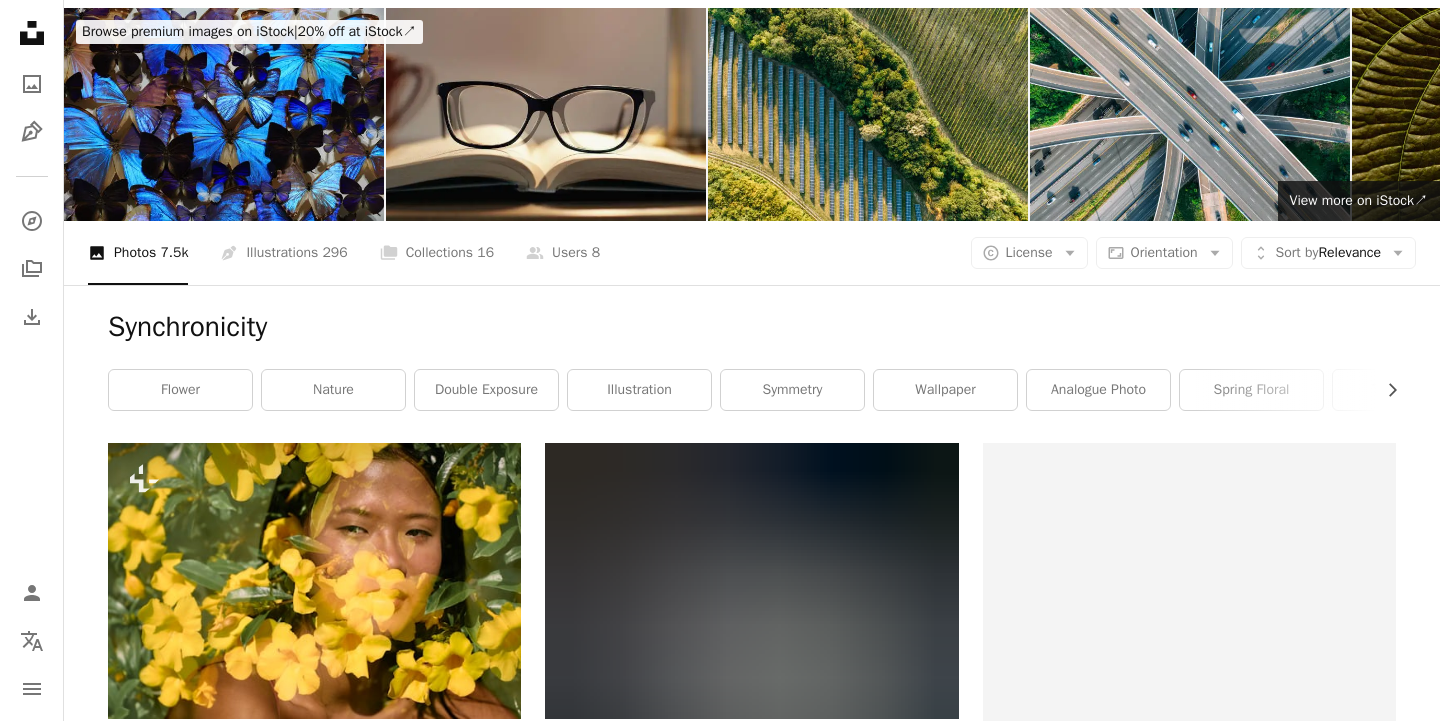 scroll, scrollTop: 0, scrollLeft: 0, axis: both 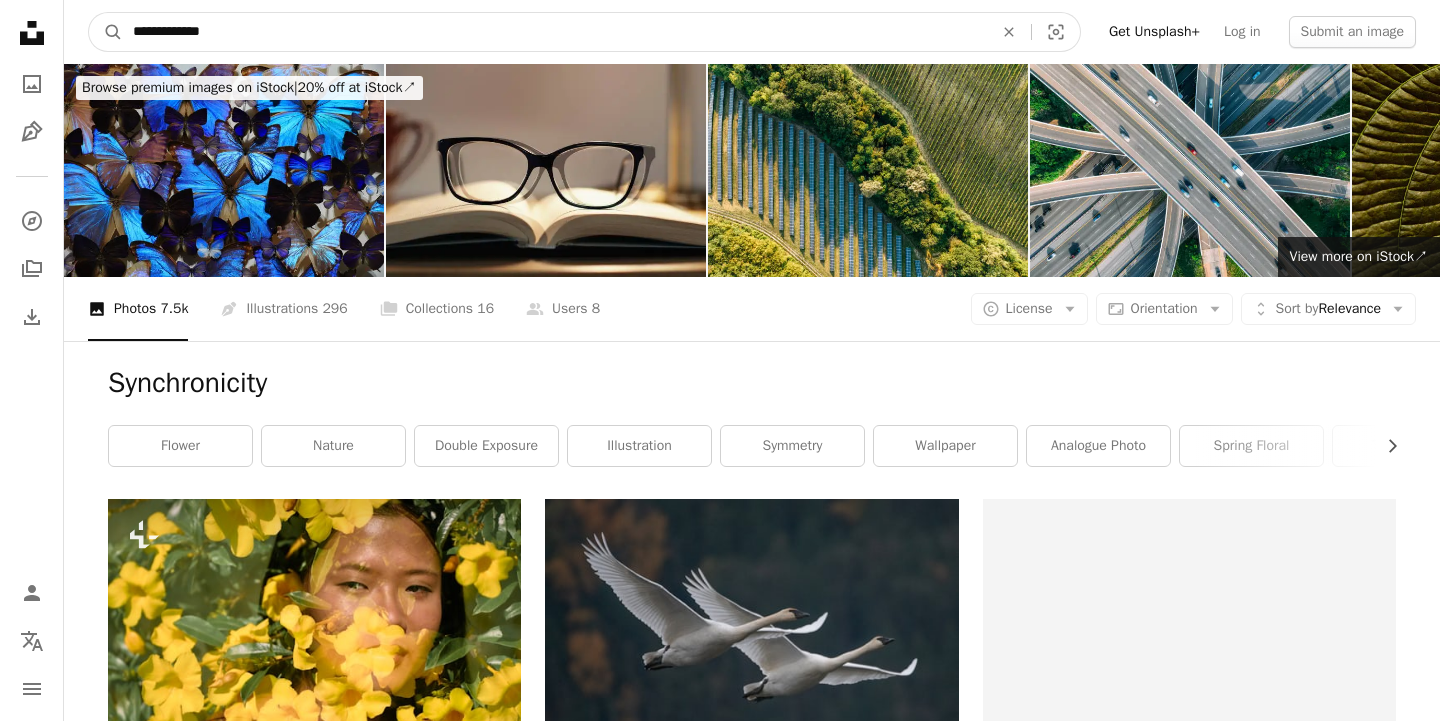 drag, startPoint x: 239, startPoint y: 34, endPoint x: 75, endPoint y: 35, distance: 164.00305 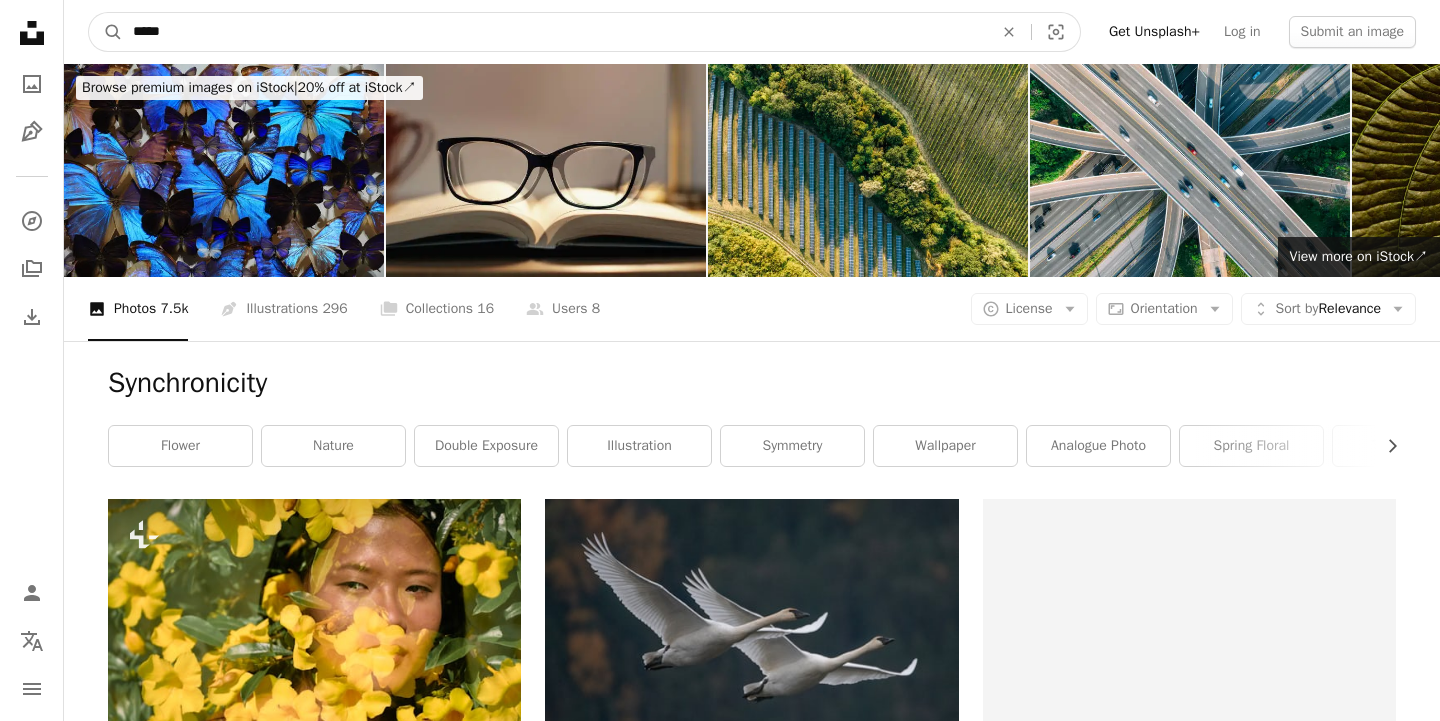 type on "*****" 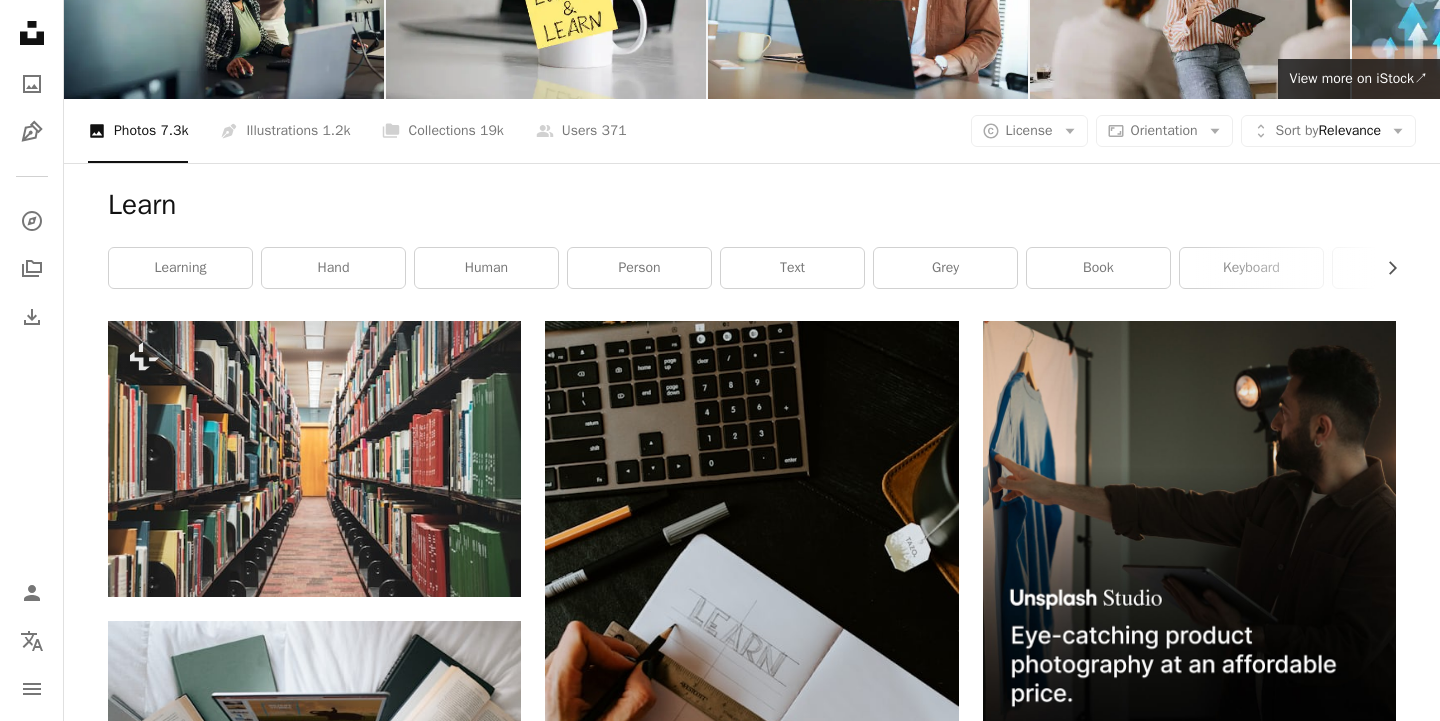 scroll, scrollTop: 0, scrollLeft: 0, axis: both 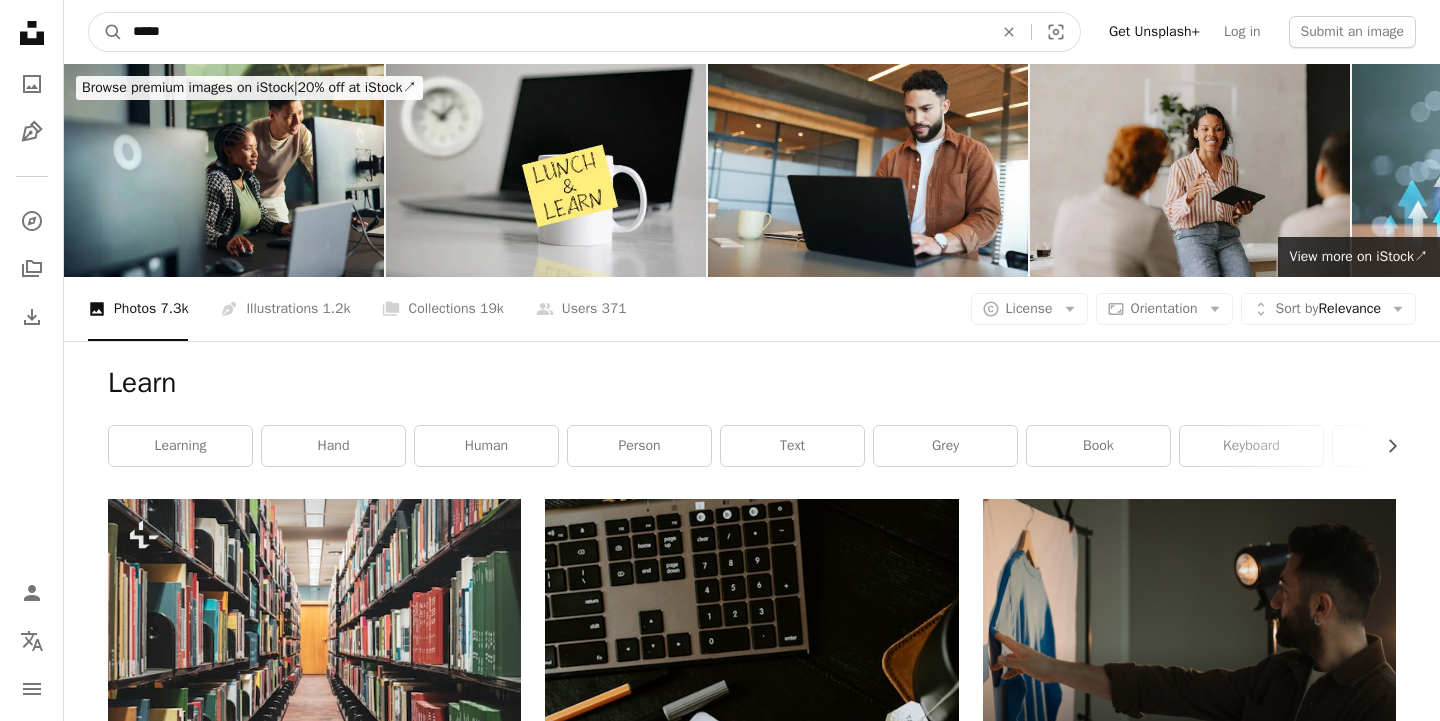 click on "*****" at bounding box center (555, 32) 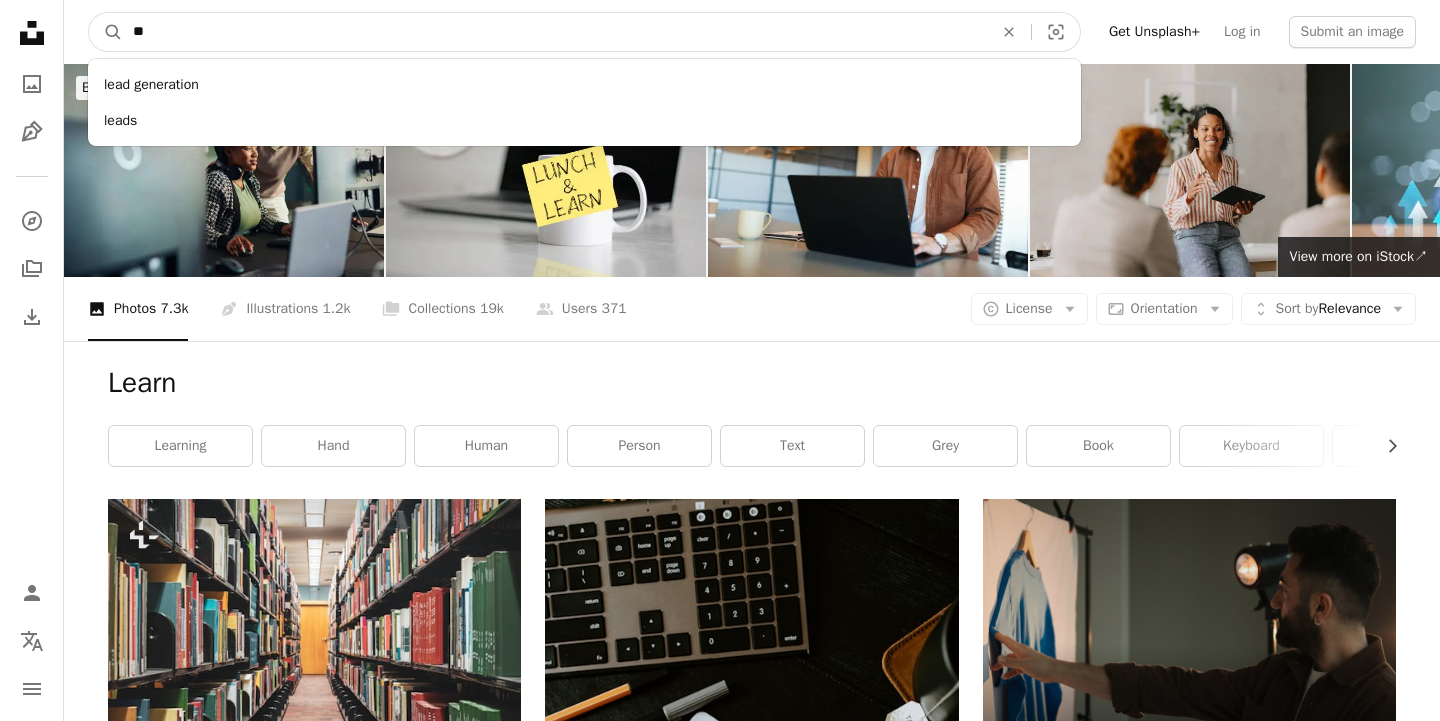 type on "*" 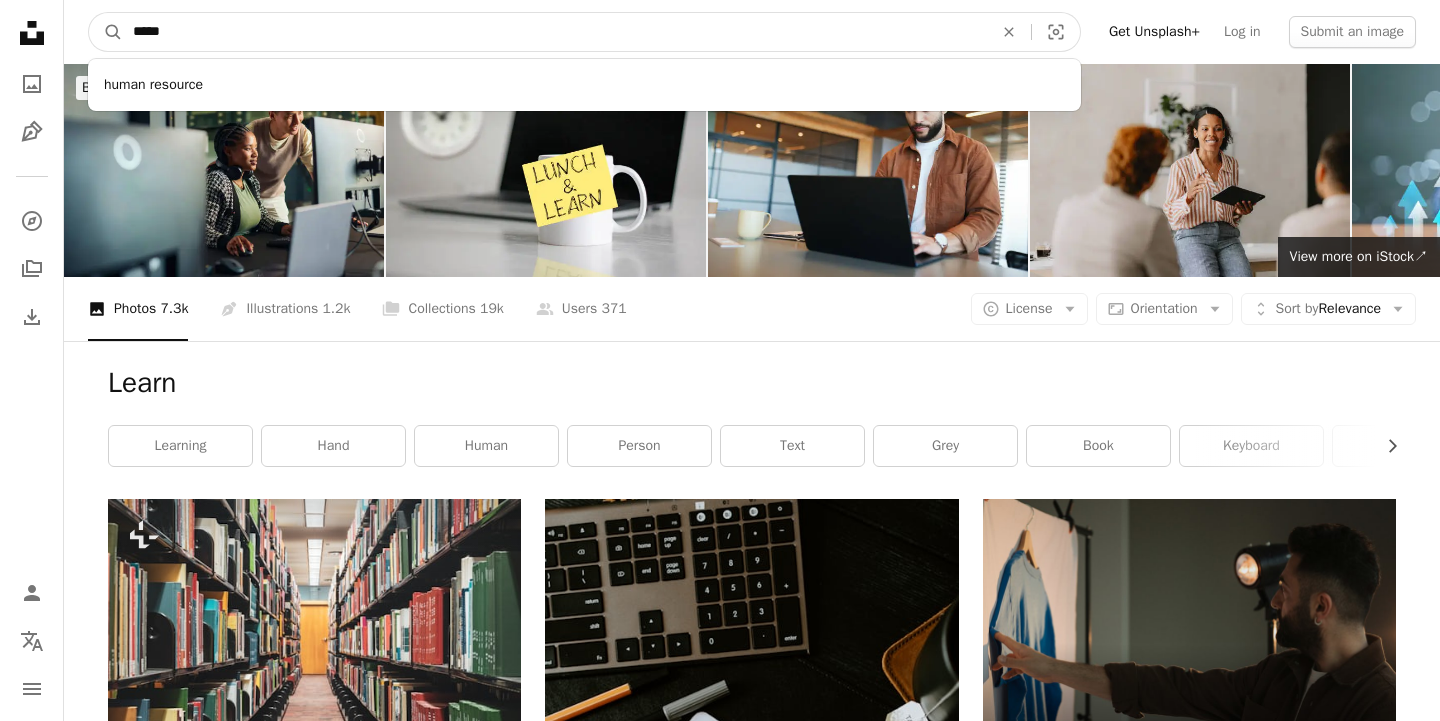 type on "*****" 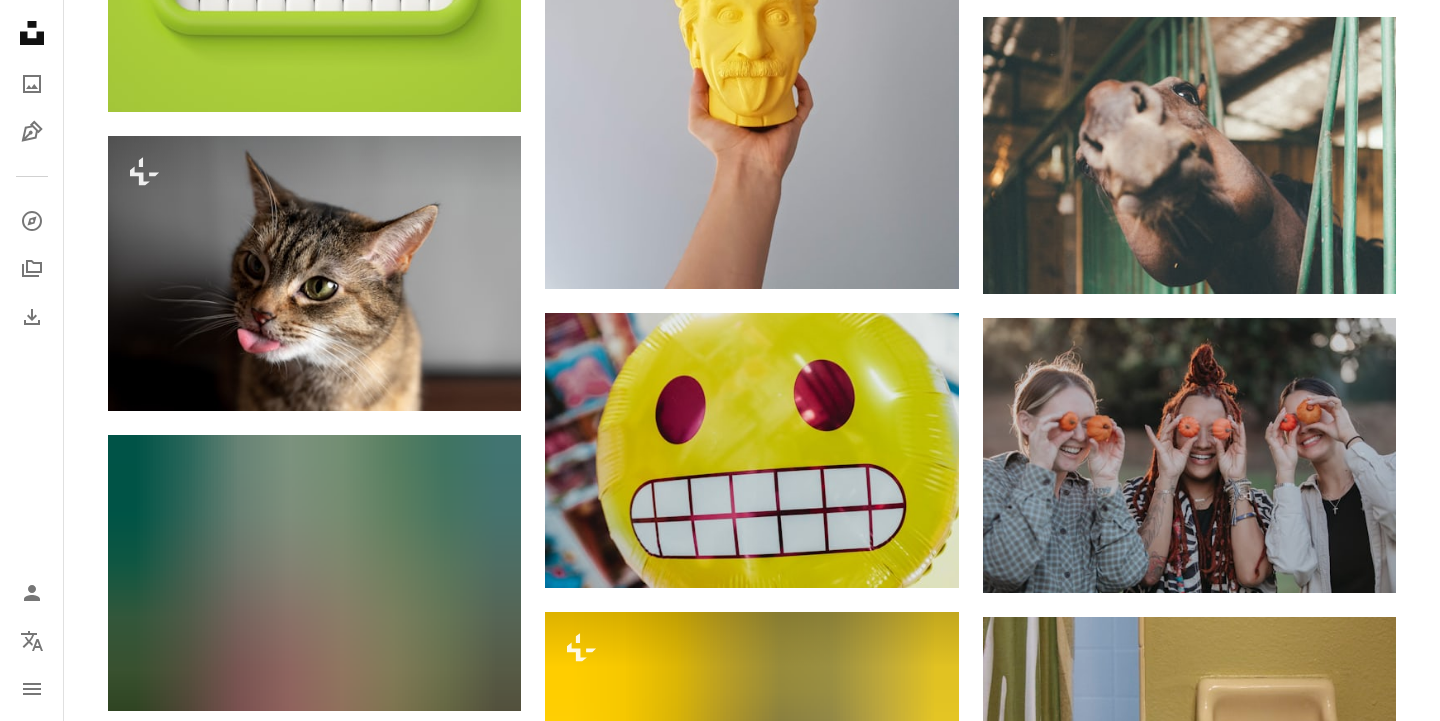 scroll, scrollTop: 1895, scrollLeft: 0, axis: vertical 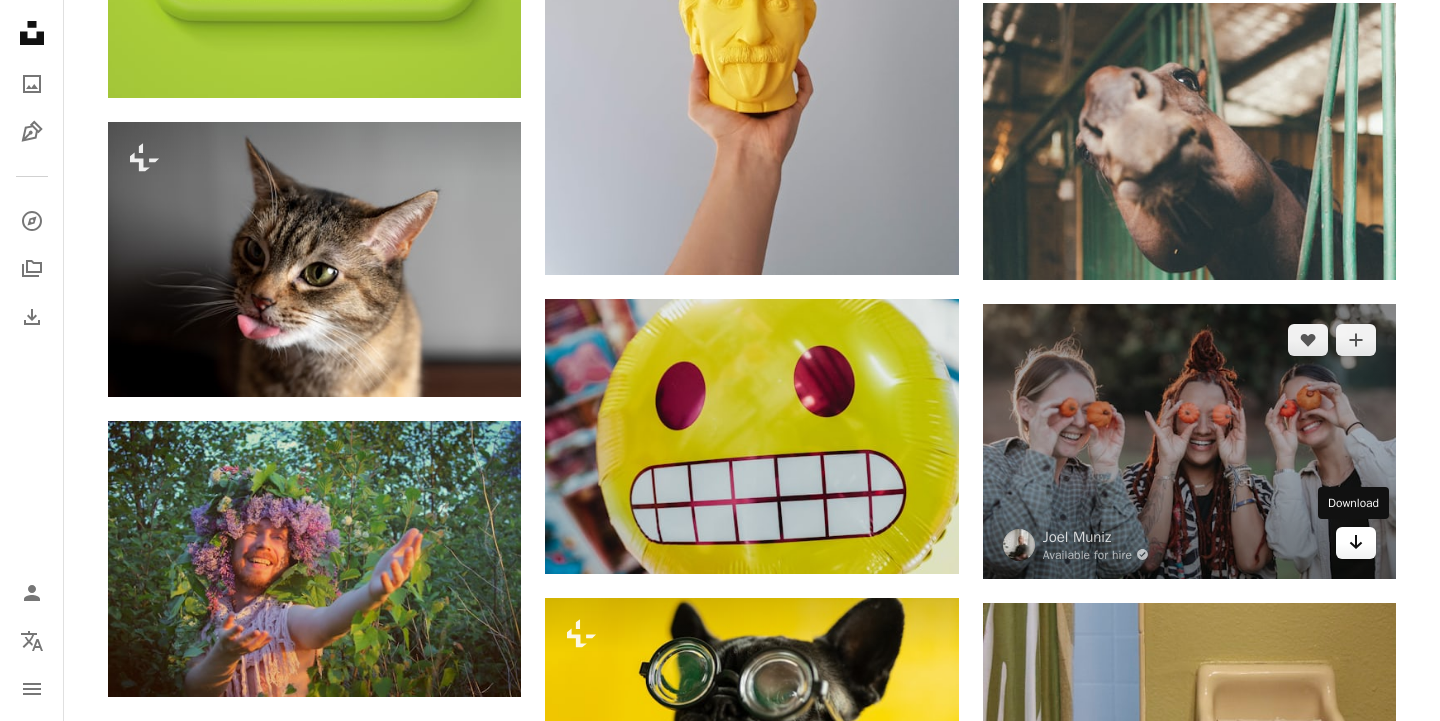 click on "Arrow pointing down" 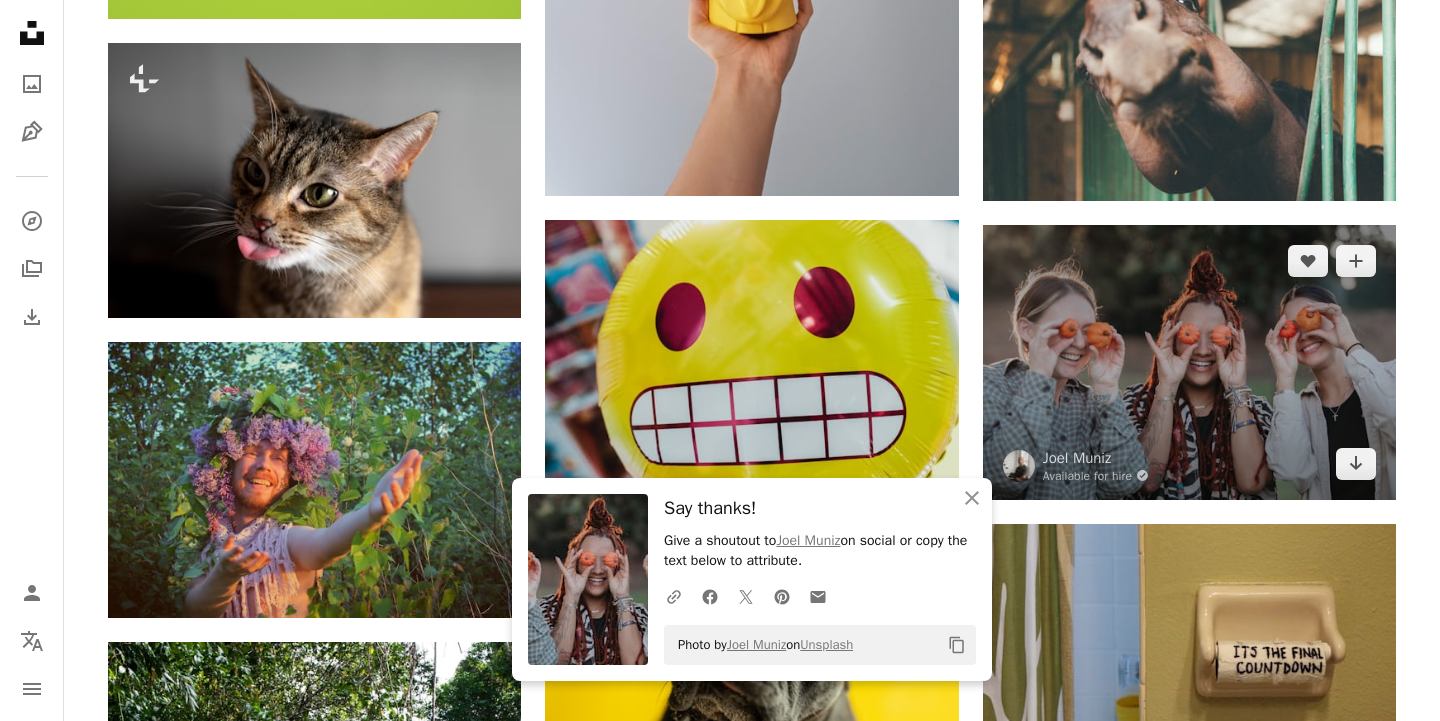 scroll, scrollTop: 1976, scrollLeft: 0, axis: vertical 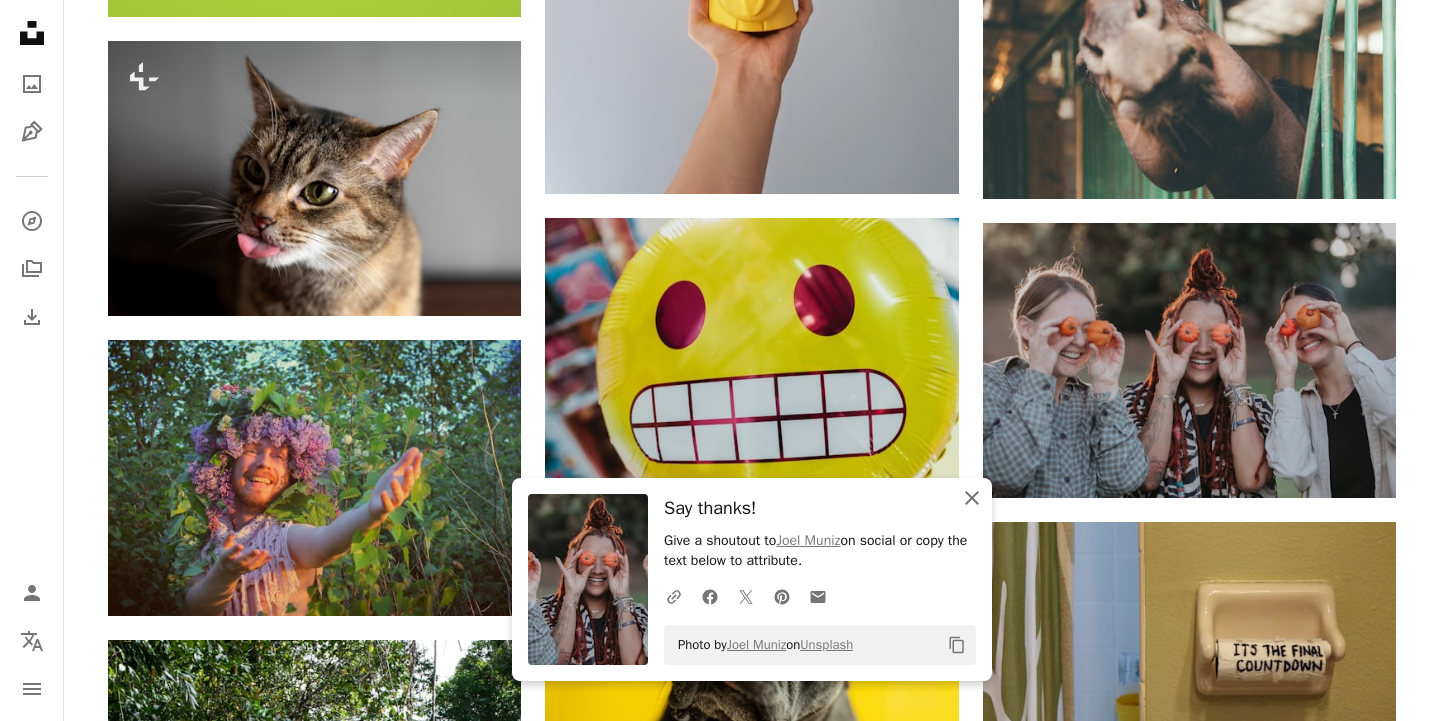 click on "An X shape" 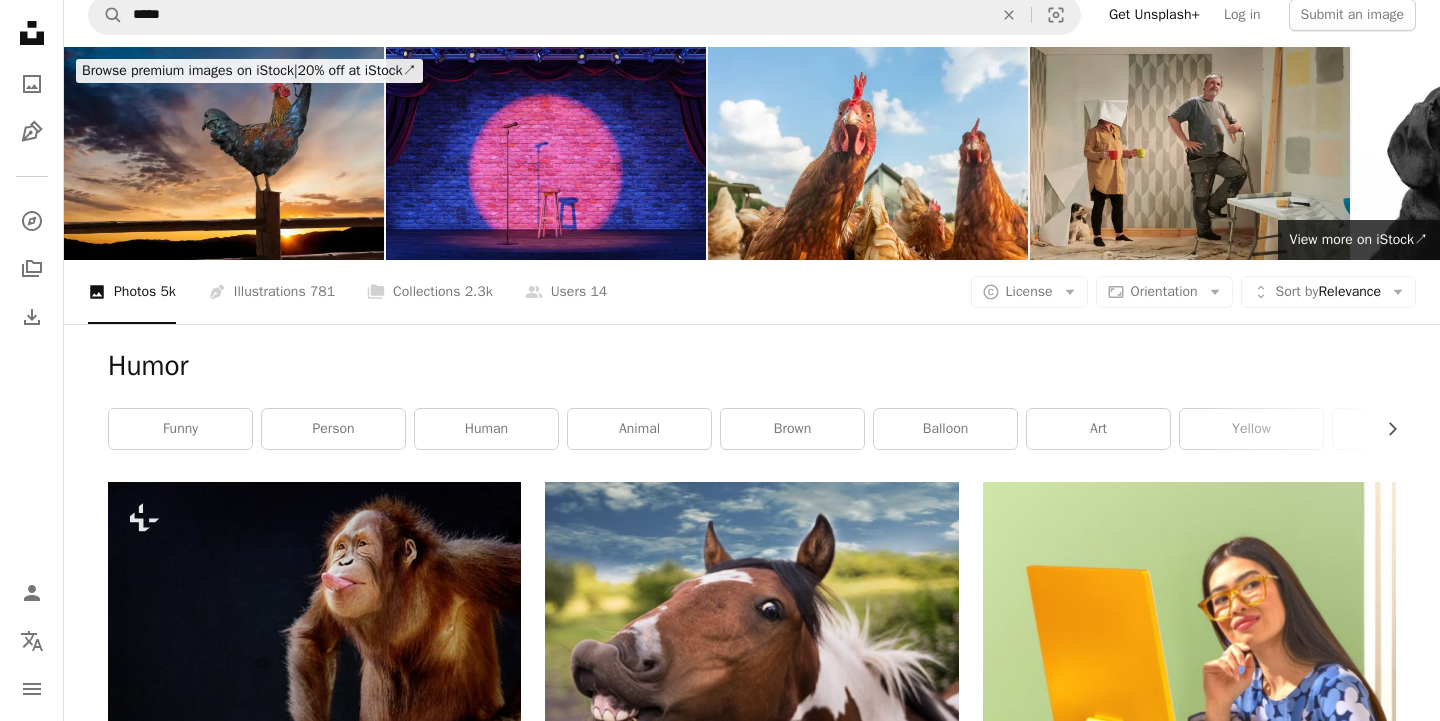 scroll, scrollTop: 0, scrollLeft: 0, axis: both 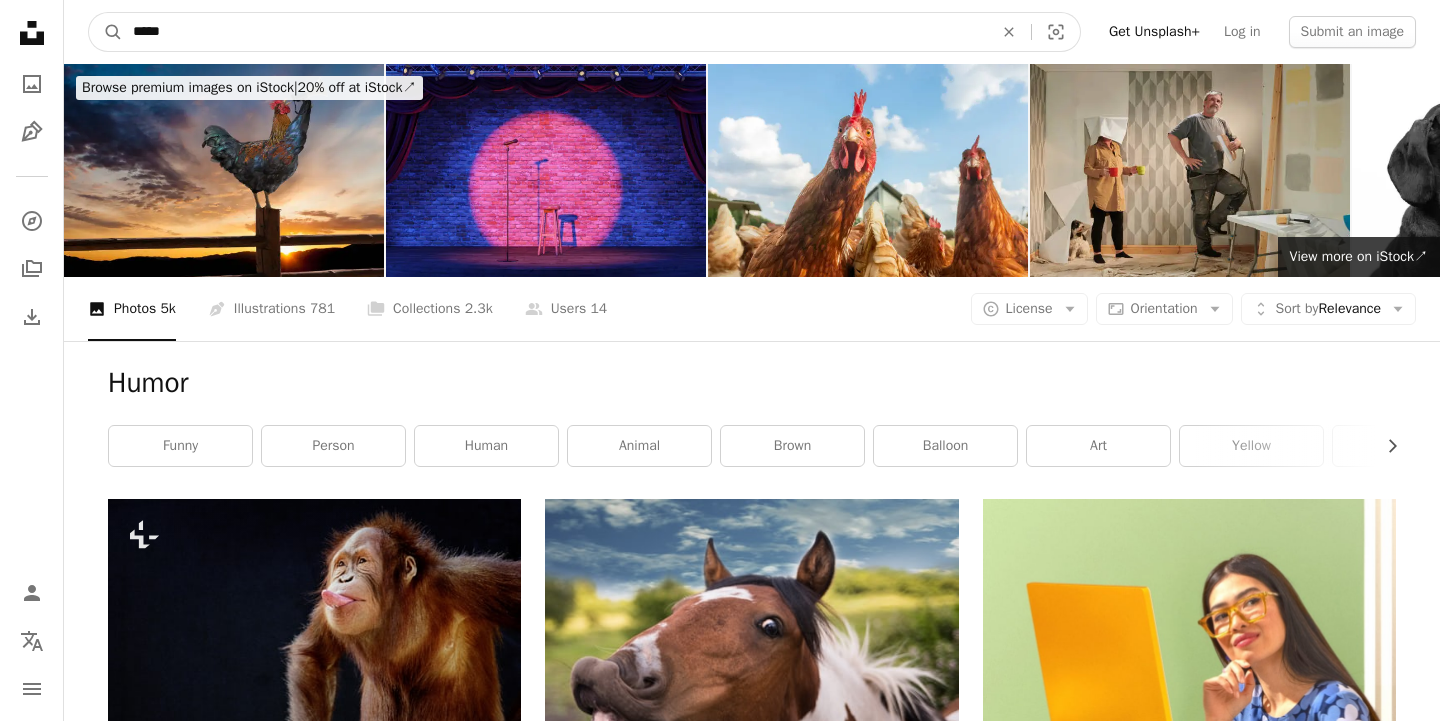 click on "*****" at bounding box center [555, 32] 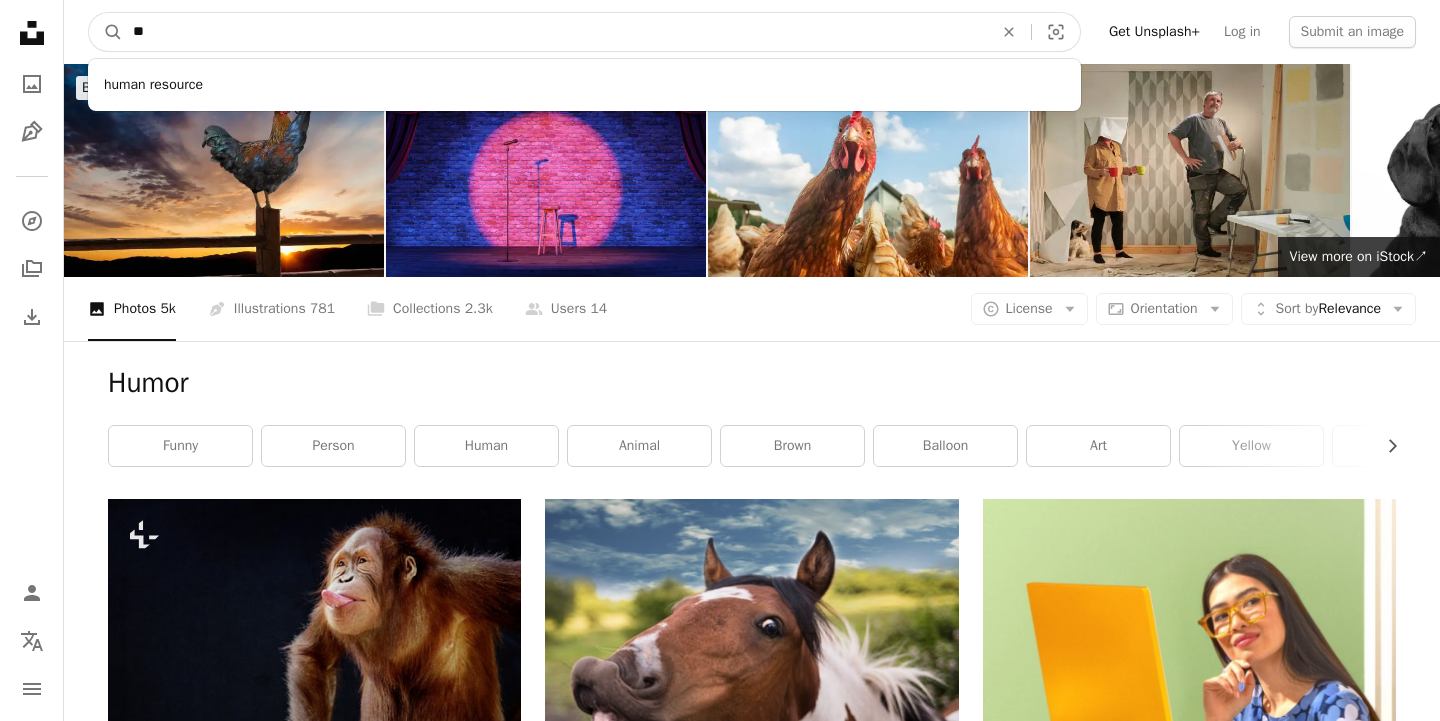 type on "*" 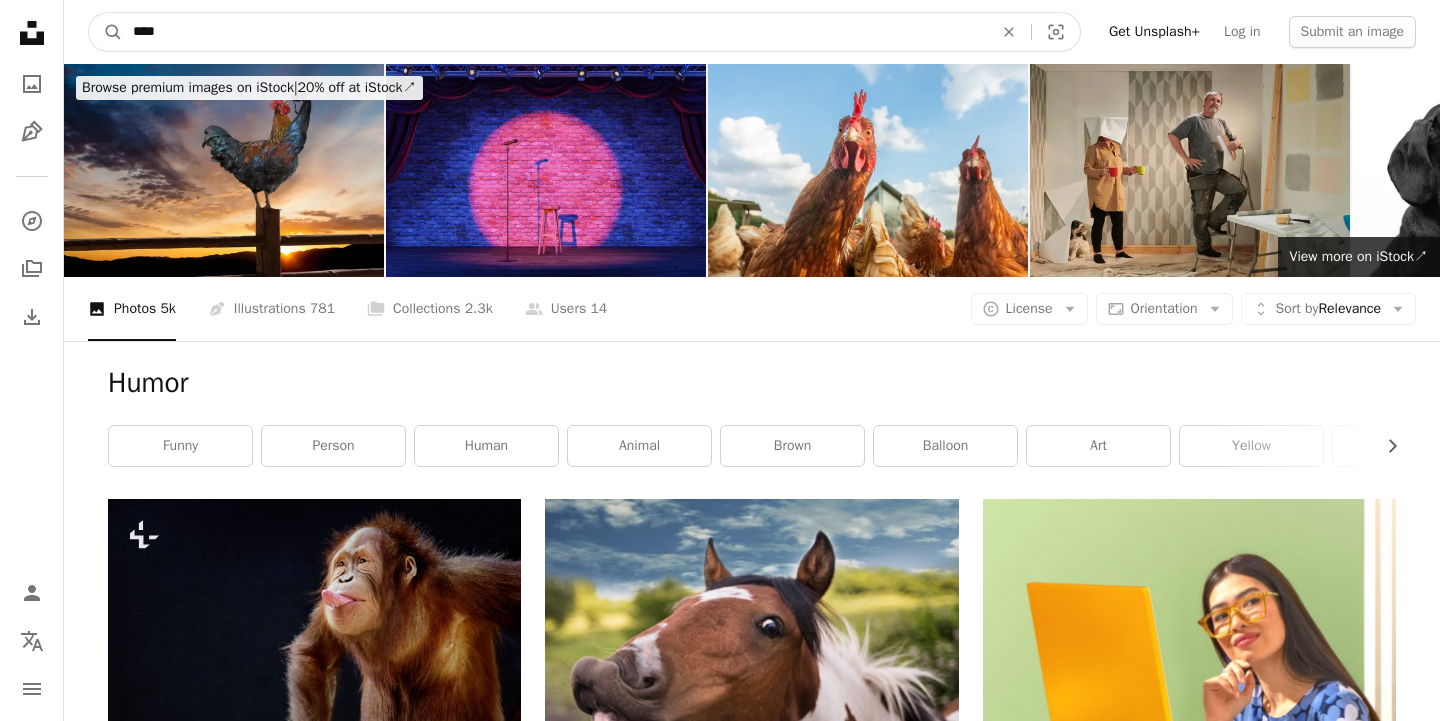 type on "****" 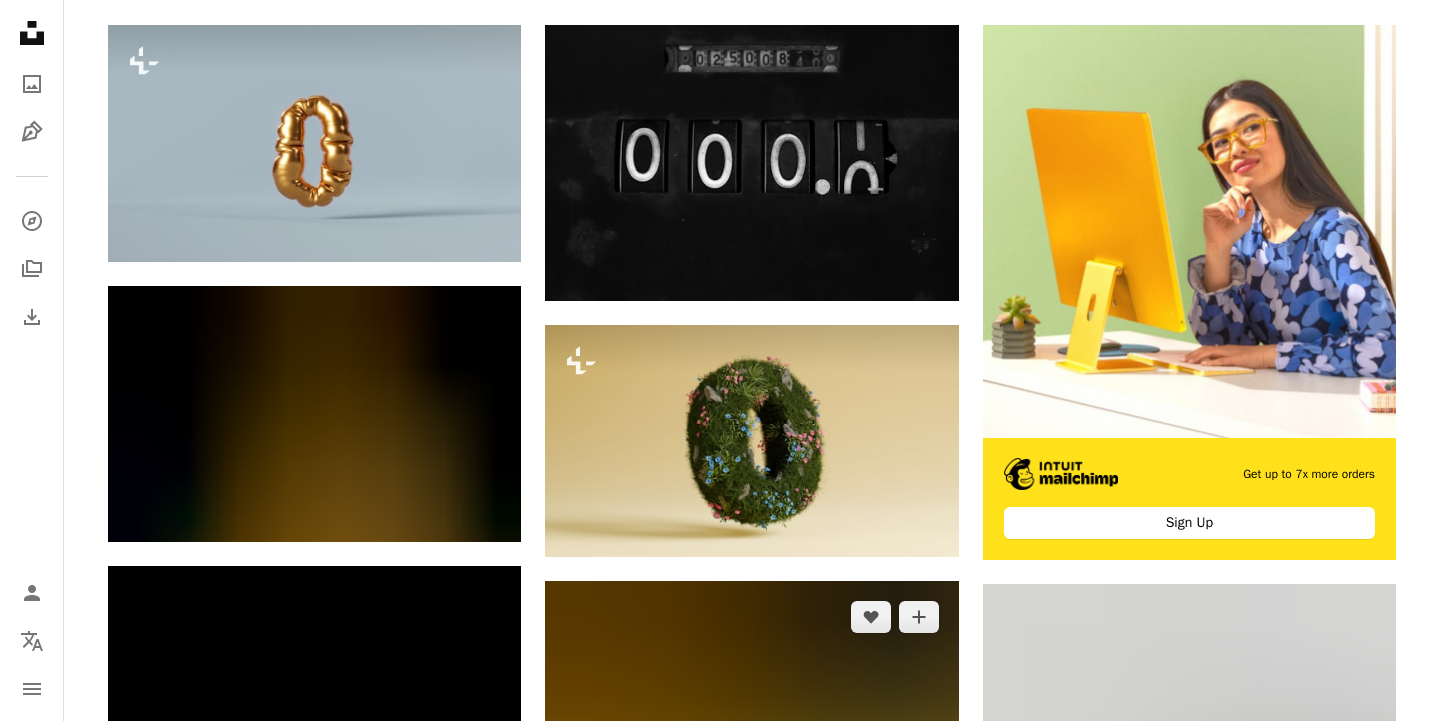 scroll, scrollTop: 0, scrollLeft: 0, axis: both 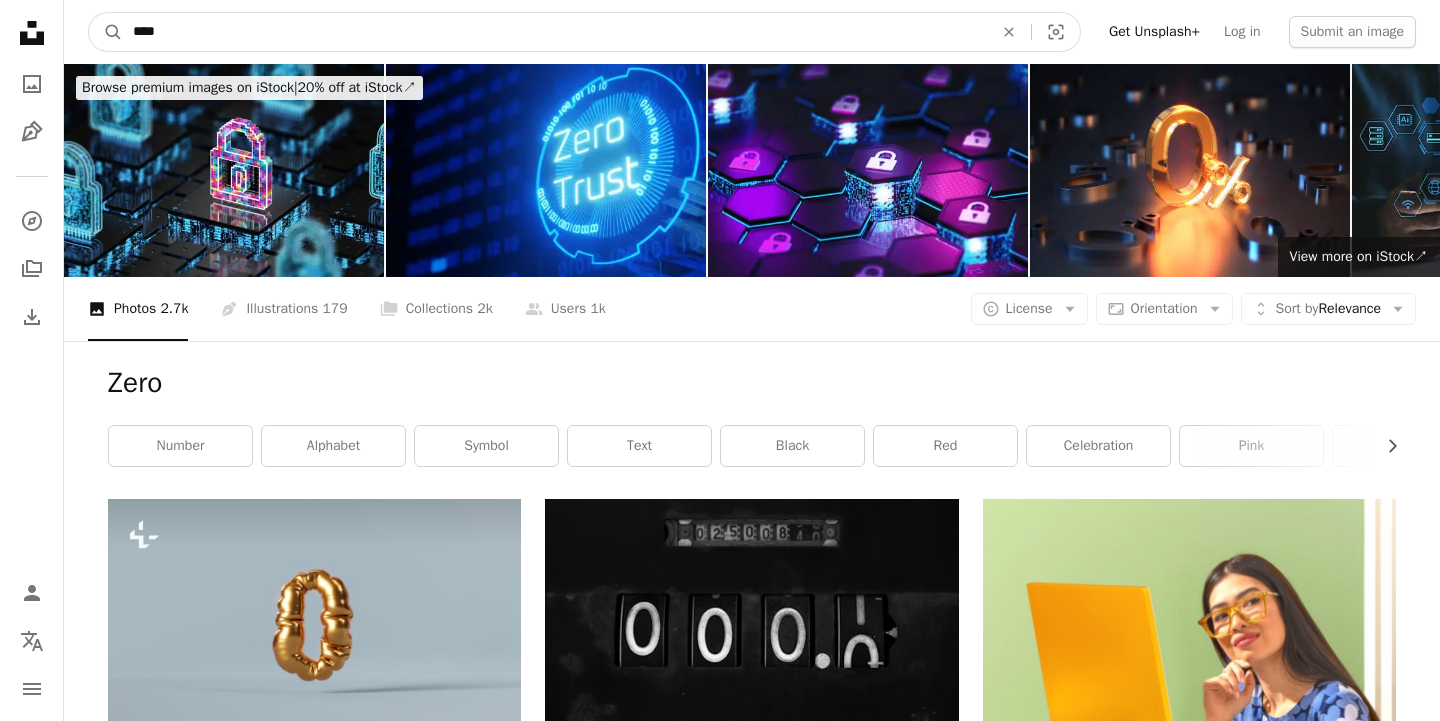 click on "****" at bounding box center (555, 32) 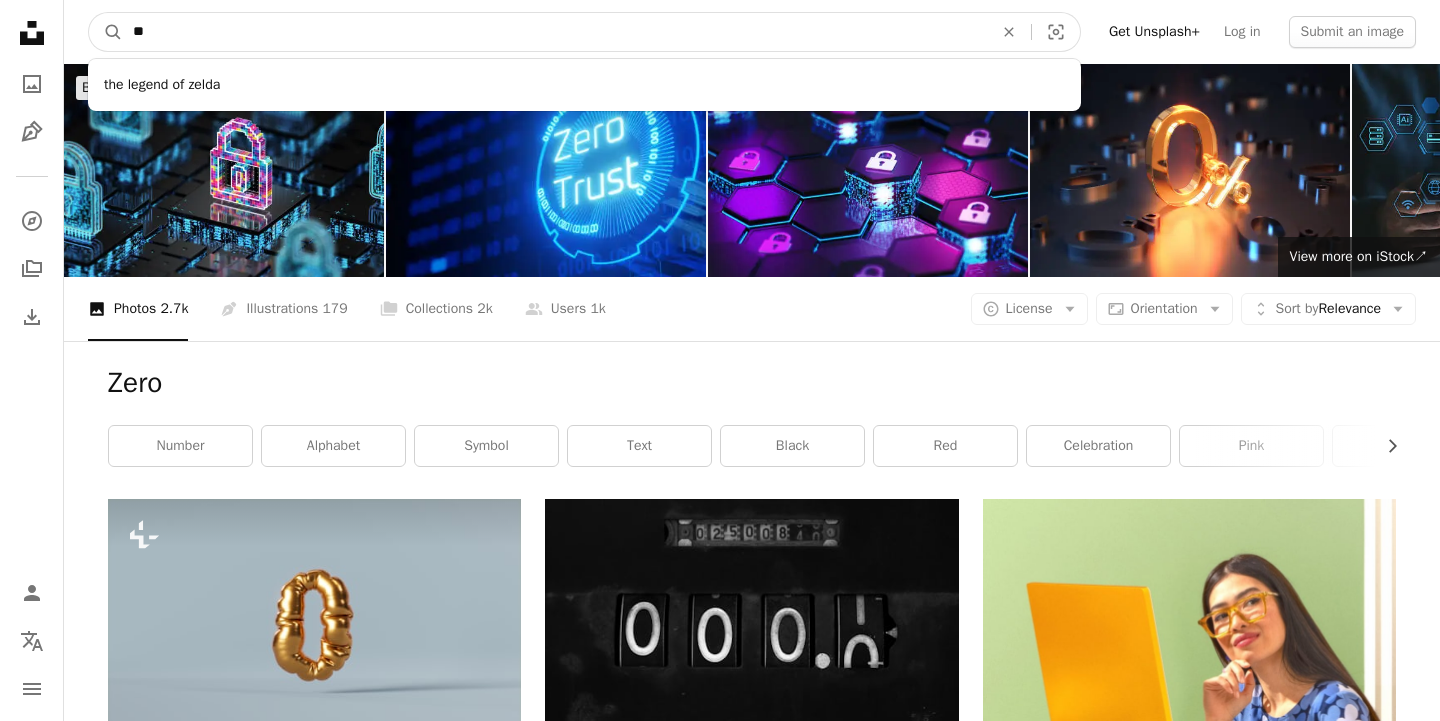 type on "*" 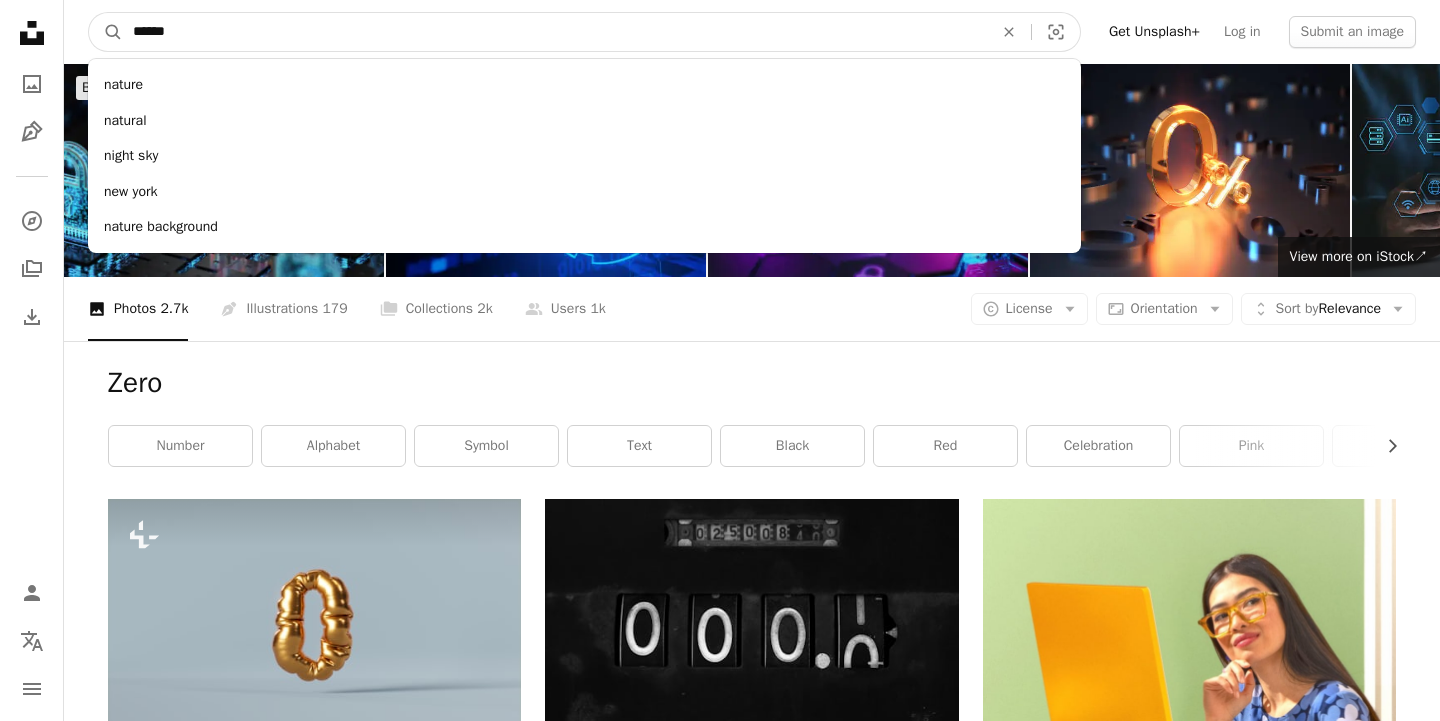 type on "*******" 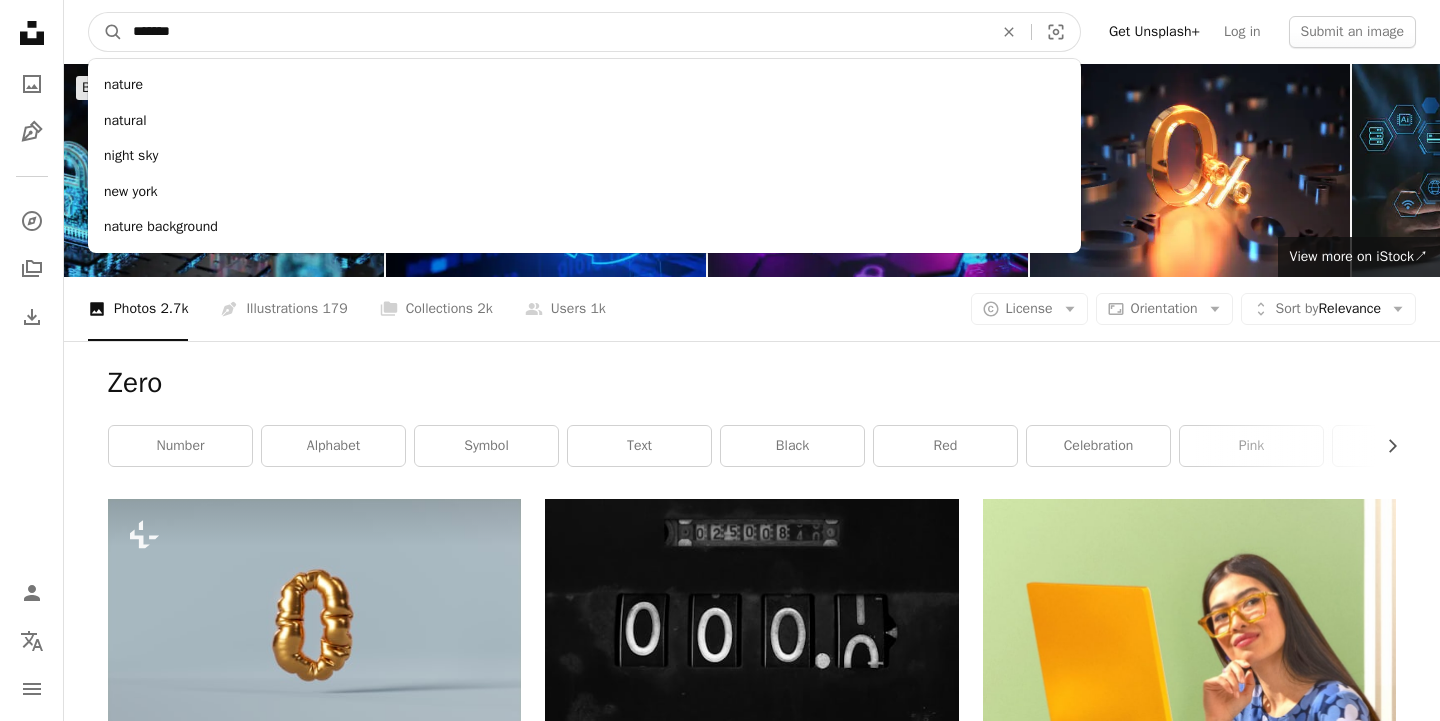 click on "A magnifying glass" at bounding box center (106, 32) 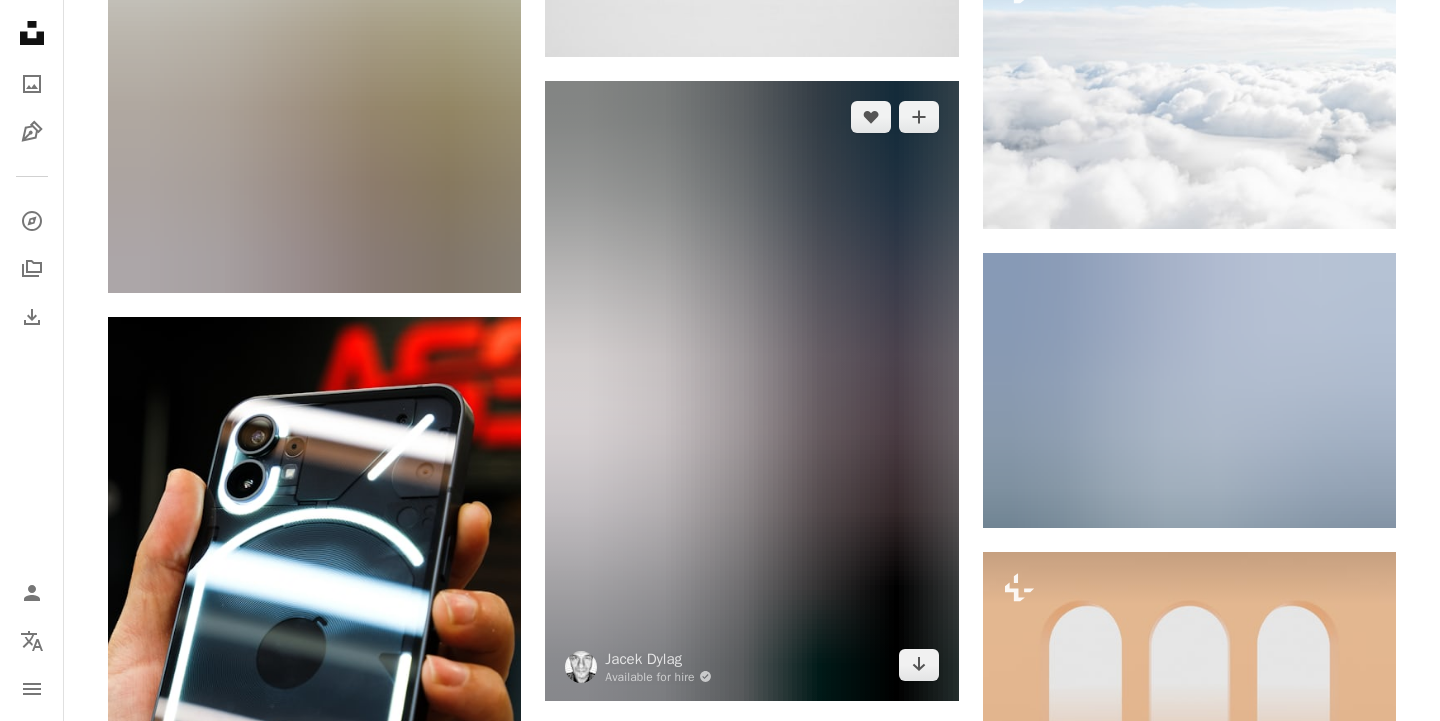 scroll, scrollTop: 0, scrollLeft: 0, axis: both 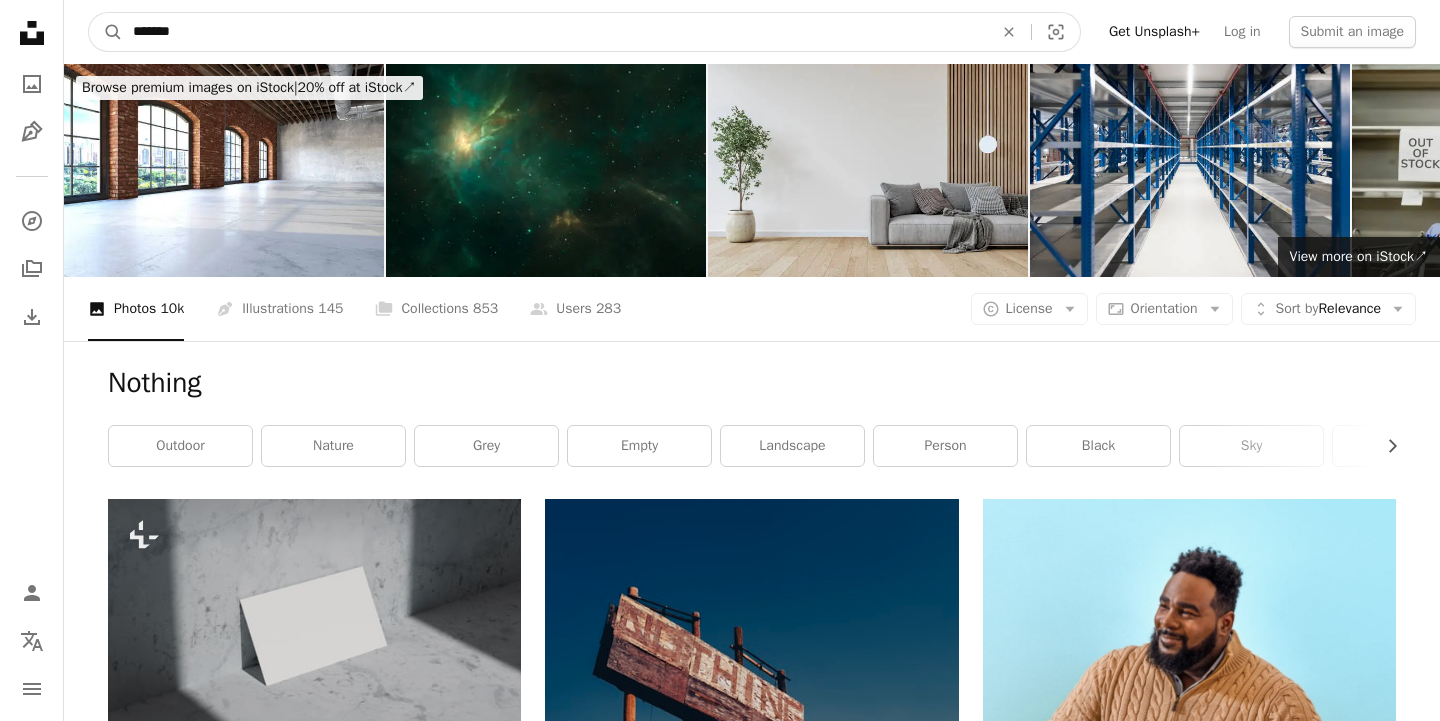click on "*******" at bounding box center [555, 32] 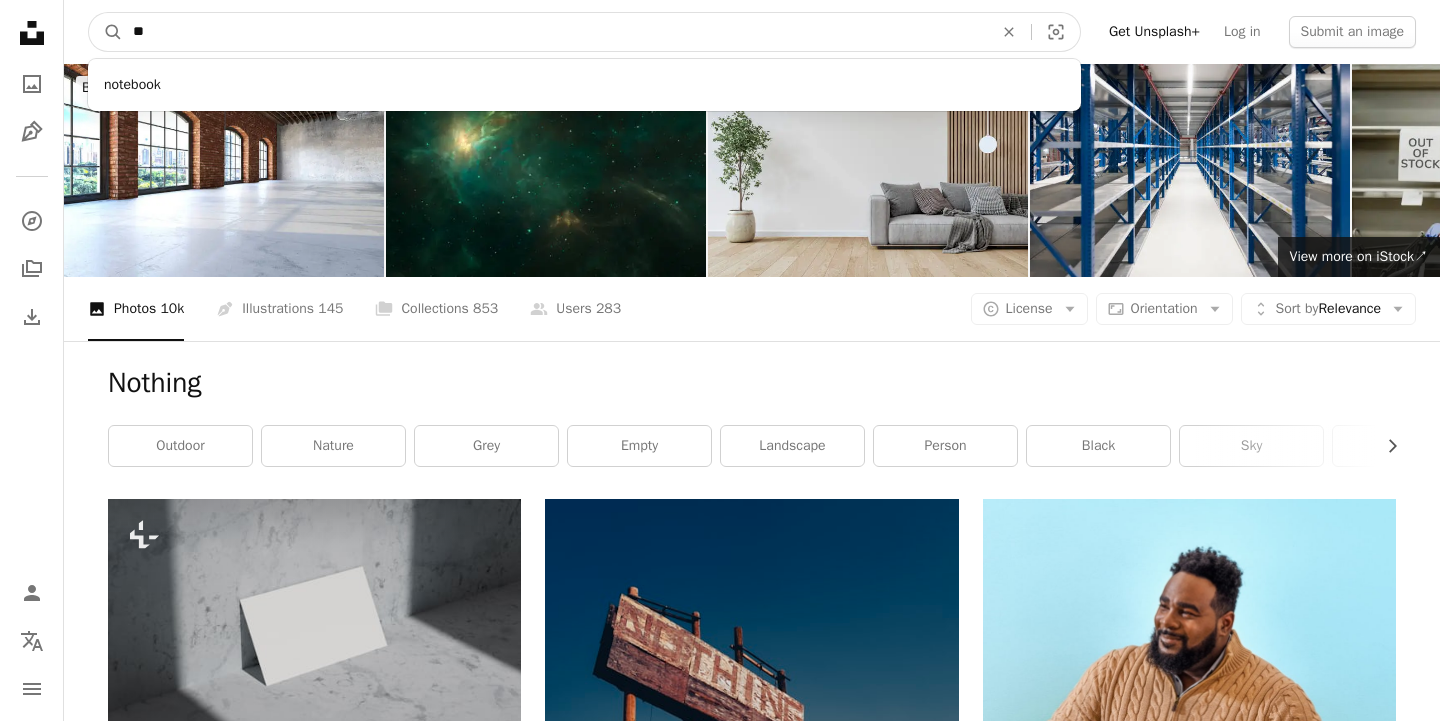 type on "*" 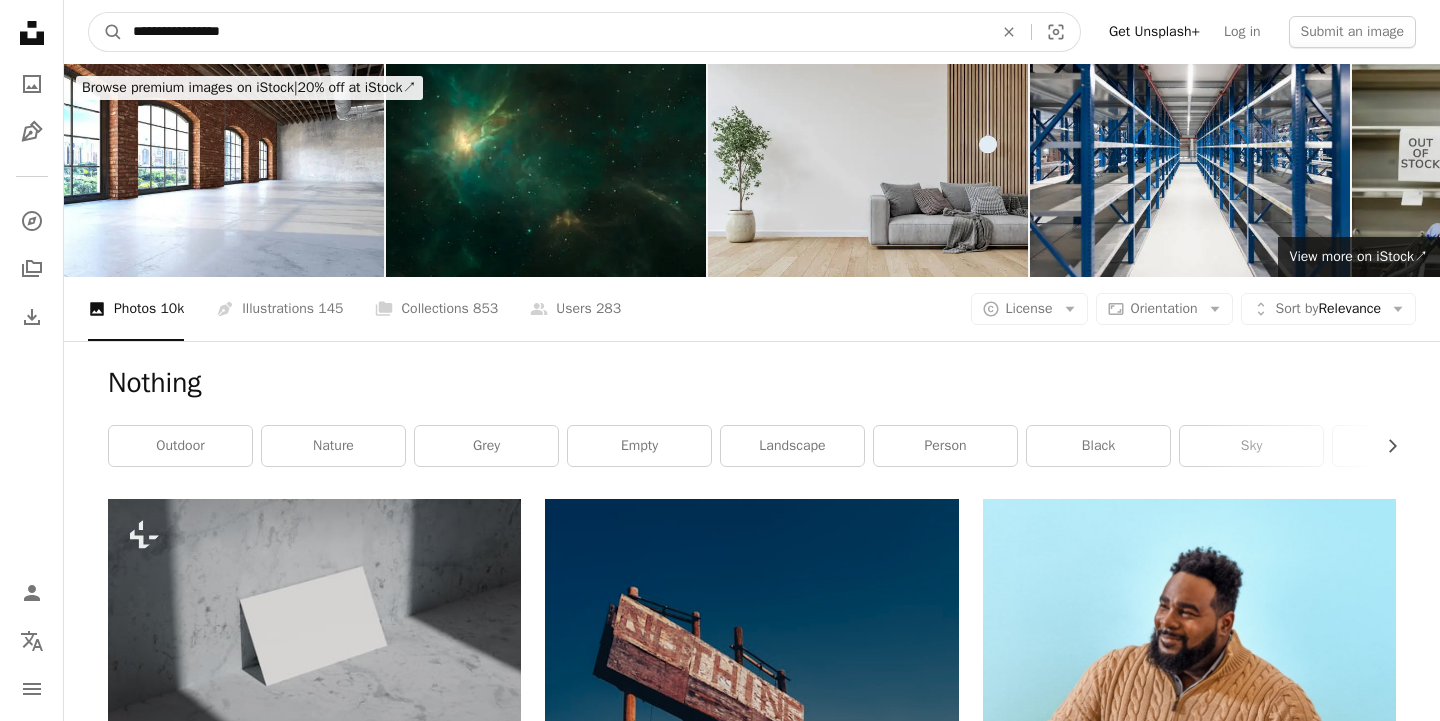 type on "**********" 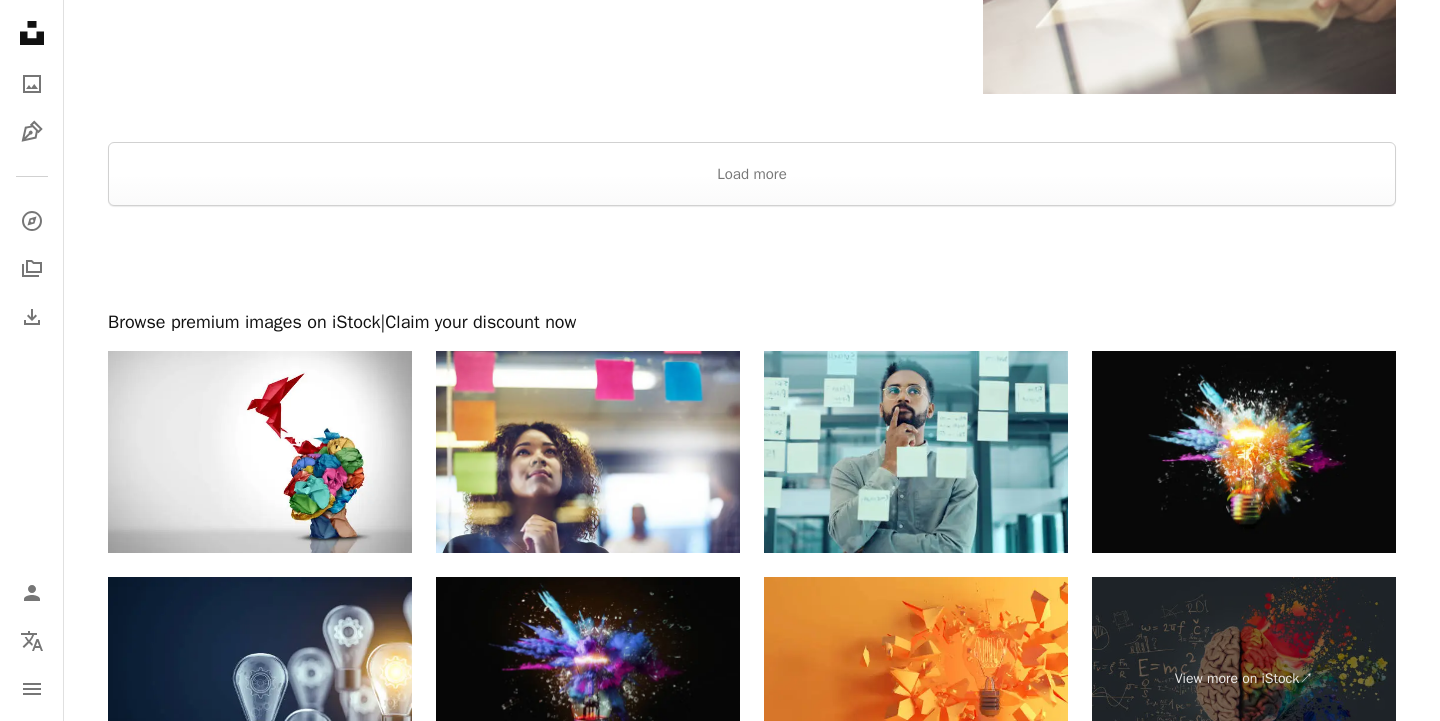 scroll, scrollTop: 3841, scrollLeft: 0, axis: vertical 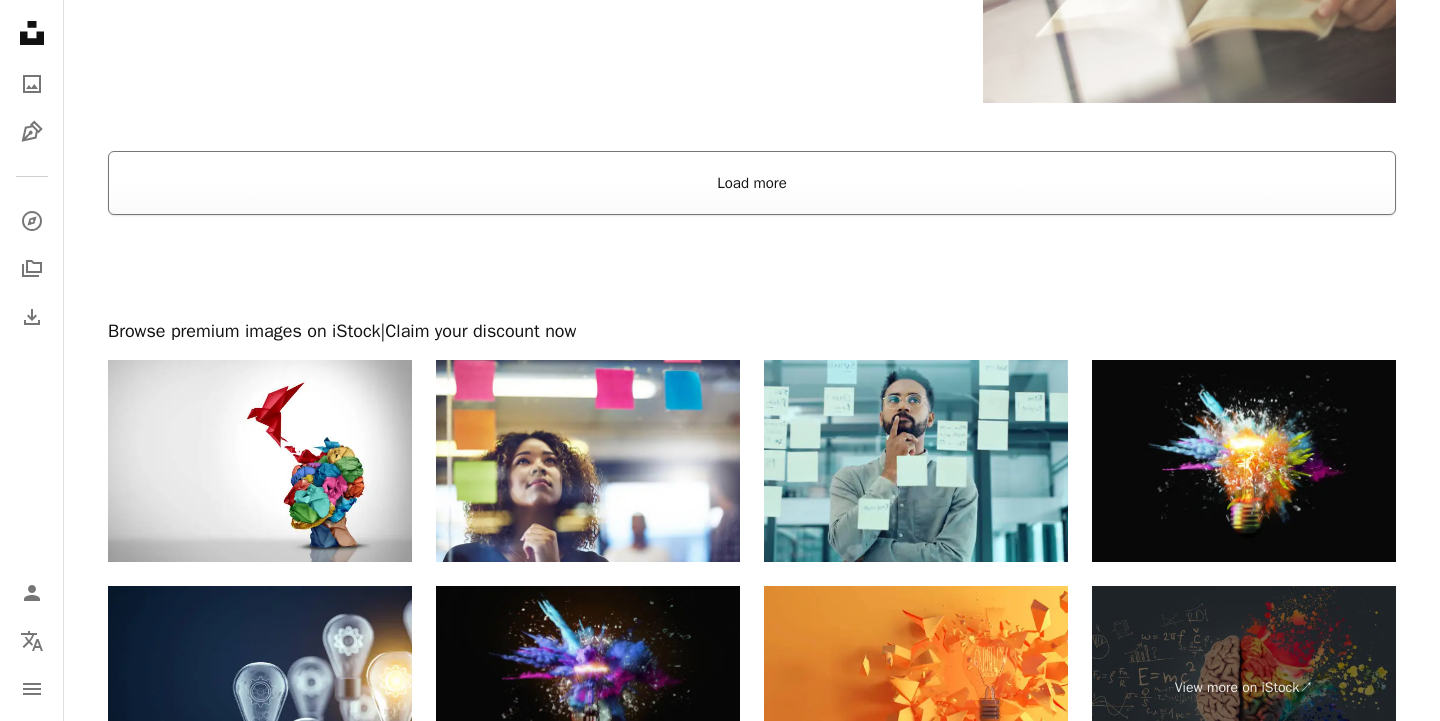 click on "Load more" at bounding box center (752, 183) 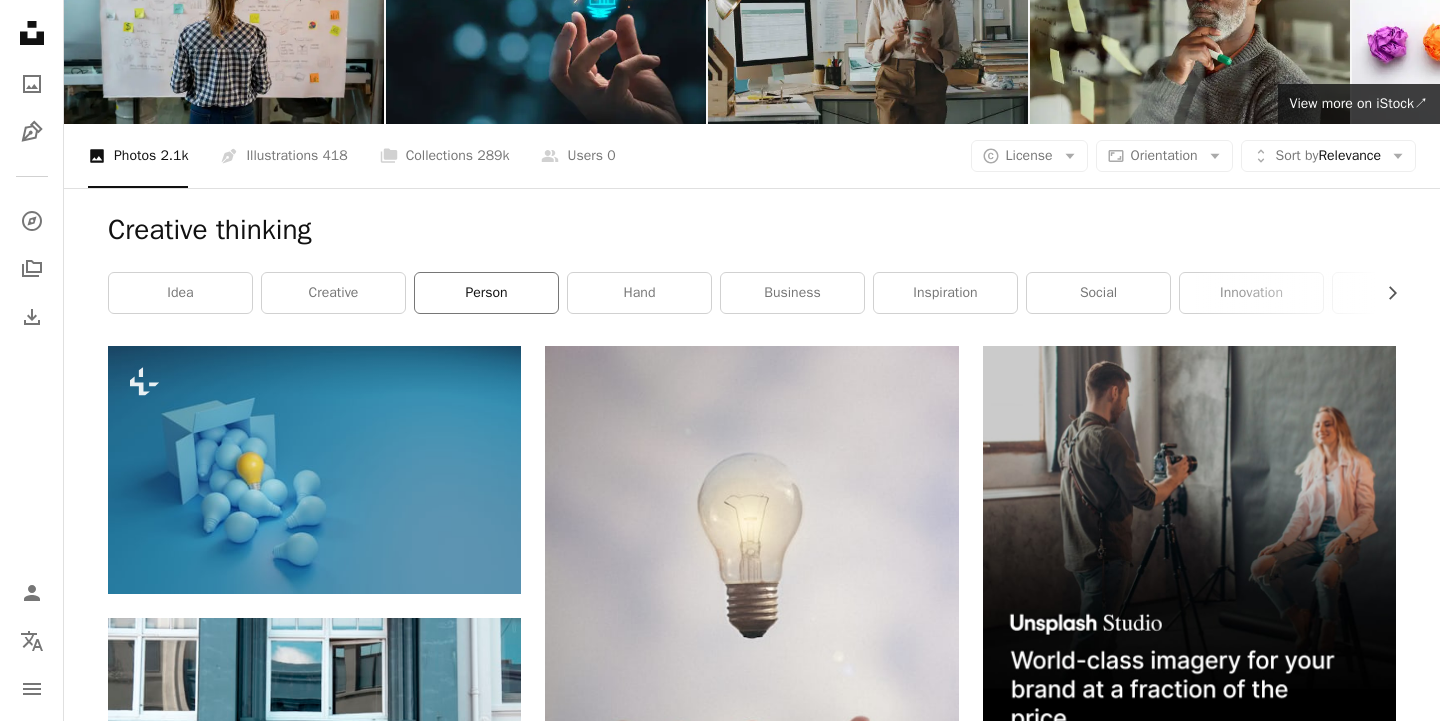 scroll, scrollTop: 0, scrollLeft: 0, axis: both 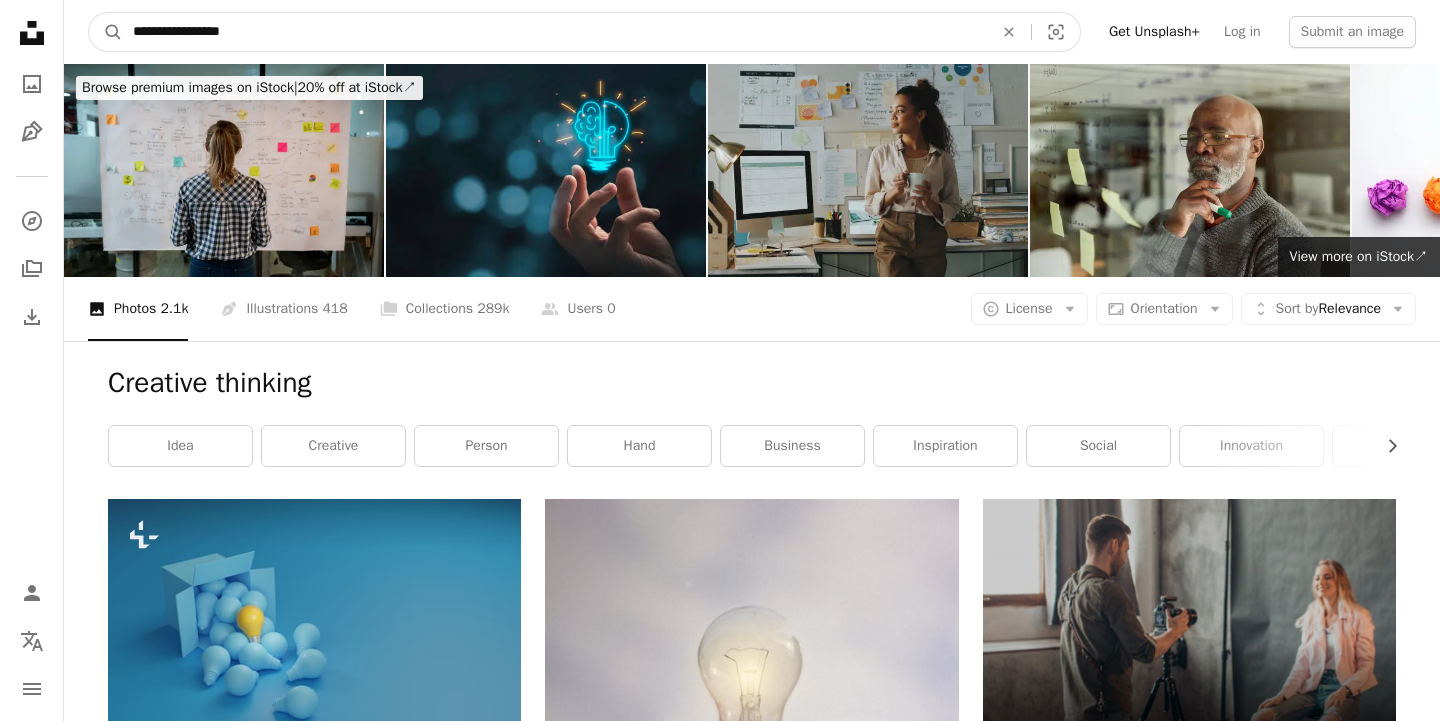 drag, startPoint x: 335, startPoint y: 24, endPoint x: 226, endPoint y: 24, distance: 109 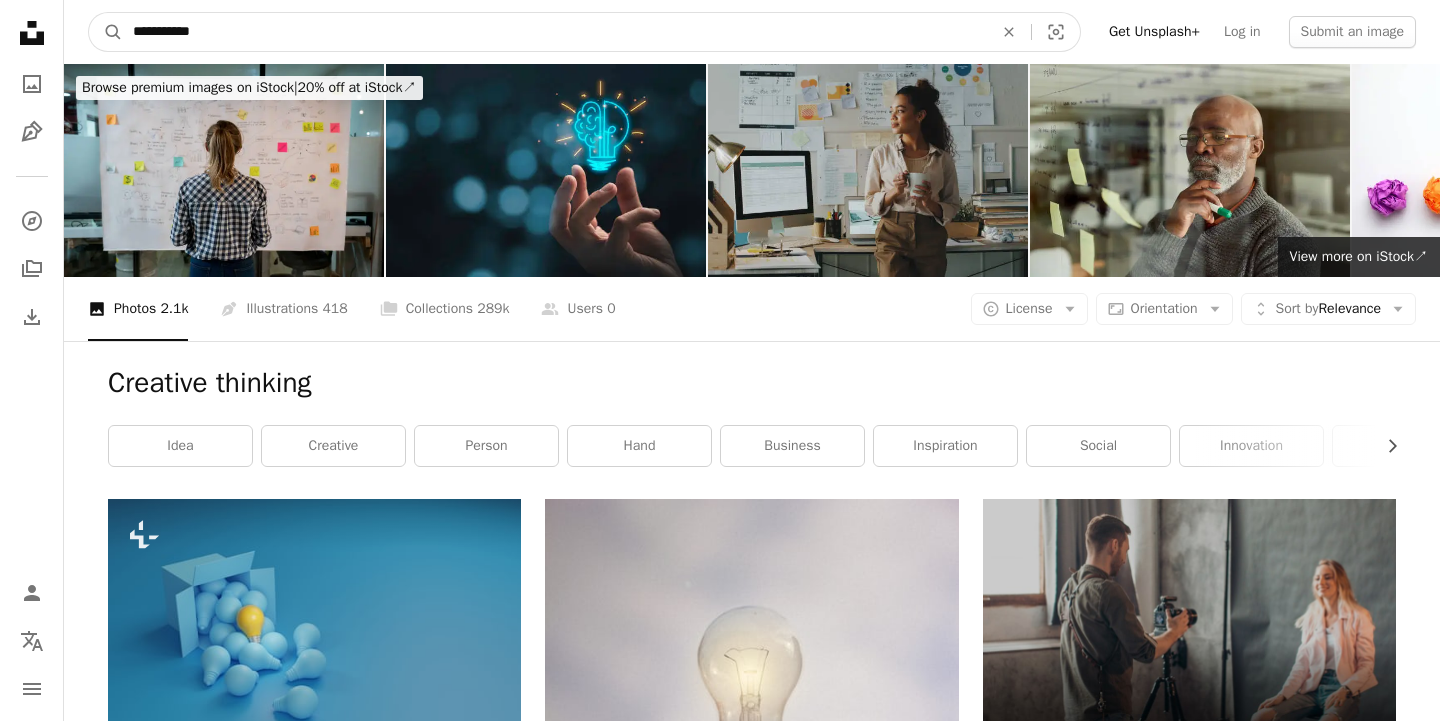 type on "**********" 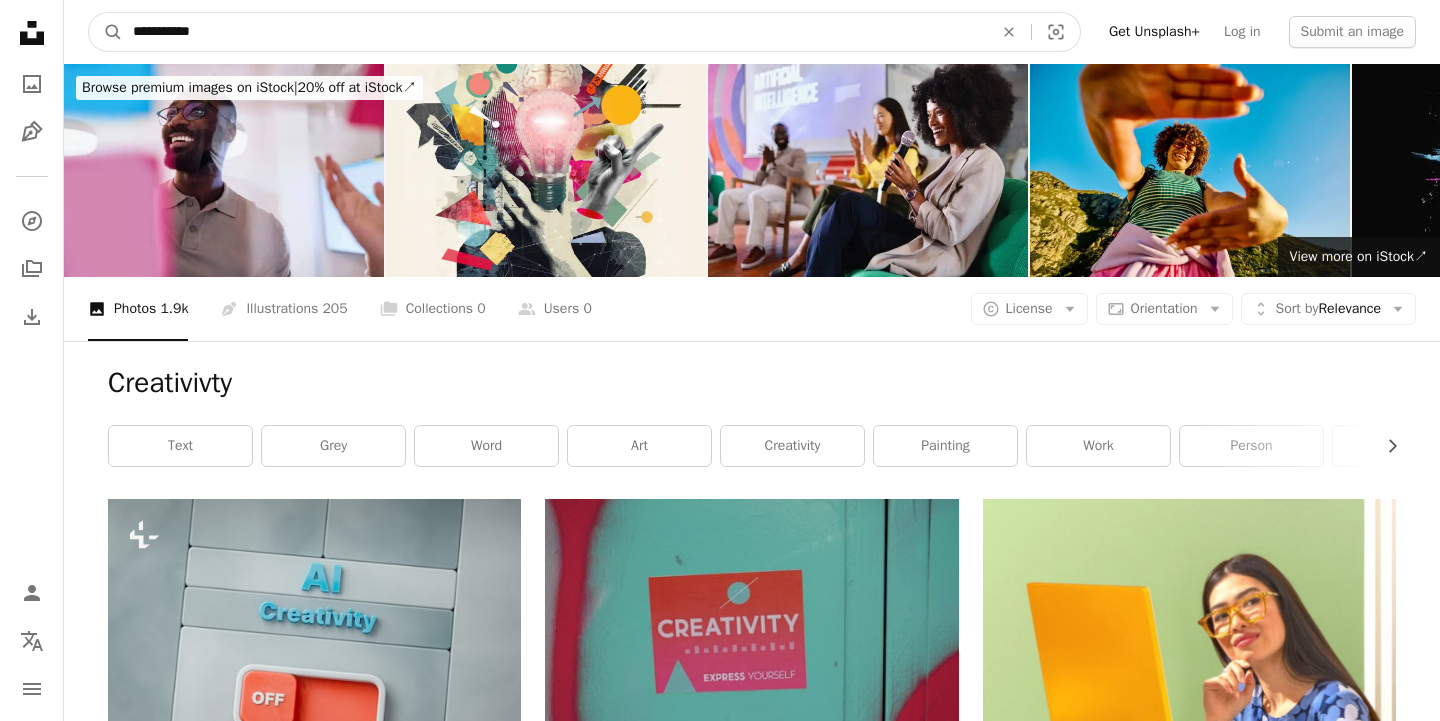 click on "**********" at bounding box center [555, 32] 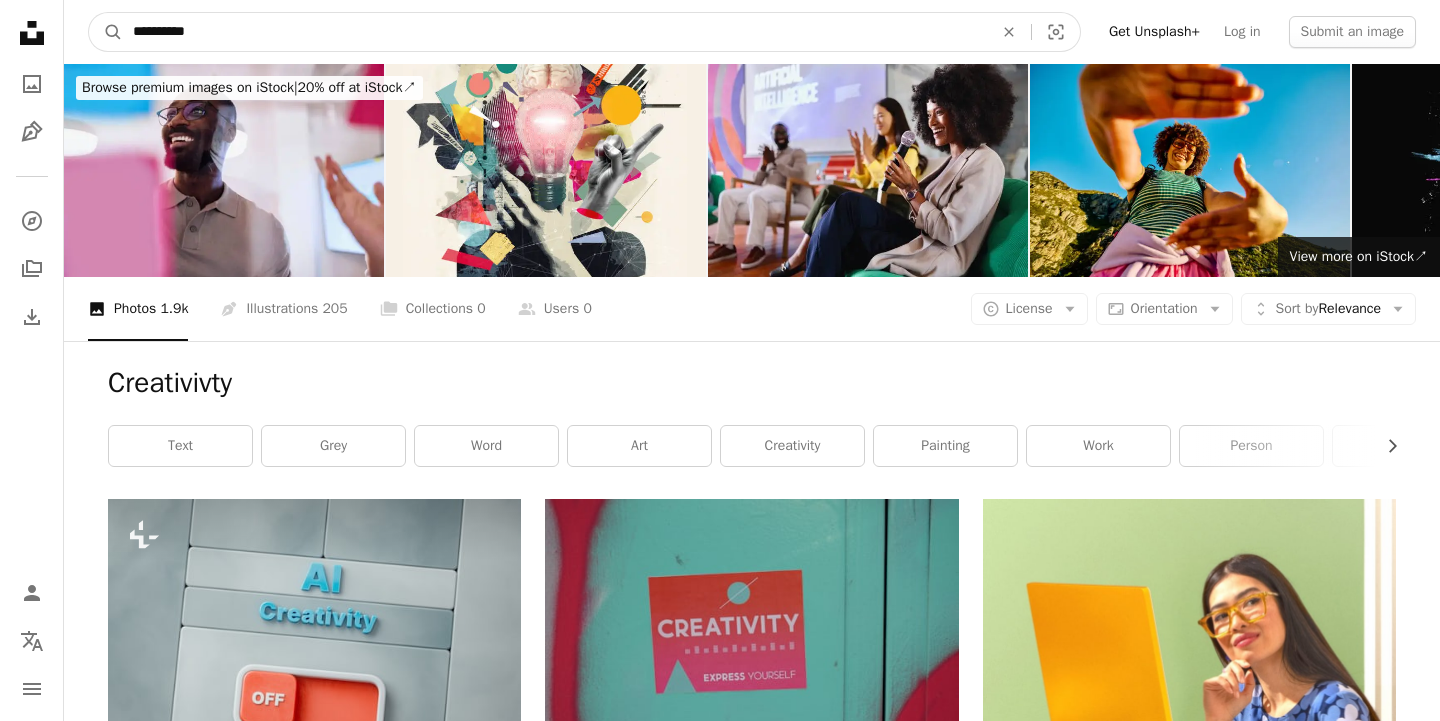 type on "**********" 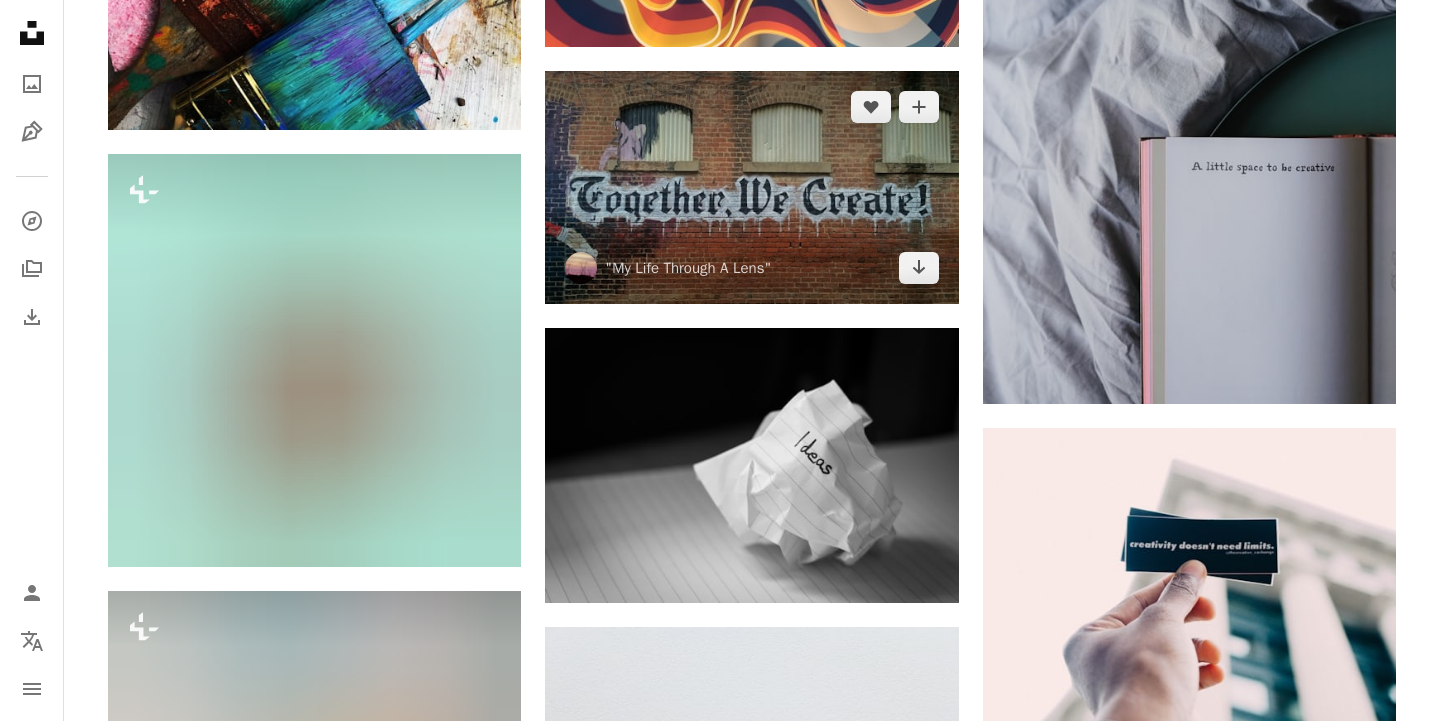scroll, scrollTop: 2451, scrollLeft: 0, axis: vertical 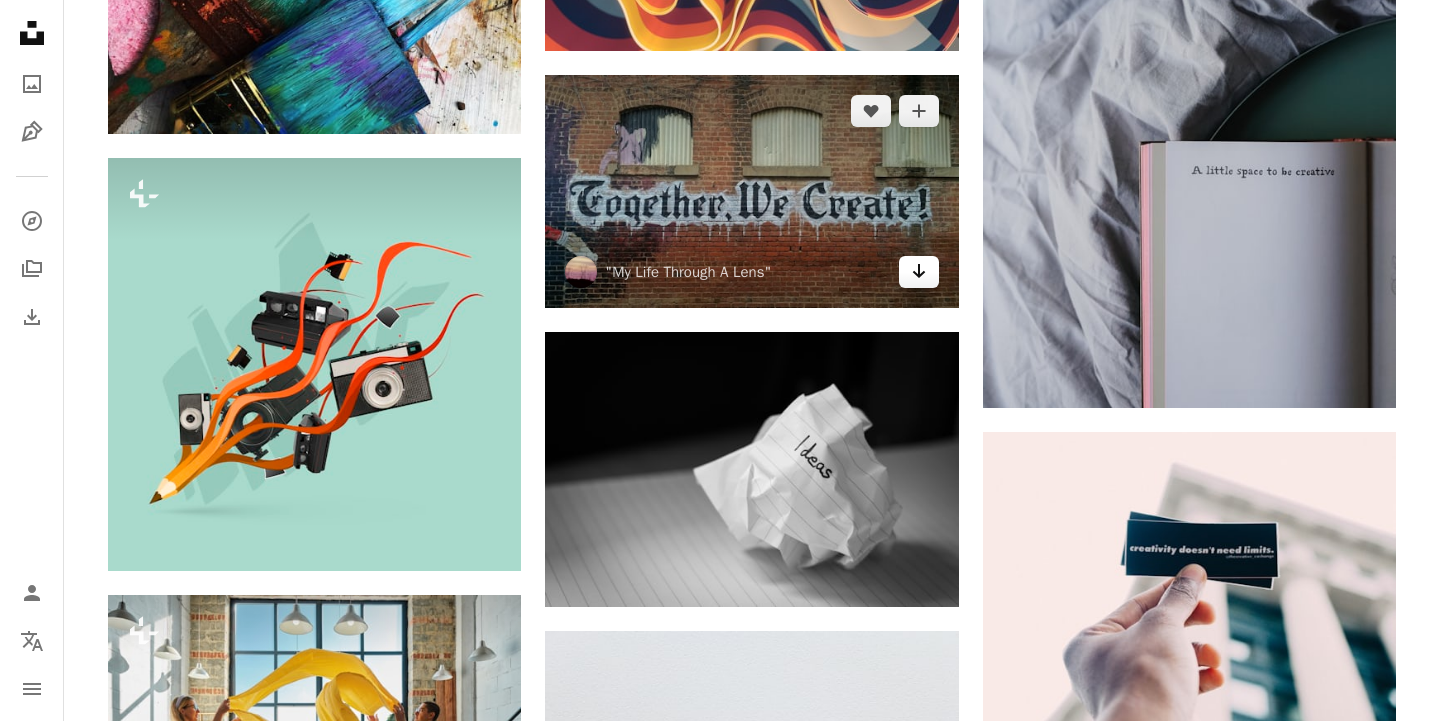 click on "Arrow pointing down" 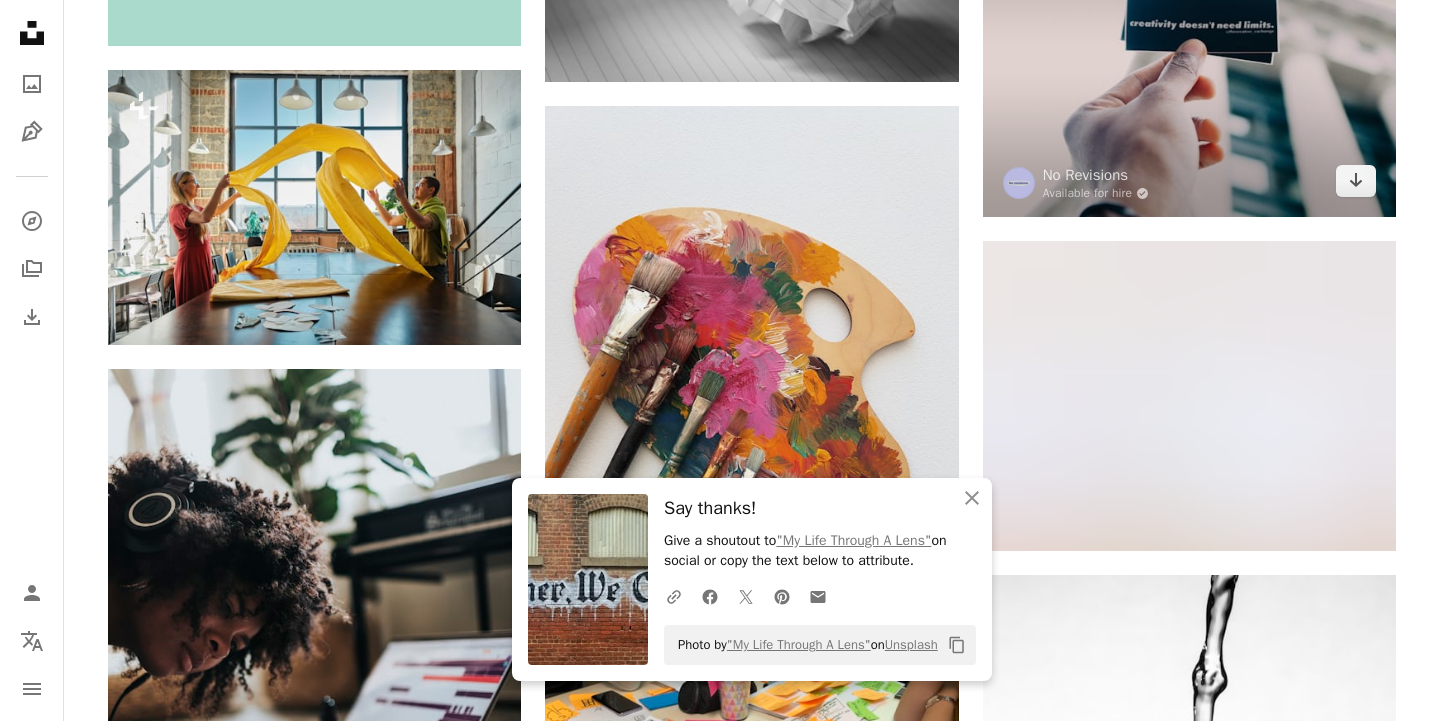 scroll, scrollTop: 2998, scrollLeft: 0, axis: vertical 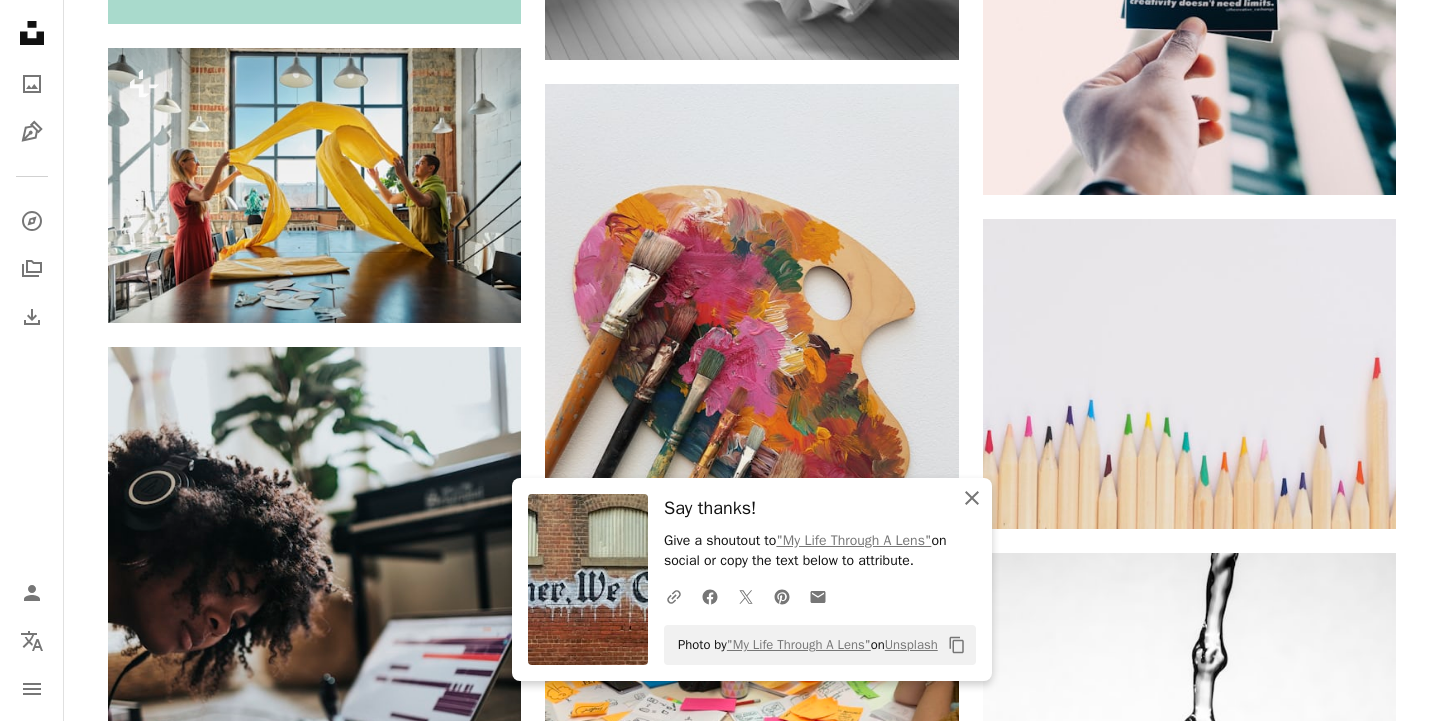 click on "An X shape" 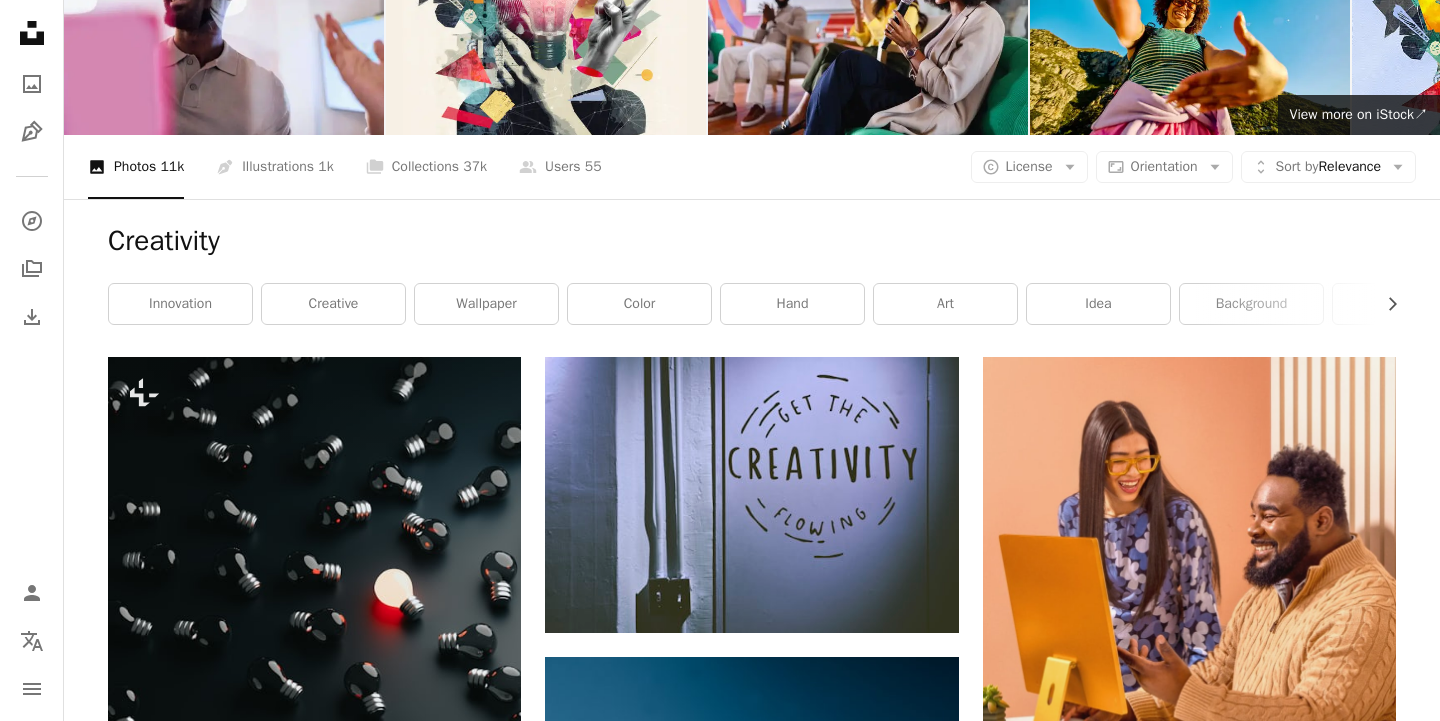scroll, scrollTop: 0, scrollLeft: 0, axis: both 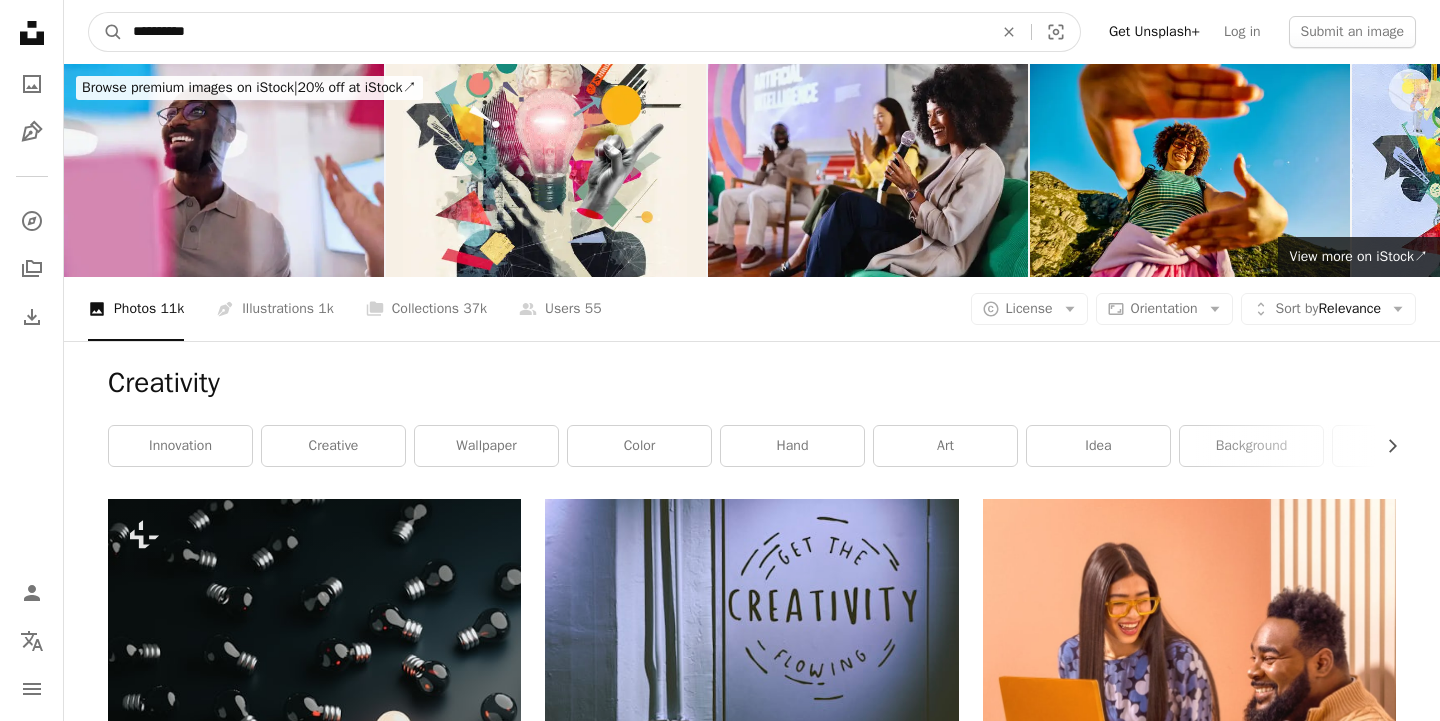 click on "**********" at bounding box center [555, 32] 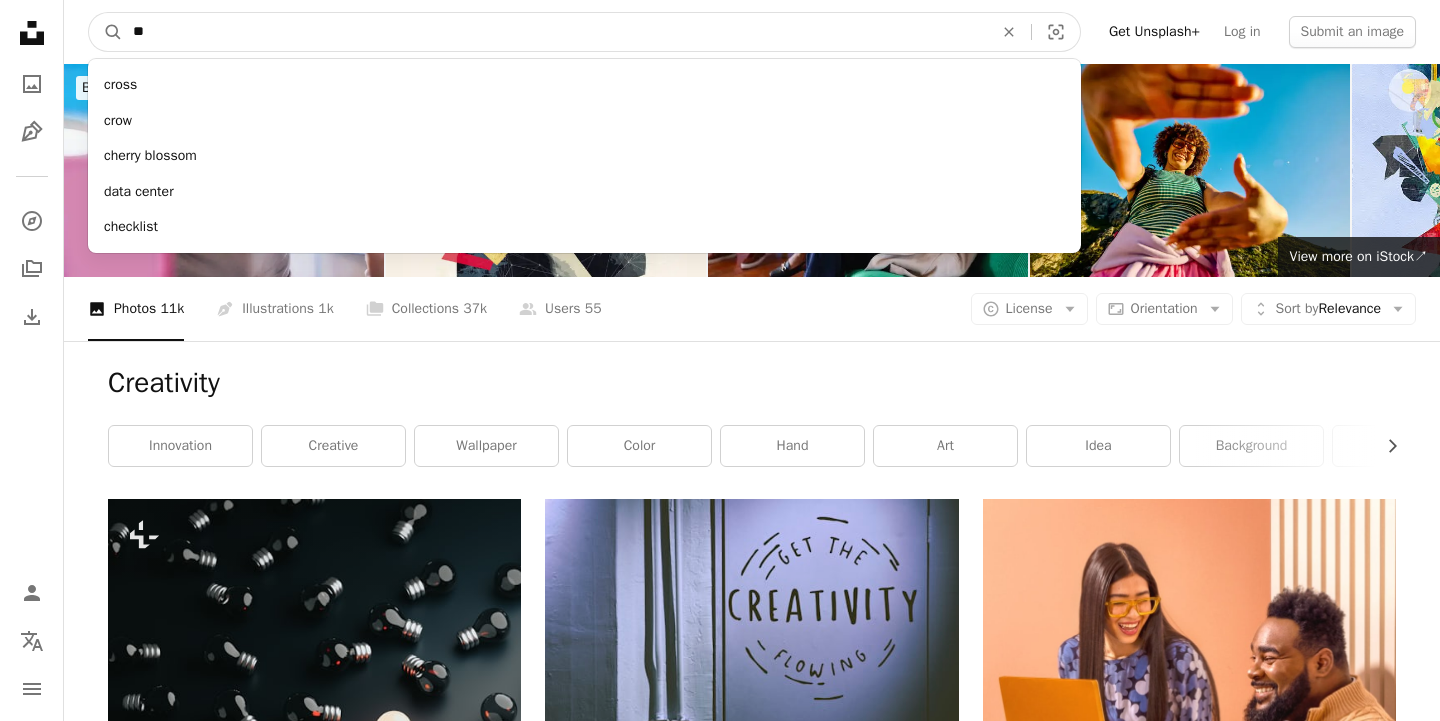 type on "*" 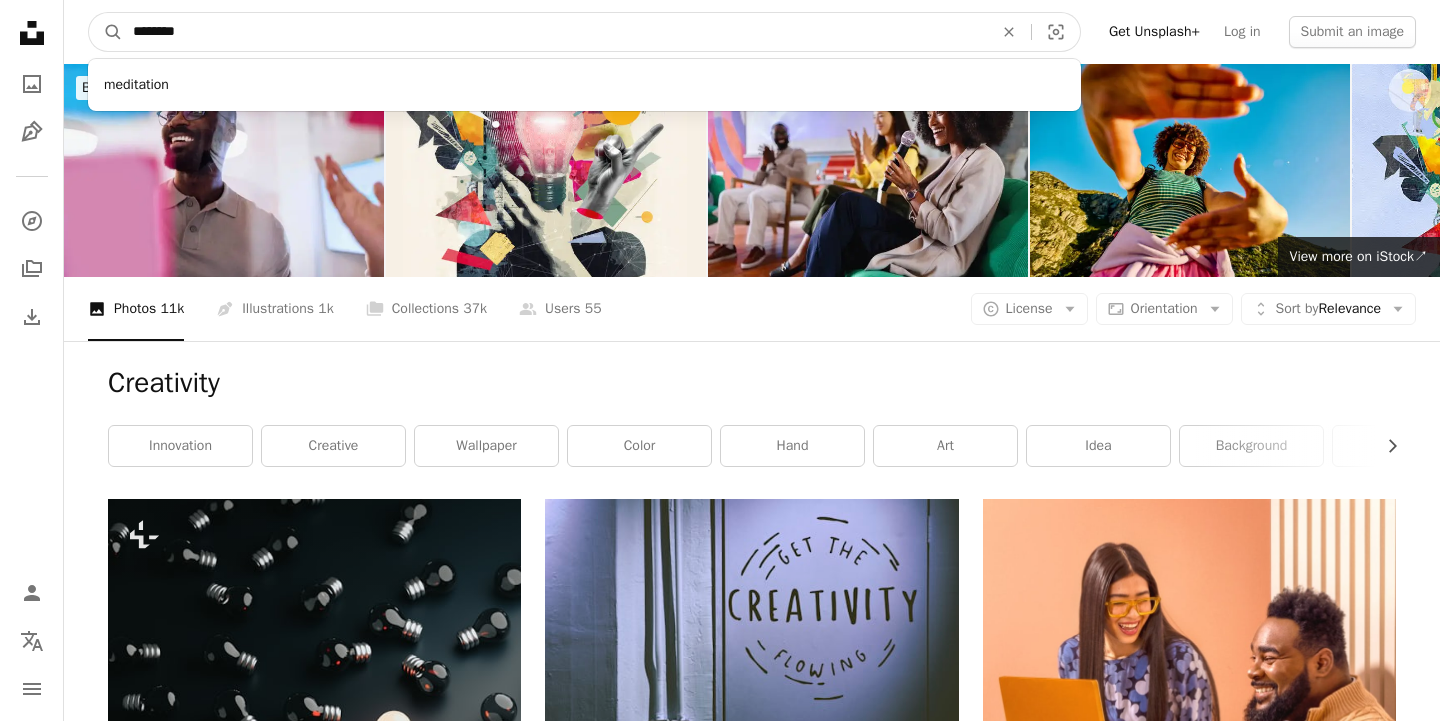 type on "********" 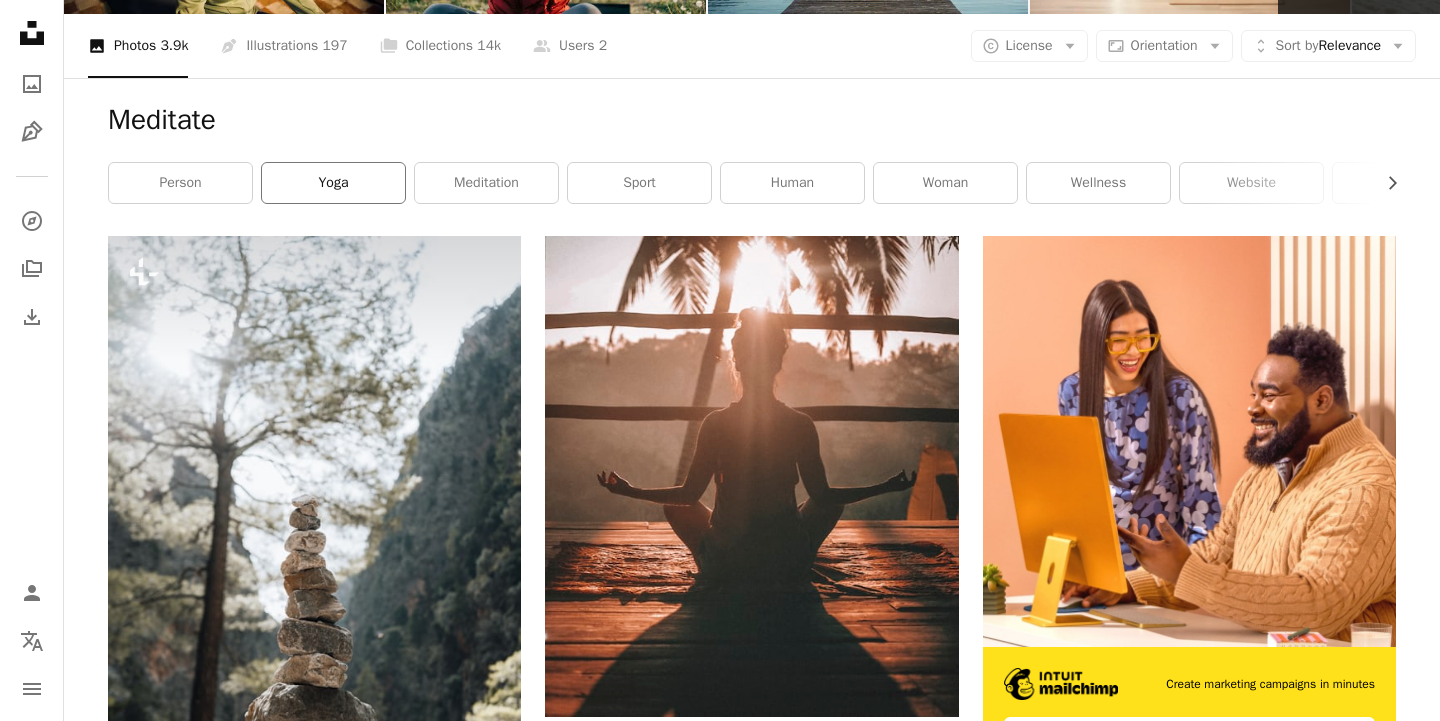 scroll, scrollTop: 0, scrollLeft: 0, axis: both 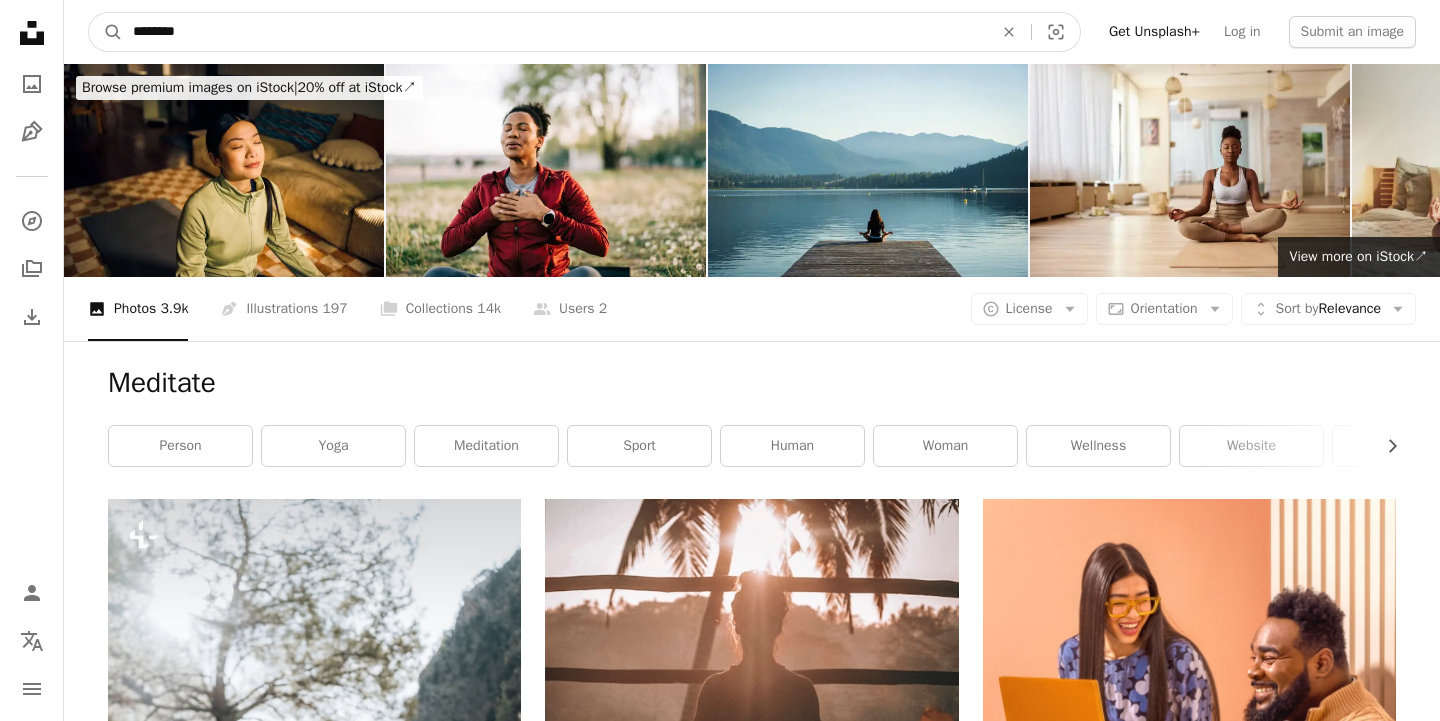click on "********" at bounding box center [555, 32] 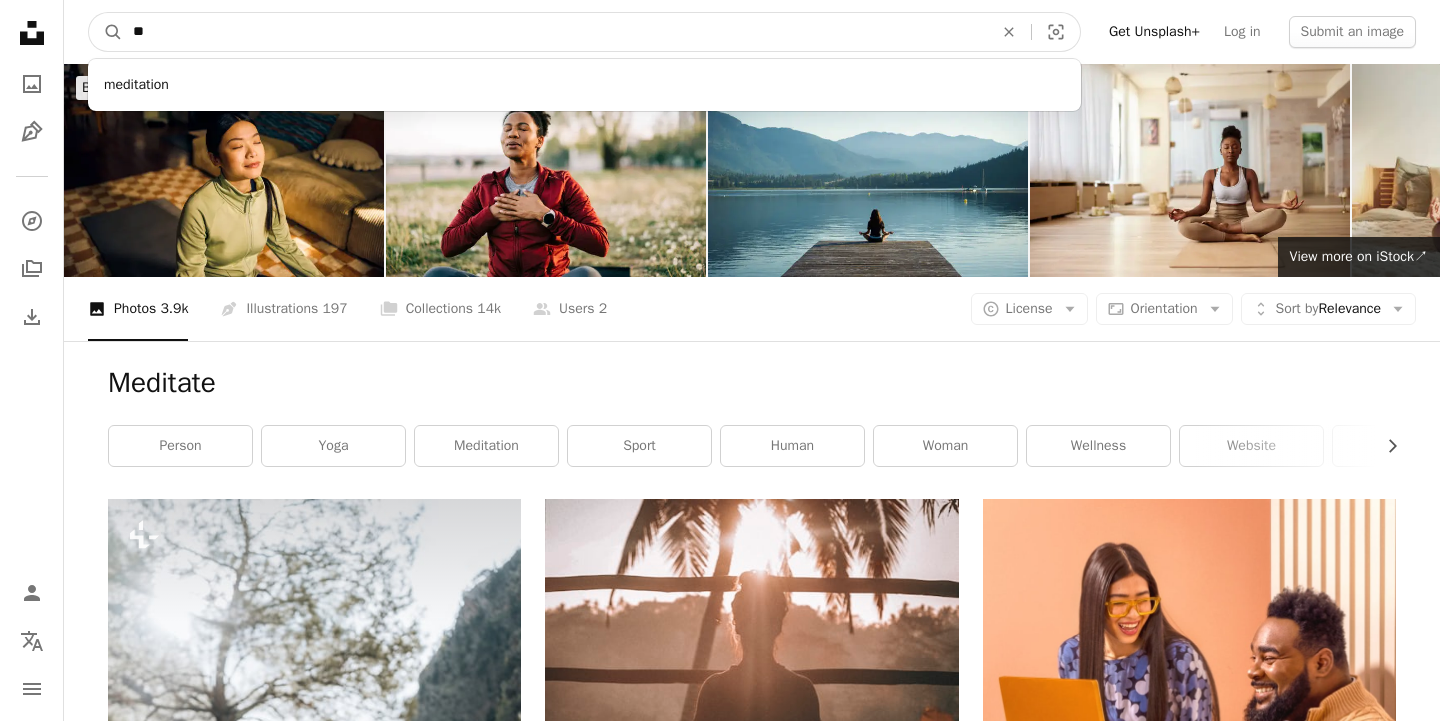 type on "*" 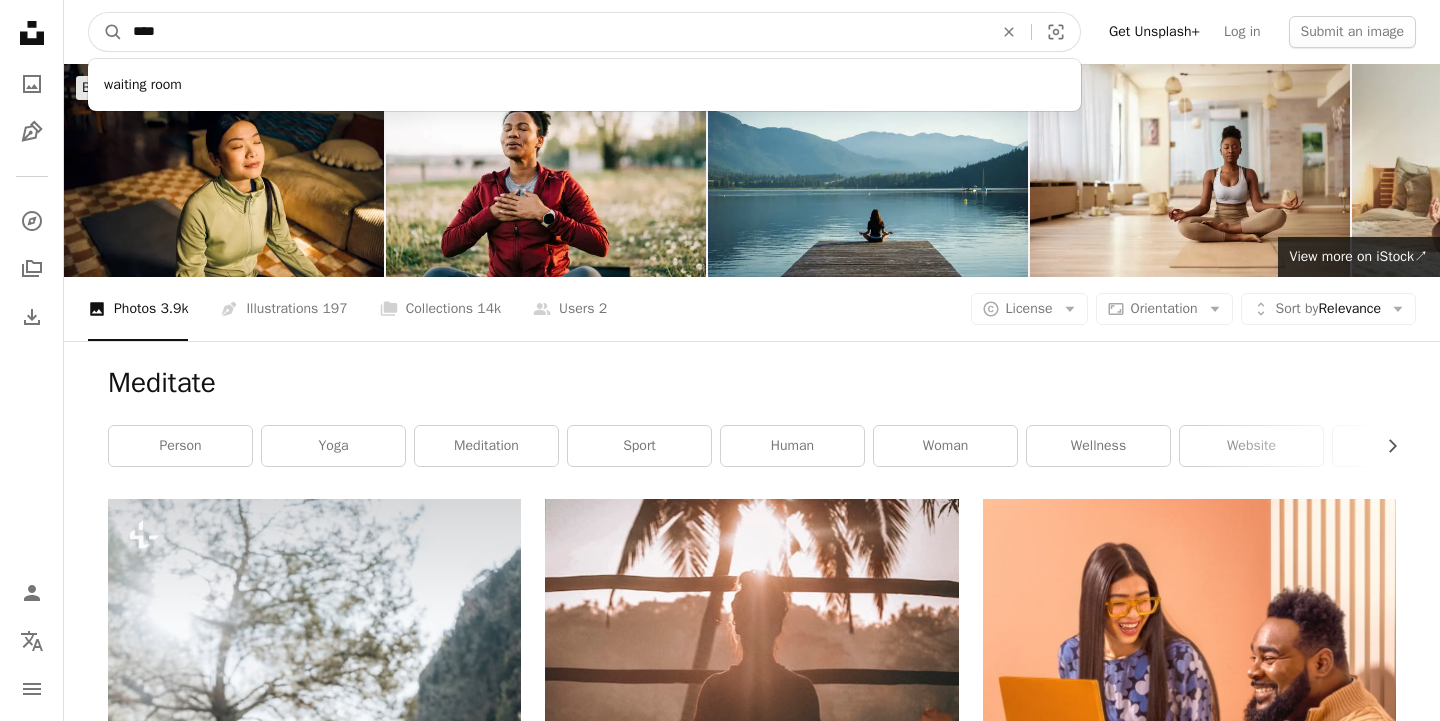 type on "****" 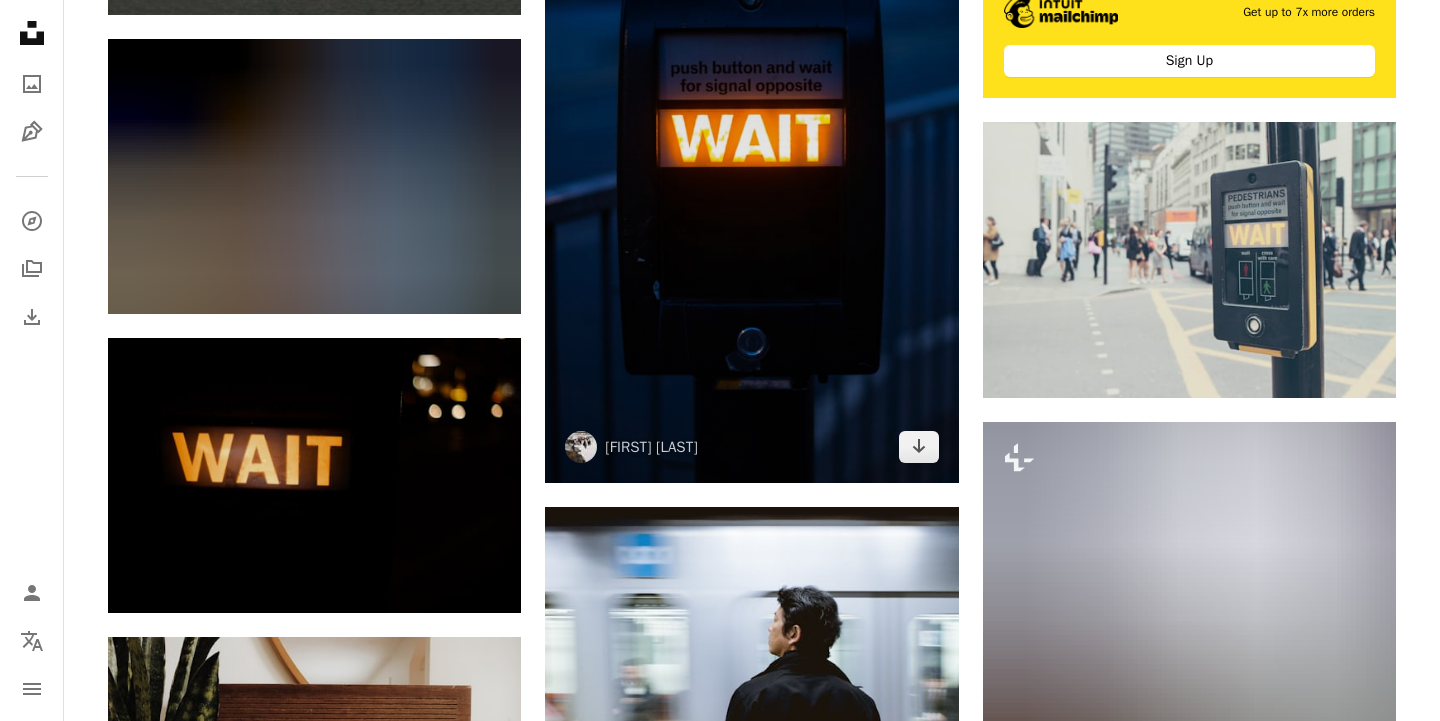 scroll, scrollTop: 0, scrollLeft: 0, axis: both 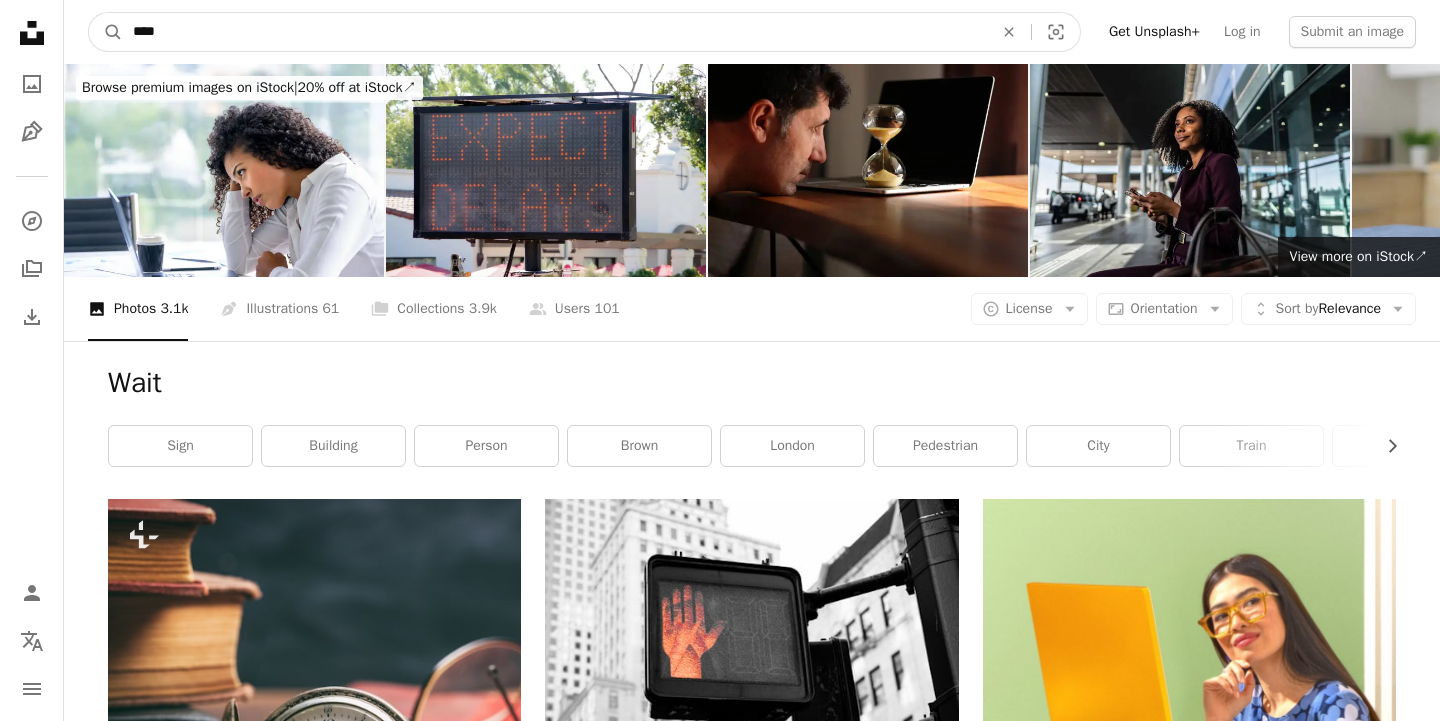 click on "****" at bounding box center (555, 32) 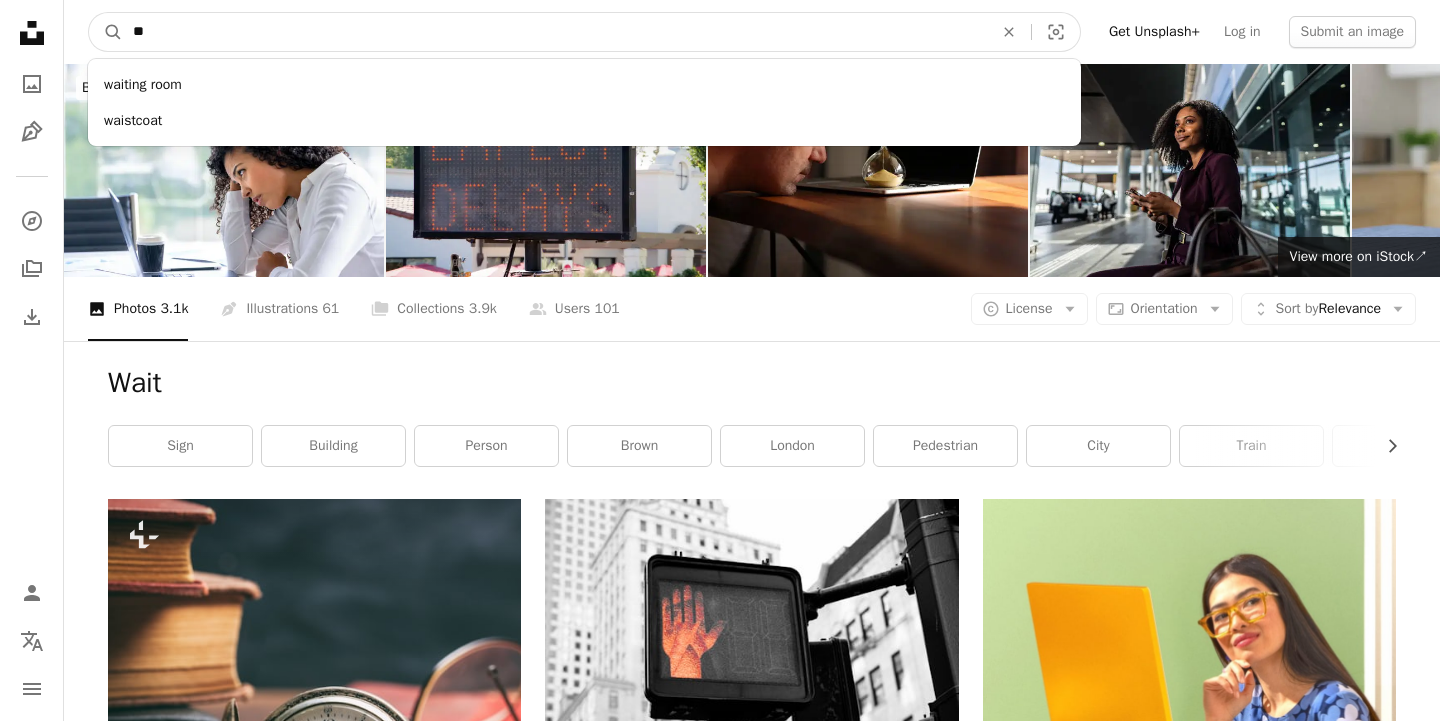 type on "*" 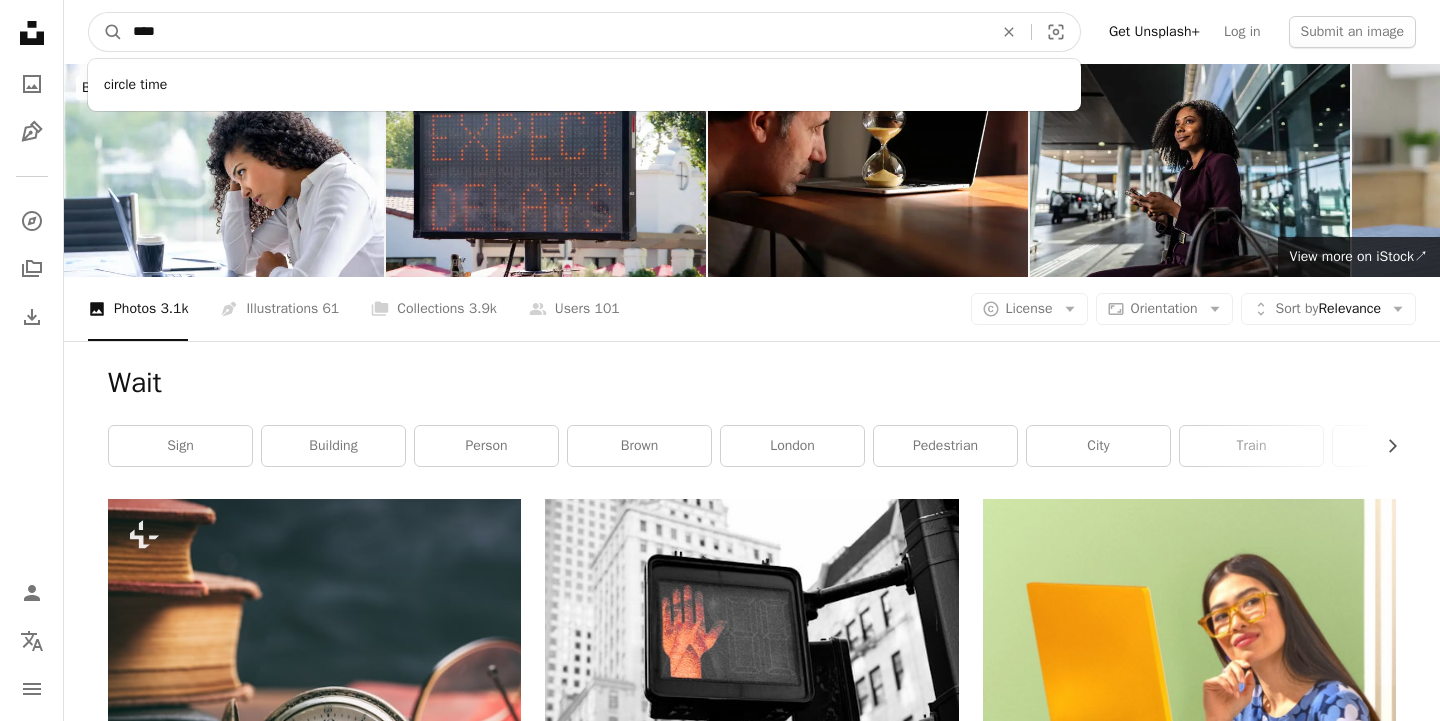 type on "****" 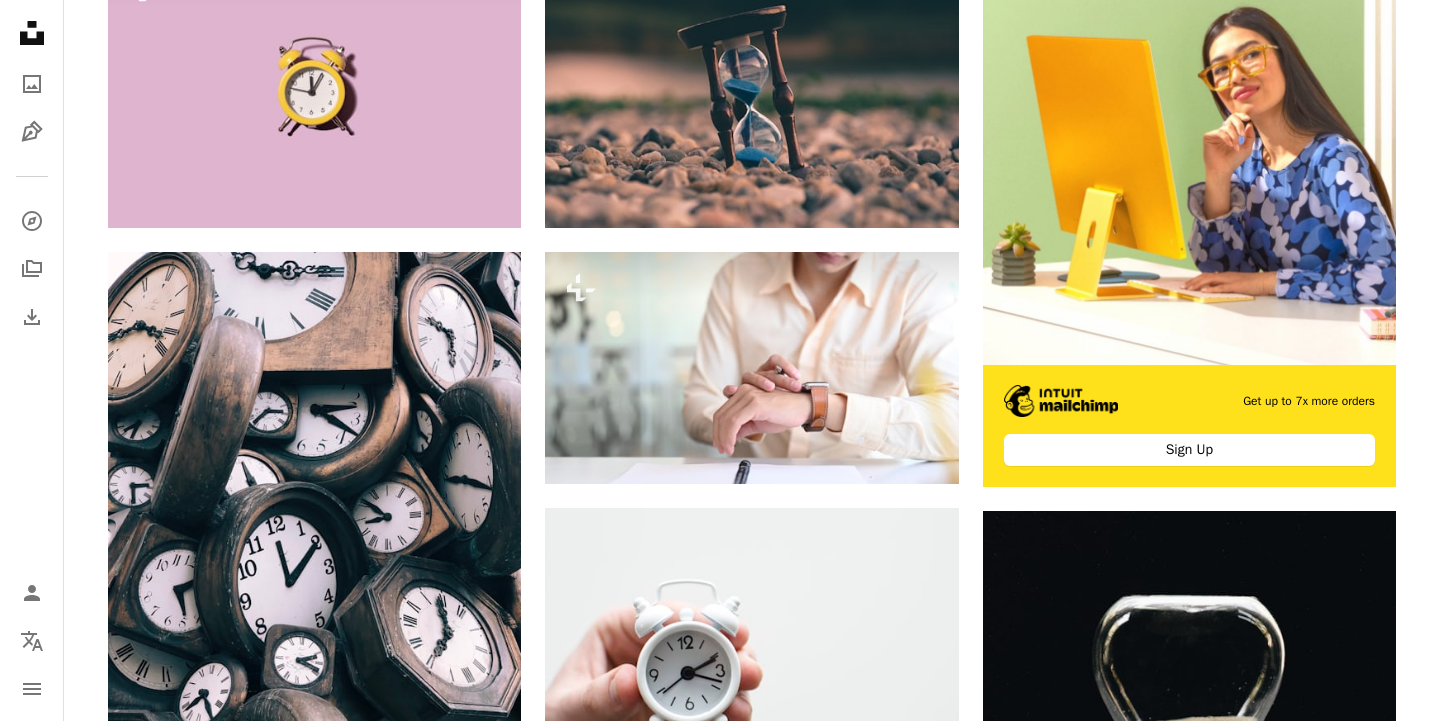 scroll, scrollTop: 0, scrollLeft: 0, axis: both 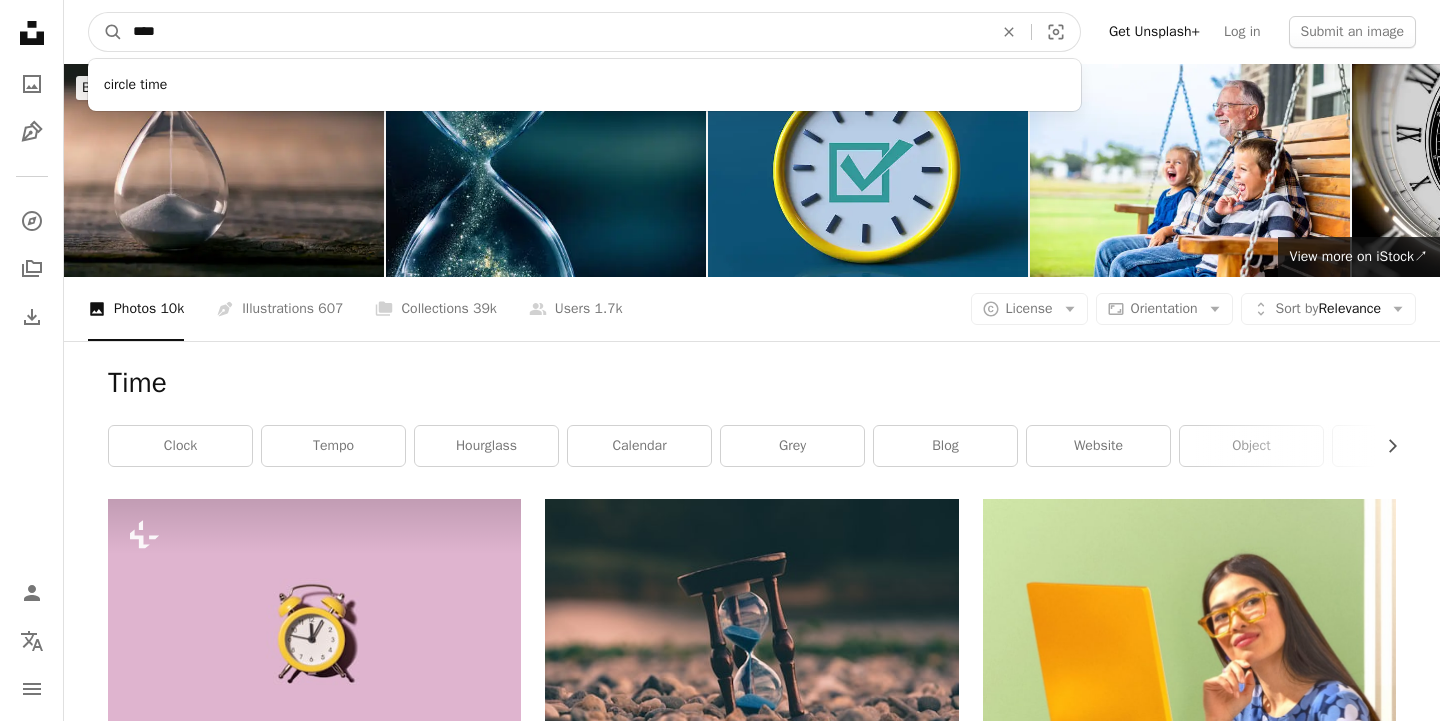 drag, startPoint x: 198, startPoint y: 45, endPoint x: 90, endPoint y: 30, distance: 109.03669 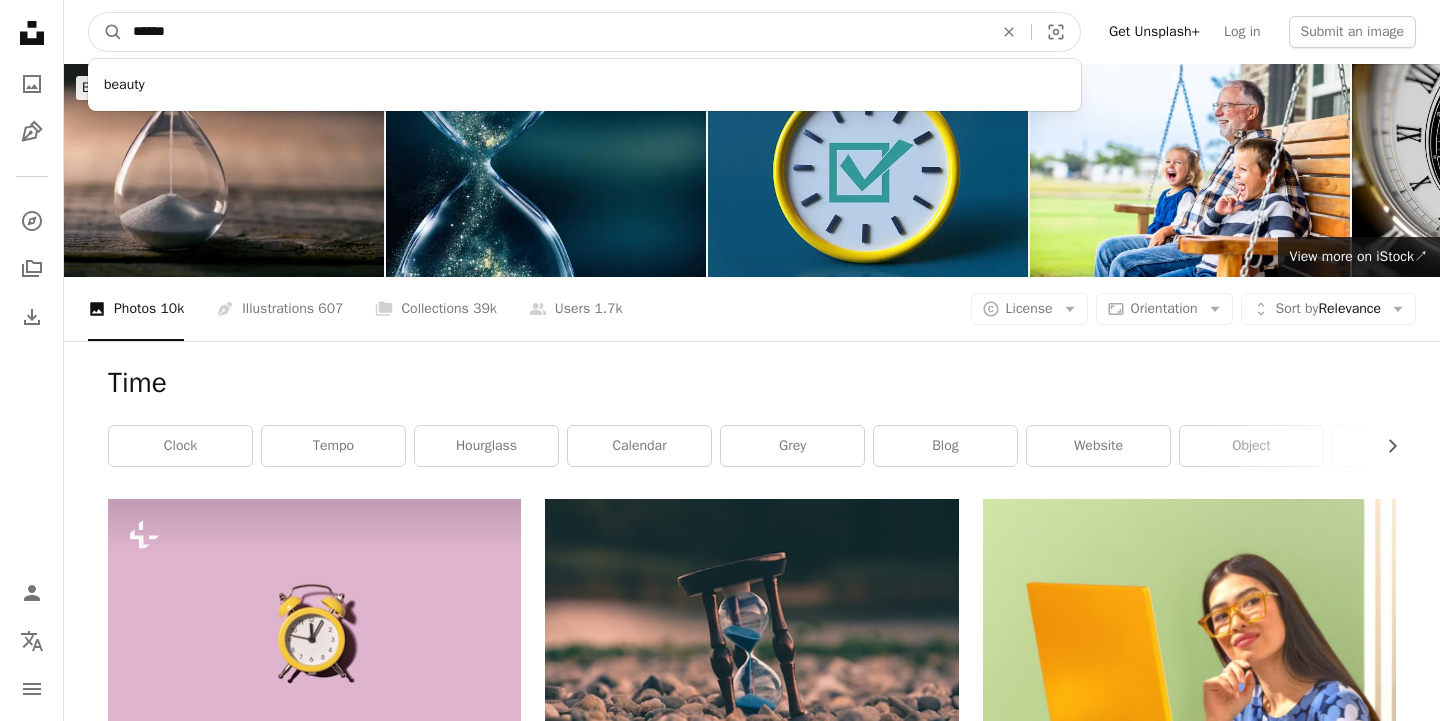 type on "******" 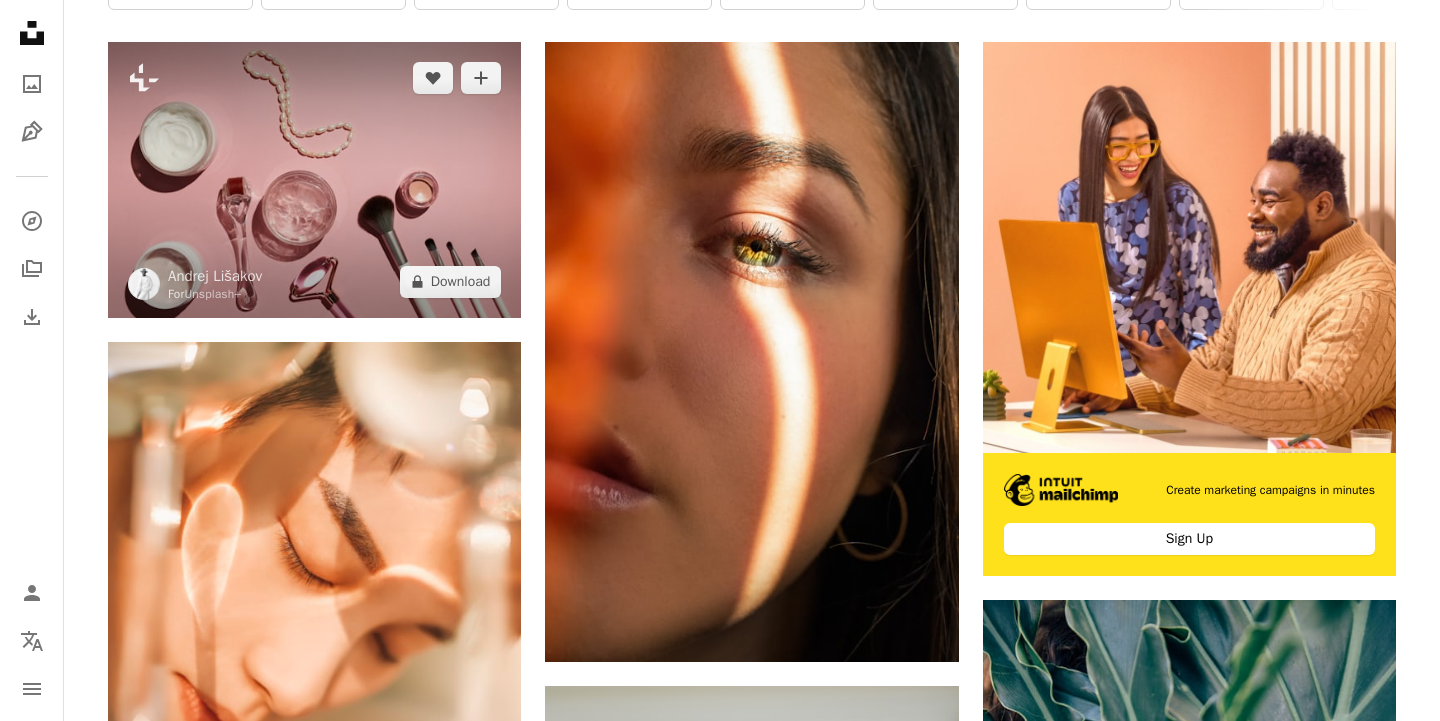 scroll, scrollTop: 0, scrollLeft: 0, axis: both 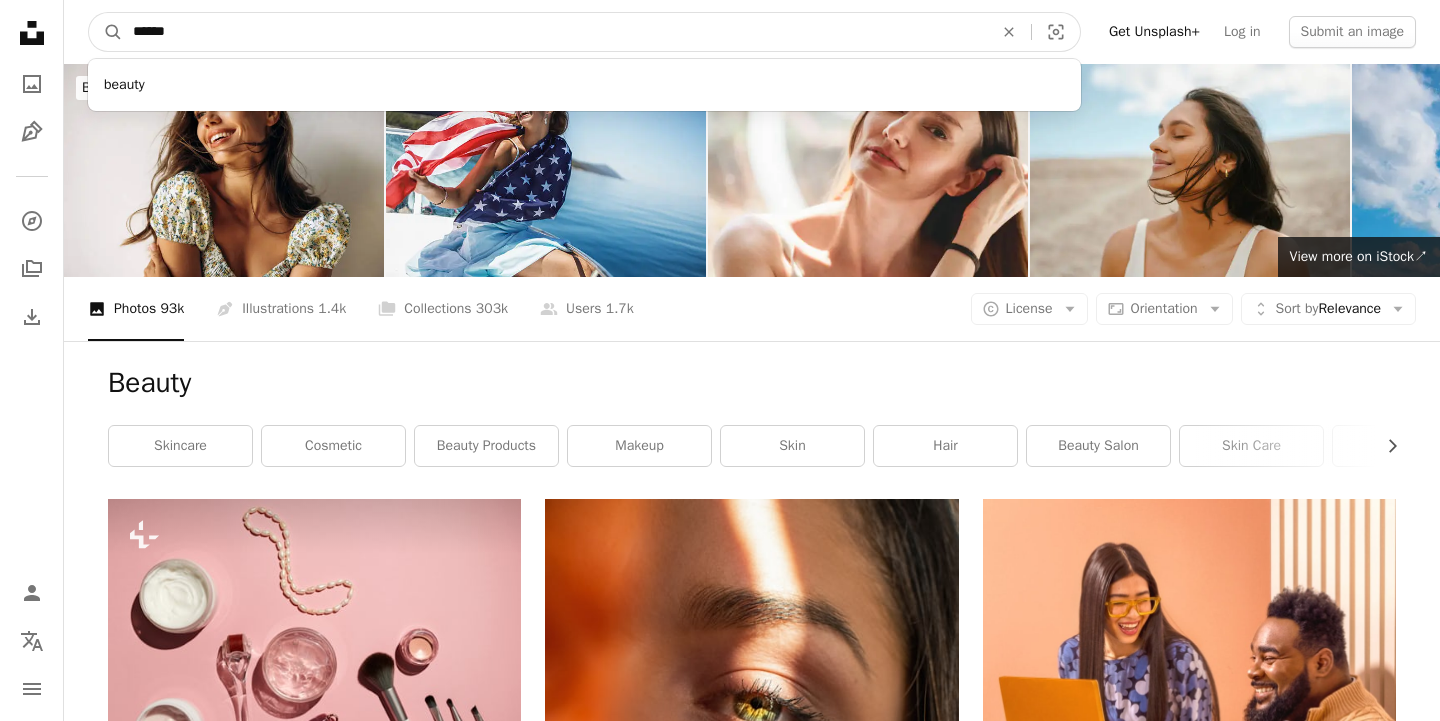 drag, startPoint x: 204, startPoint y: 32, endPoint x: 50, endPoint y: 25, distance: 154.15901 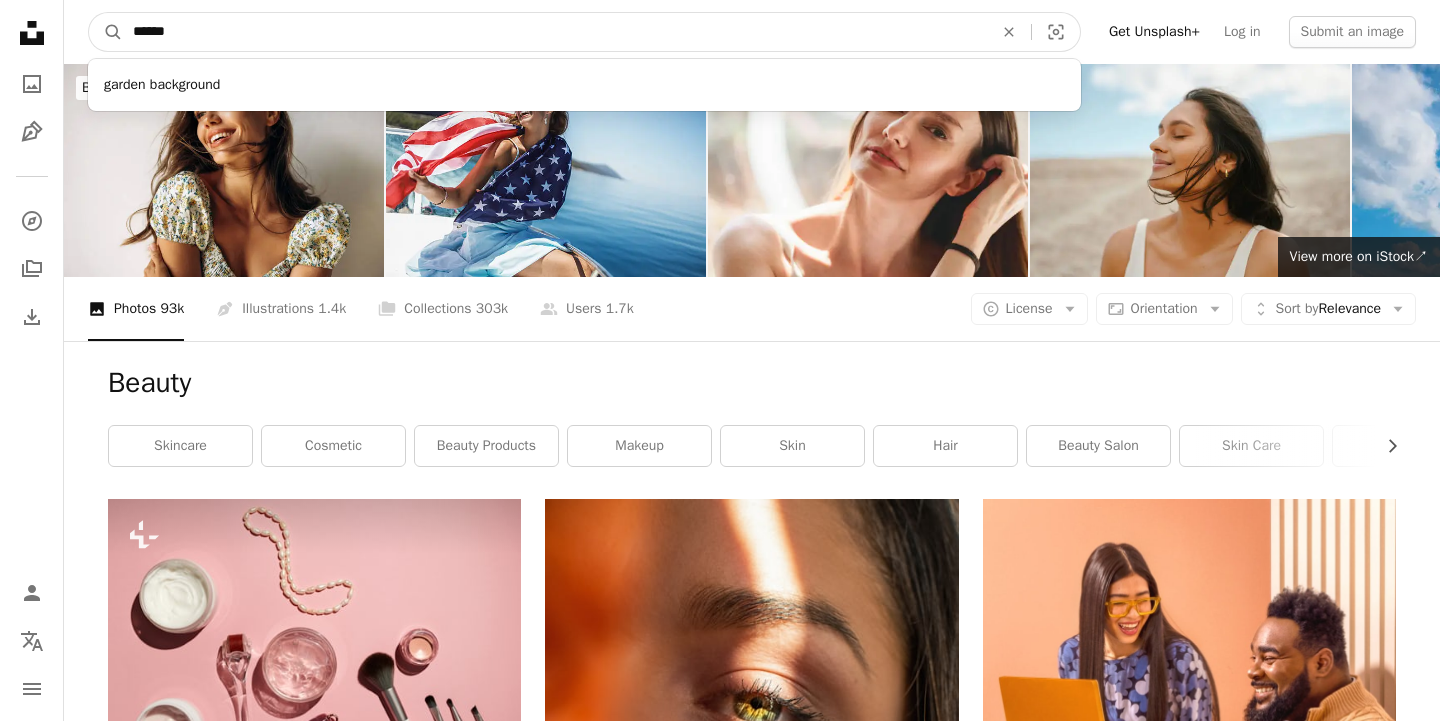 type on "******" 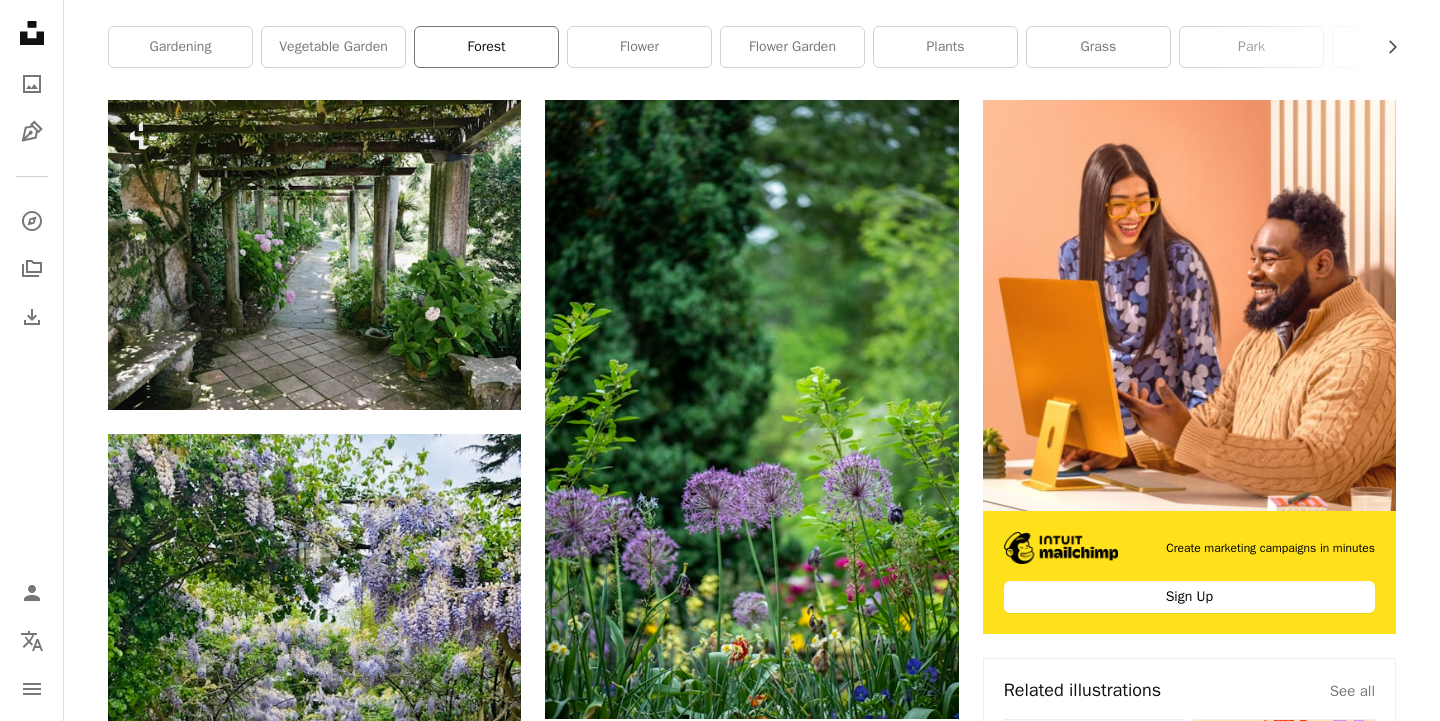 scroll, scrollTop: 0, scrollLeft: 0, axis: both 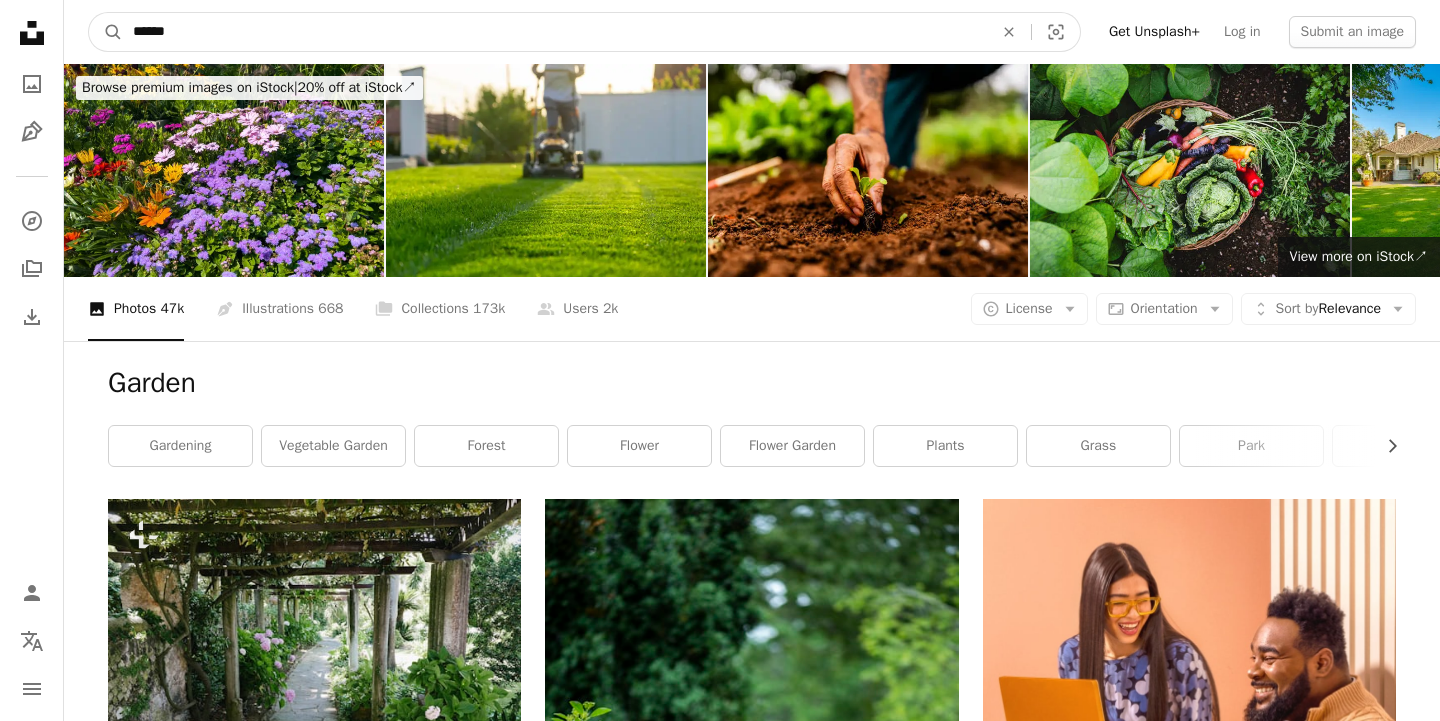 click on "******" at bounding box center (555, 32) 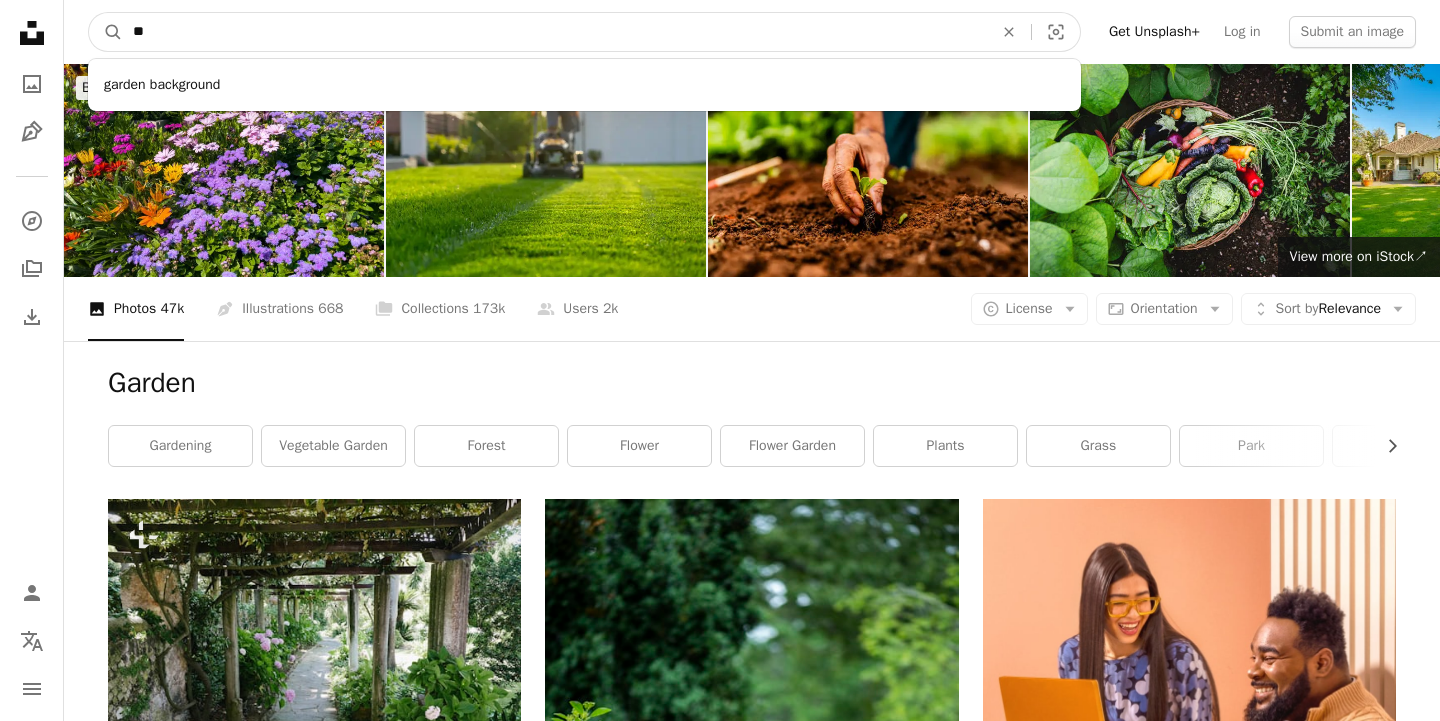type on "*" 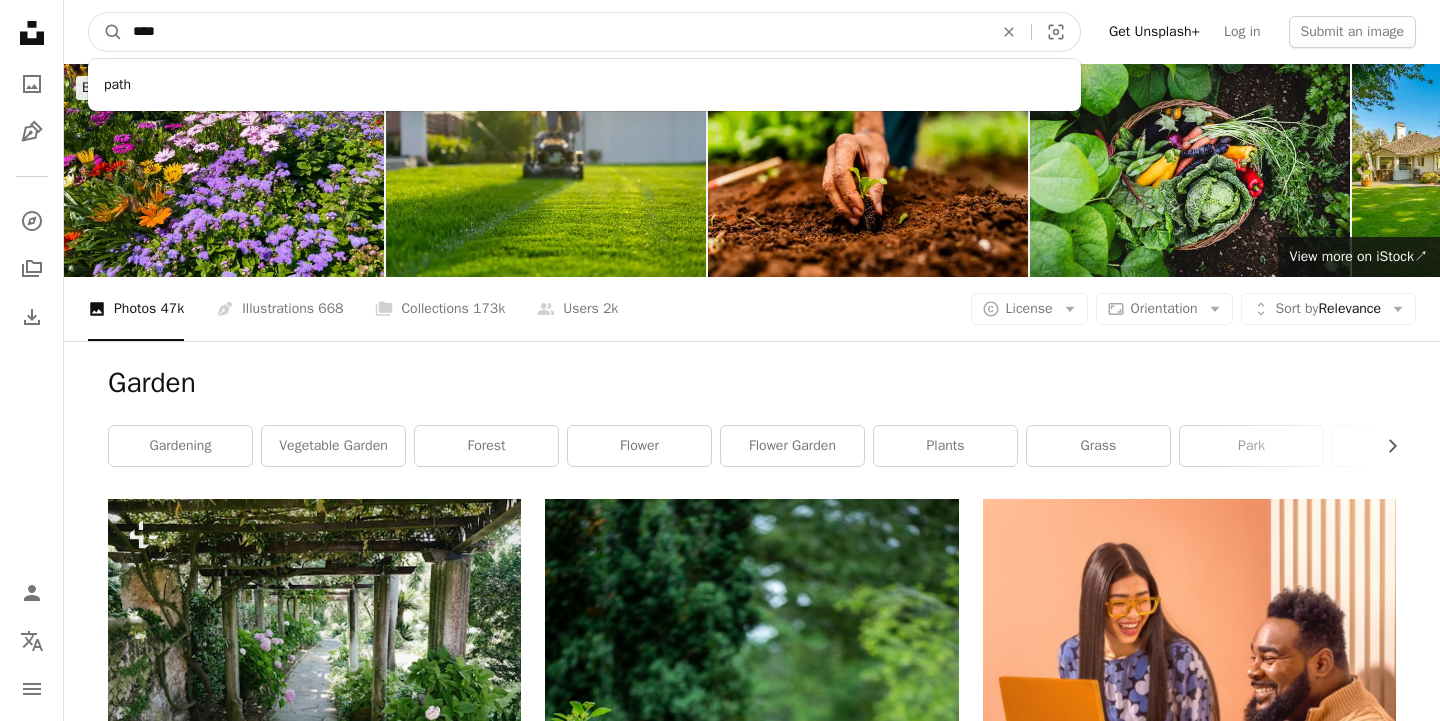 type on "****" 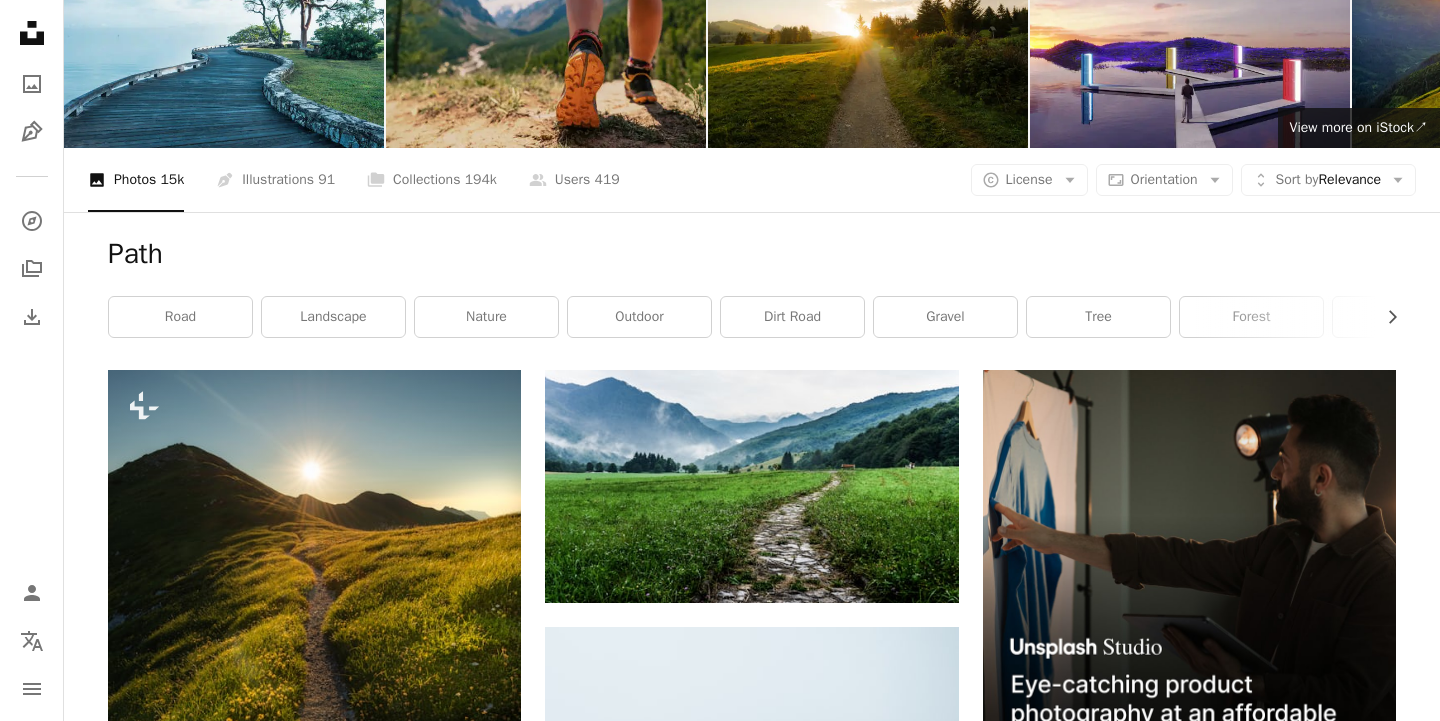 scroll, scrollTop: 175, scrollLeft: 0, axis: vertical 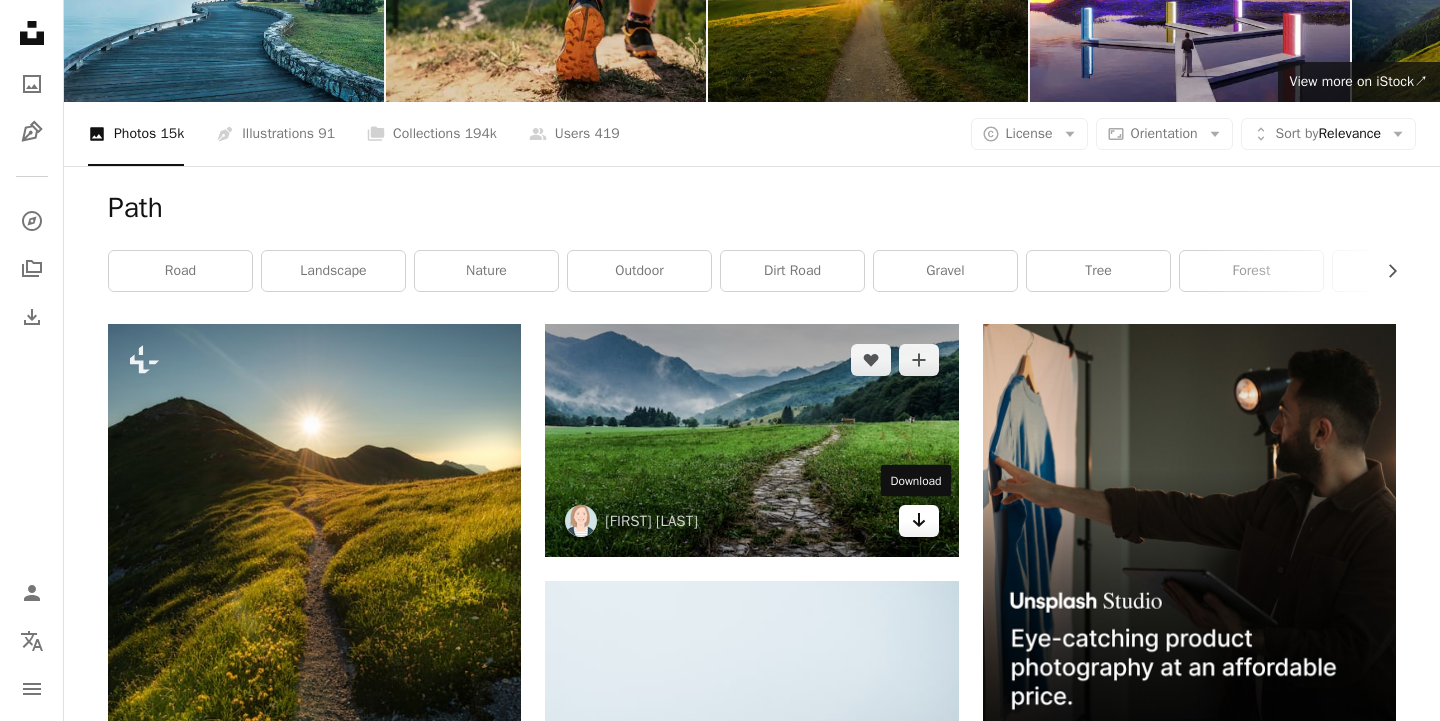 click 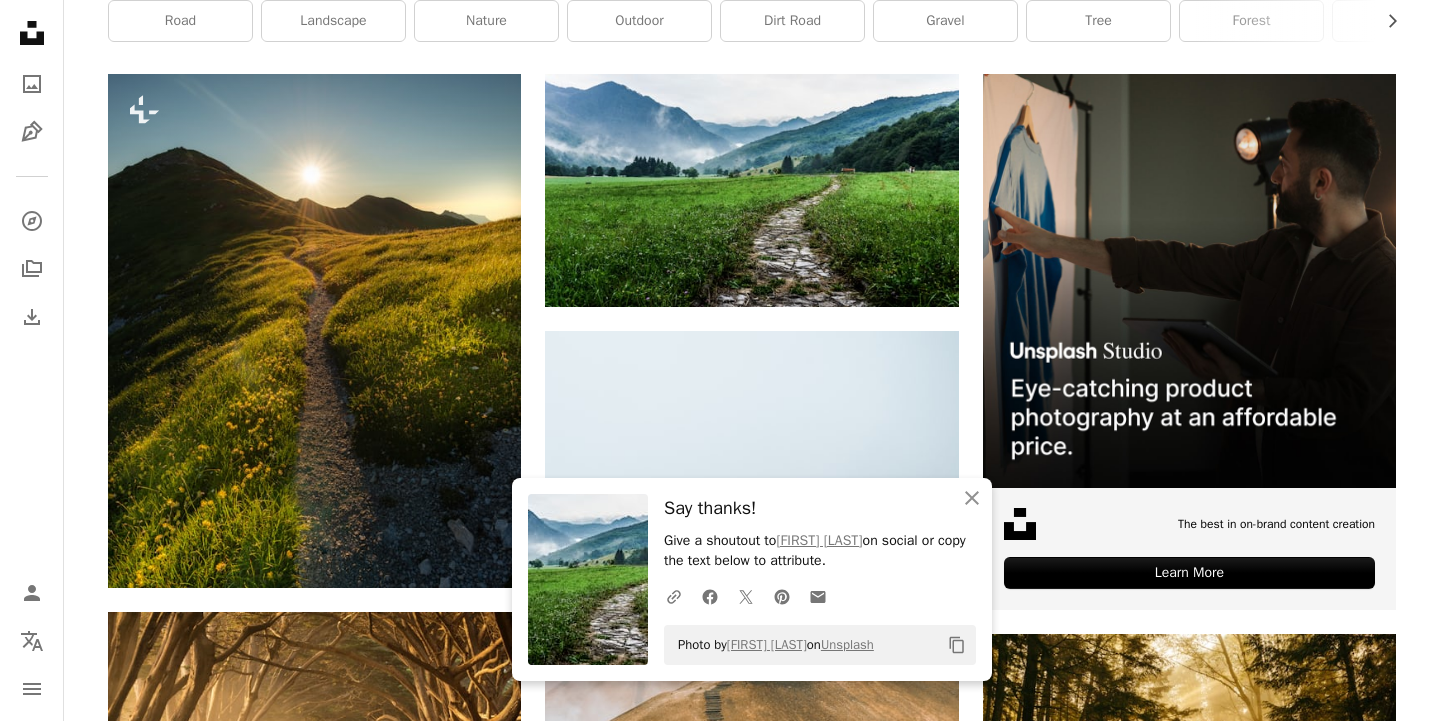 scroll, scrollTop: 434, scrollLeft: 0, axis: vertical 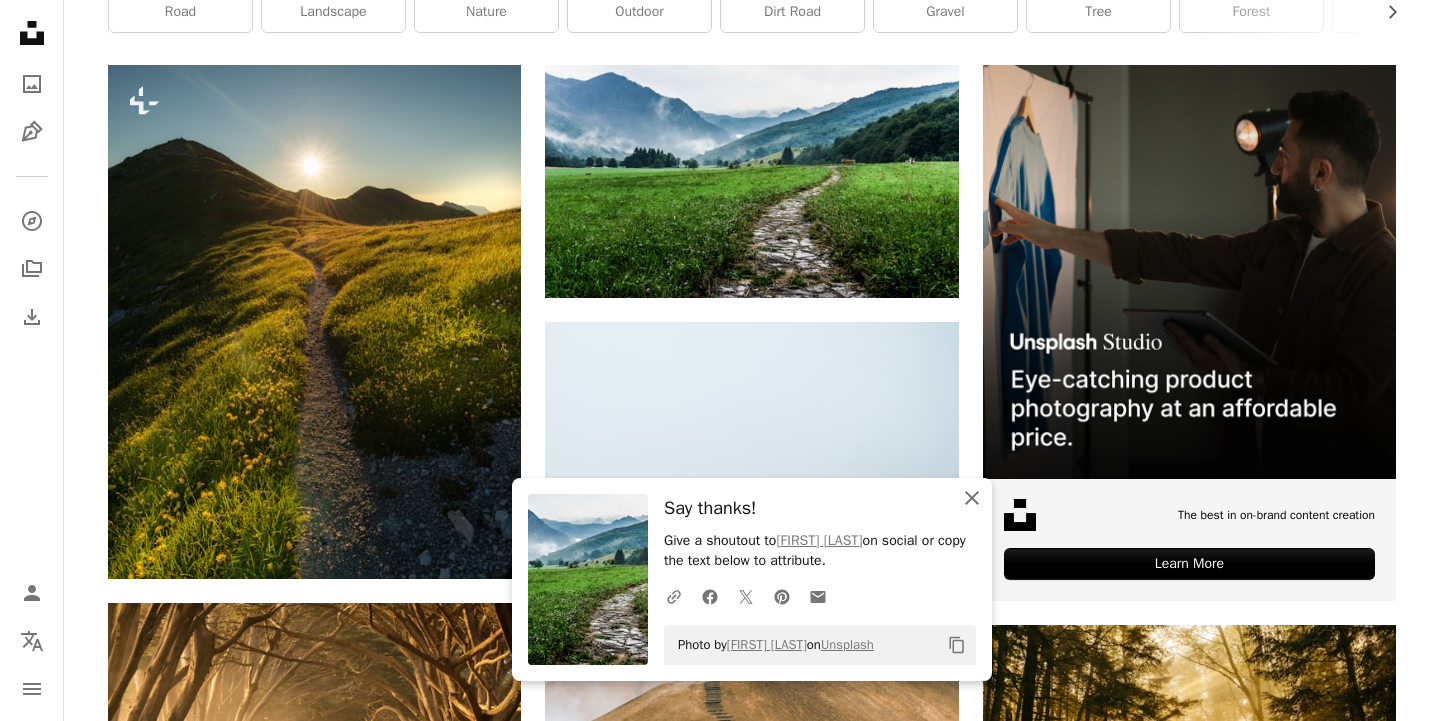 click on "An X shape" 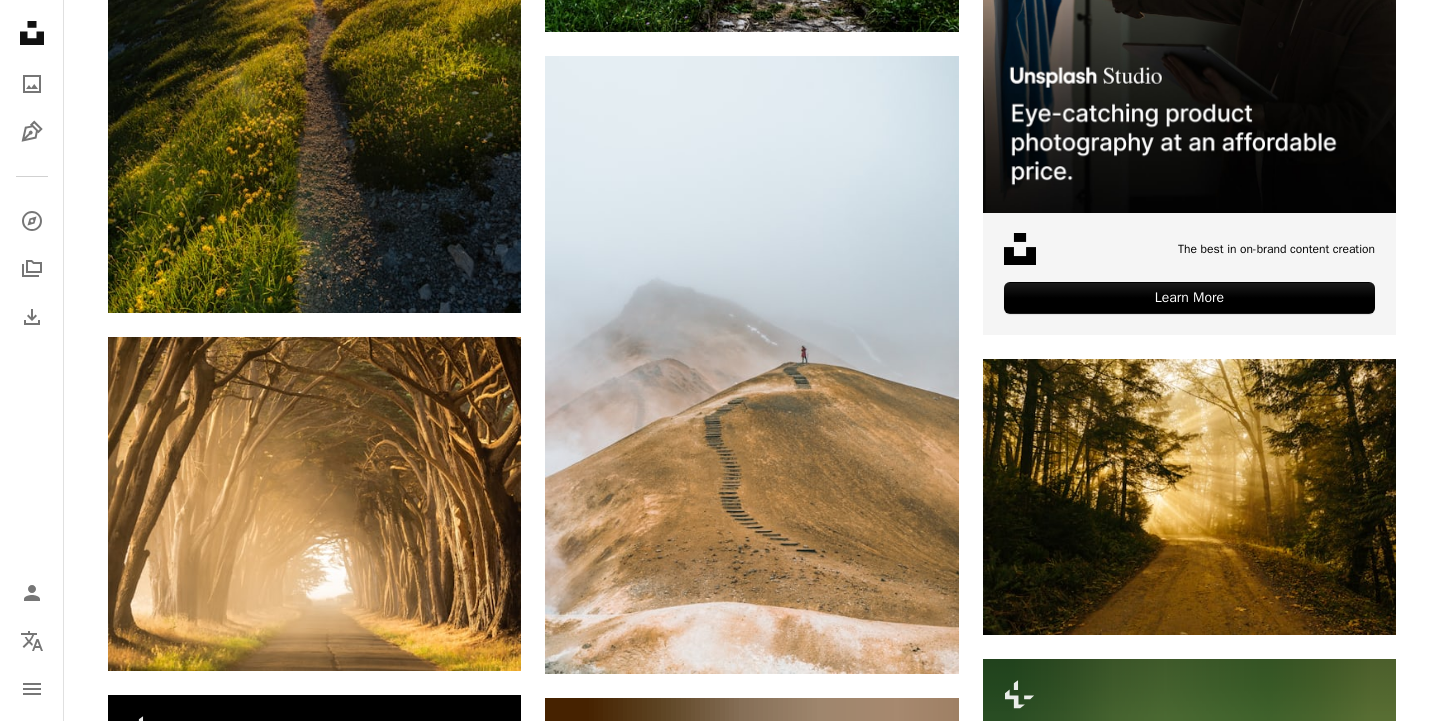 scroll, scrollTop: 704, scrollLeft: 0, axis: vertical 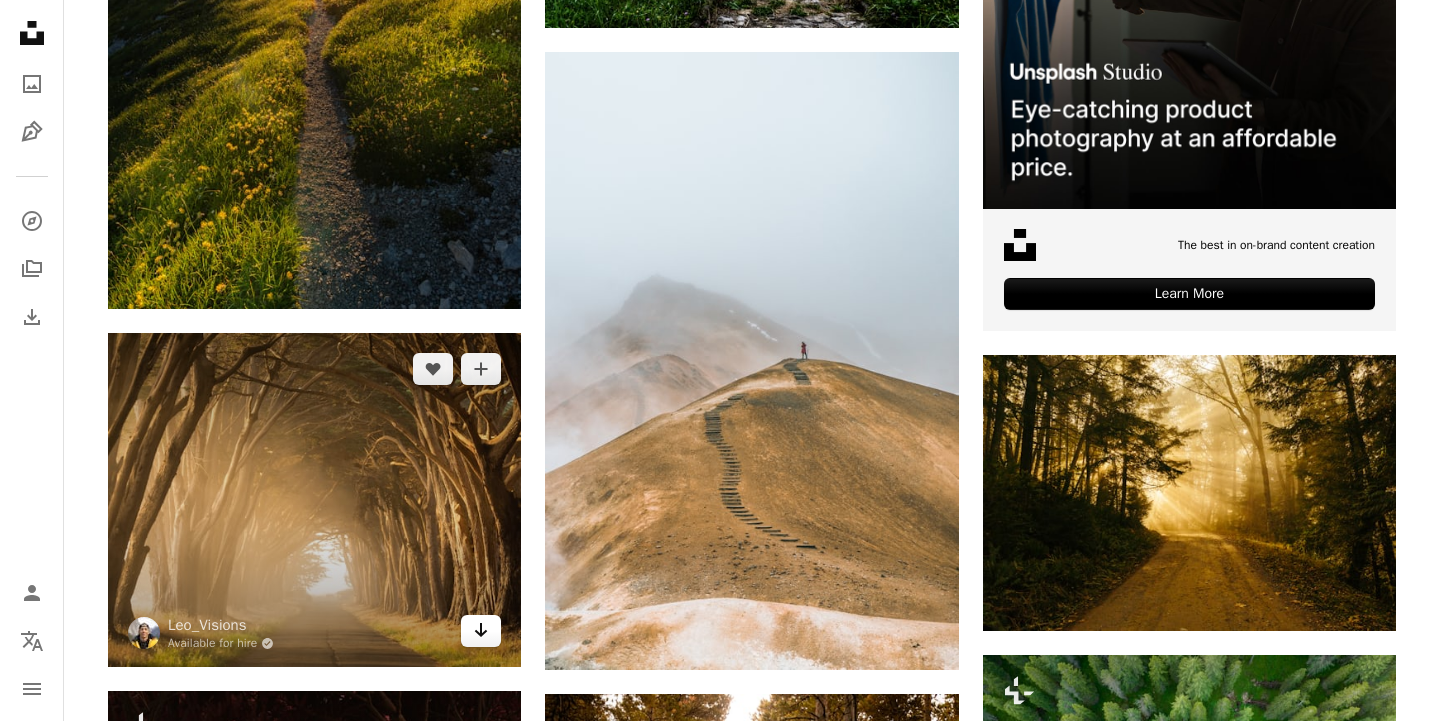 click 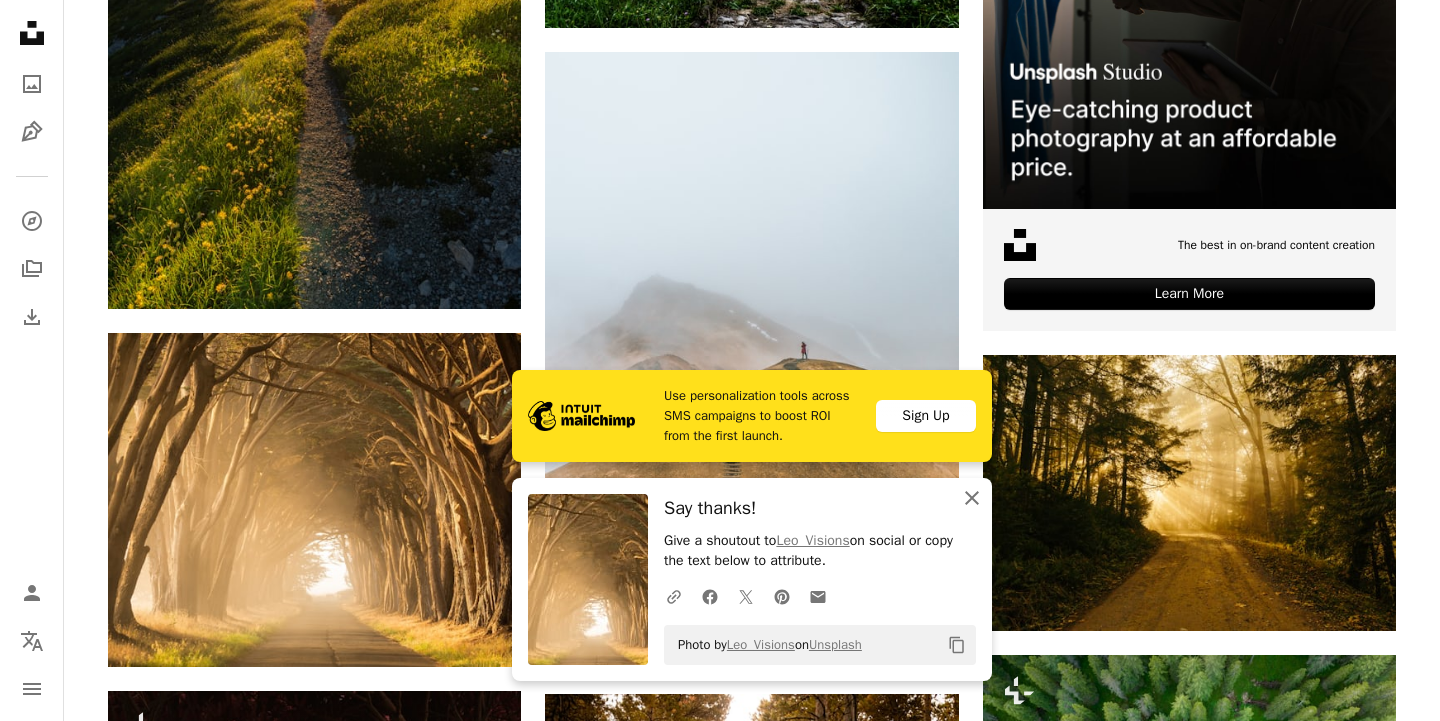 click on "An X shape" 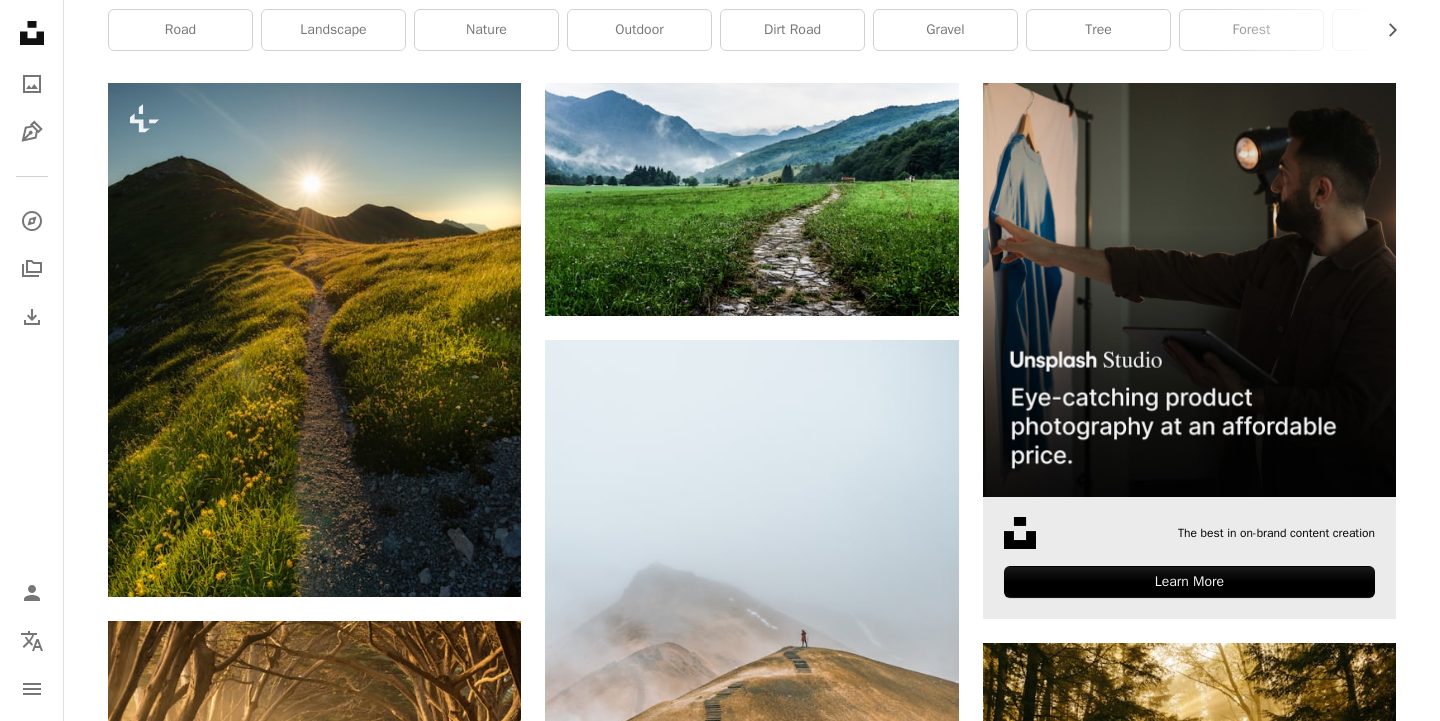 scroll, scrollTop: 0, scrollLeft: 0, axis: both 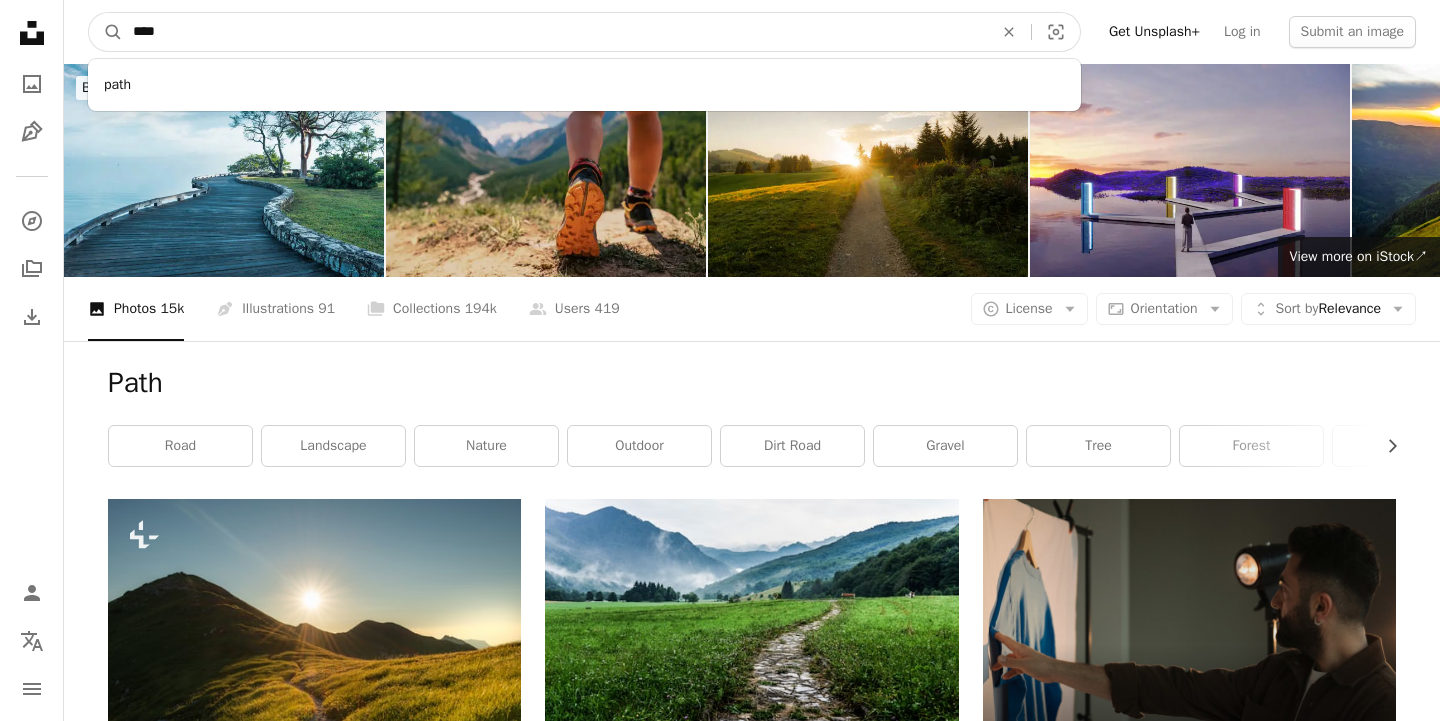 drag, startPoint x: 191, startPoint y: 39, endPoint x: 78, endPoint y: 27, distance: 113.63538 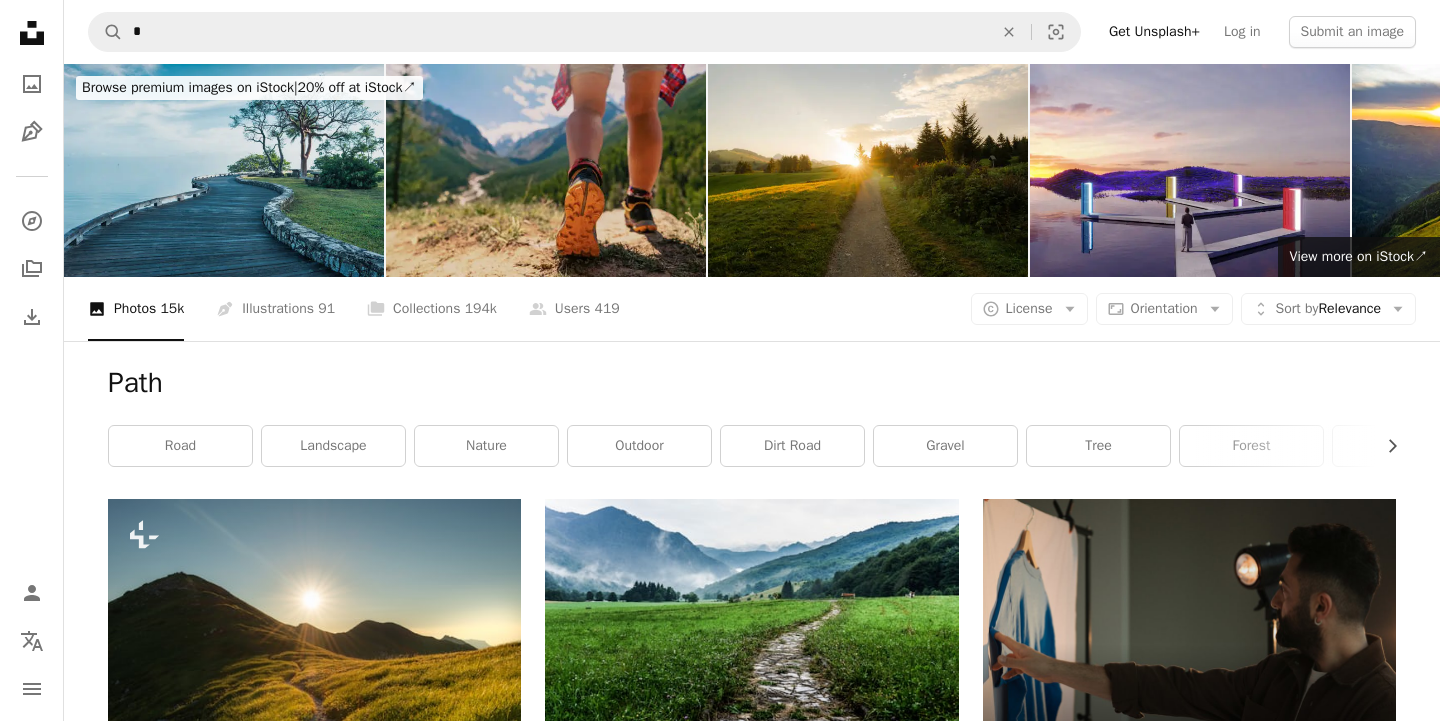 click at bounding box center [224, 170] 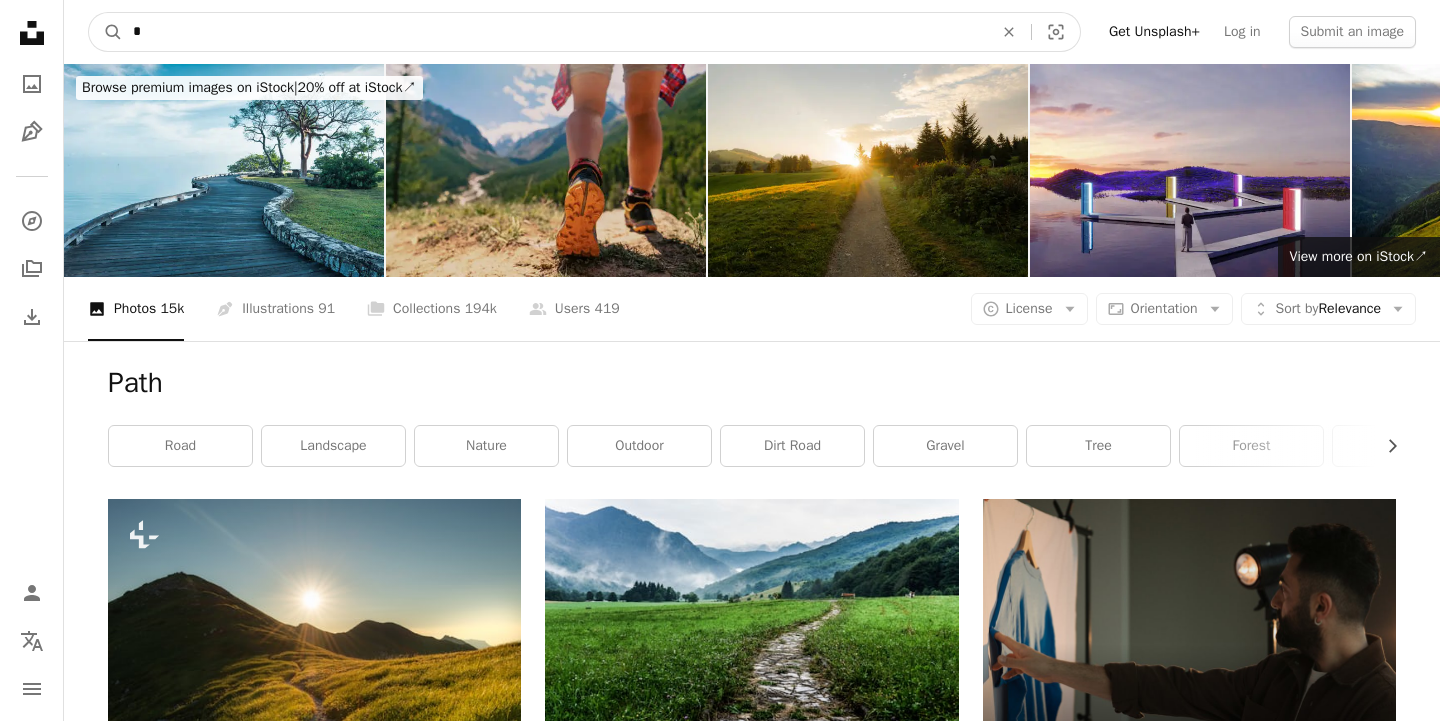 click on "*" at bounding box center [555, 32] 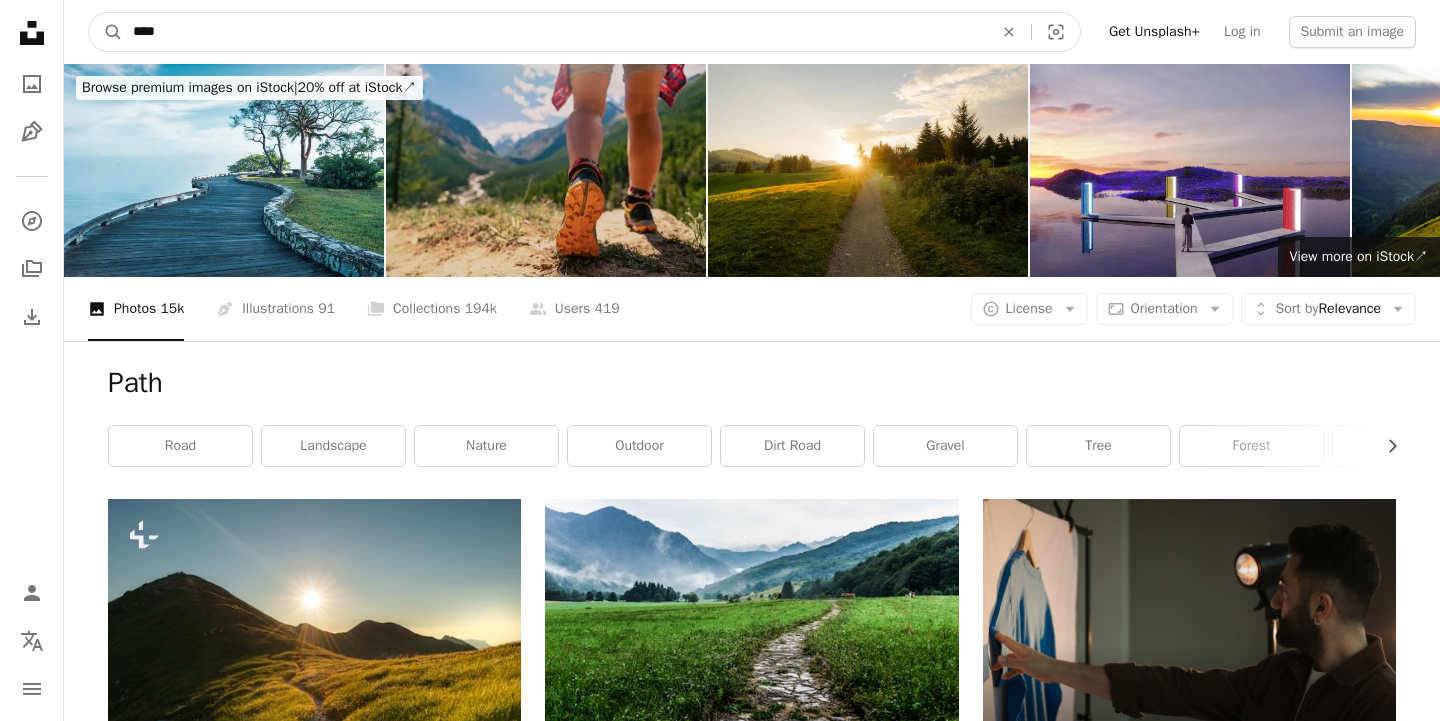 type on "****" 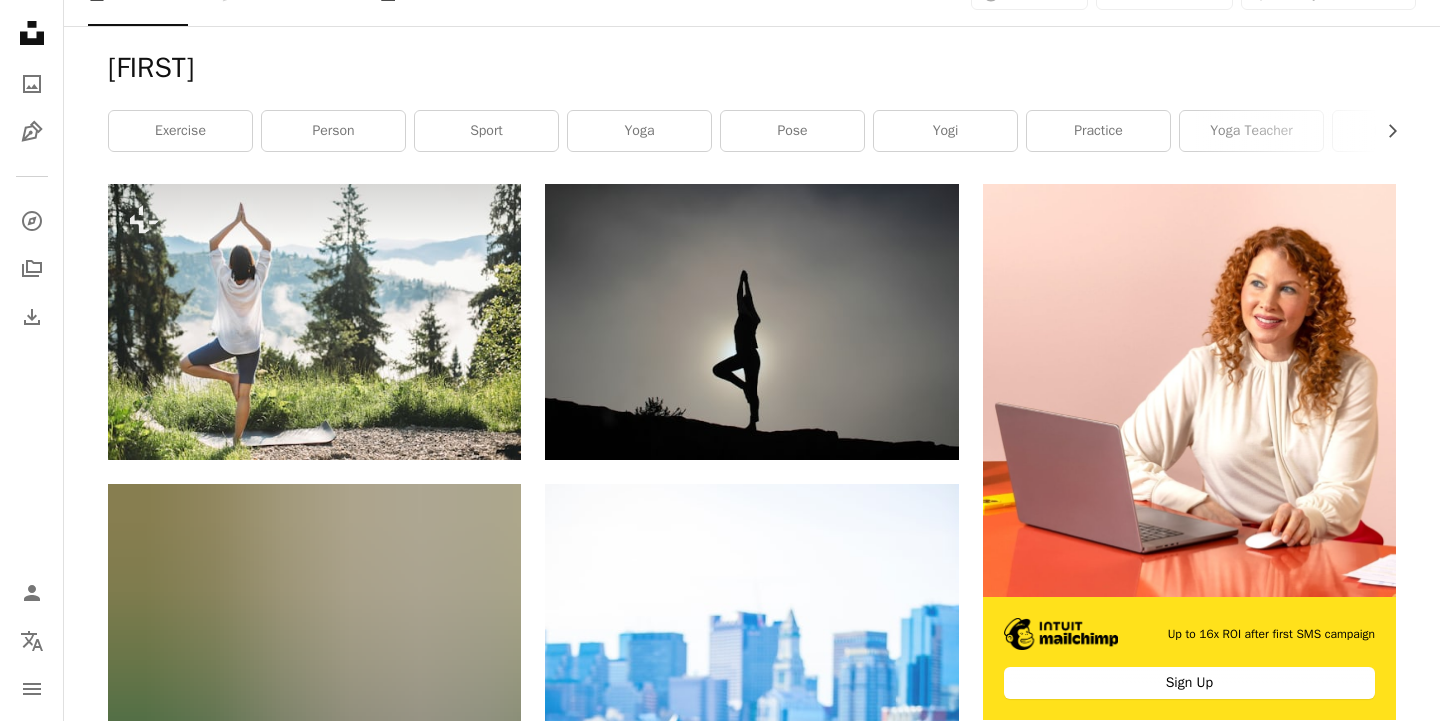 scroll, scrollTop: 0, scrollLeft: 0, axis: both 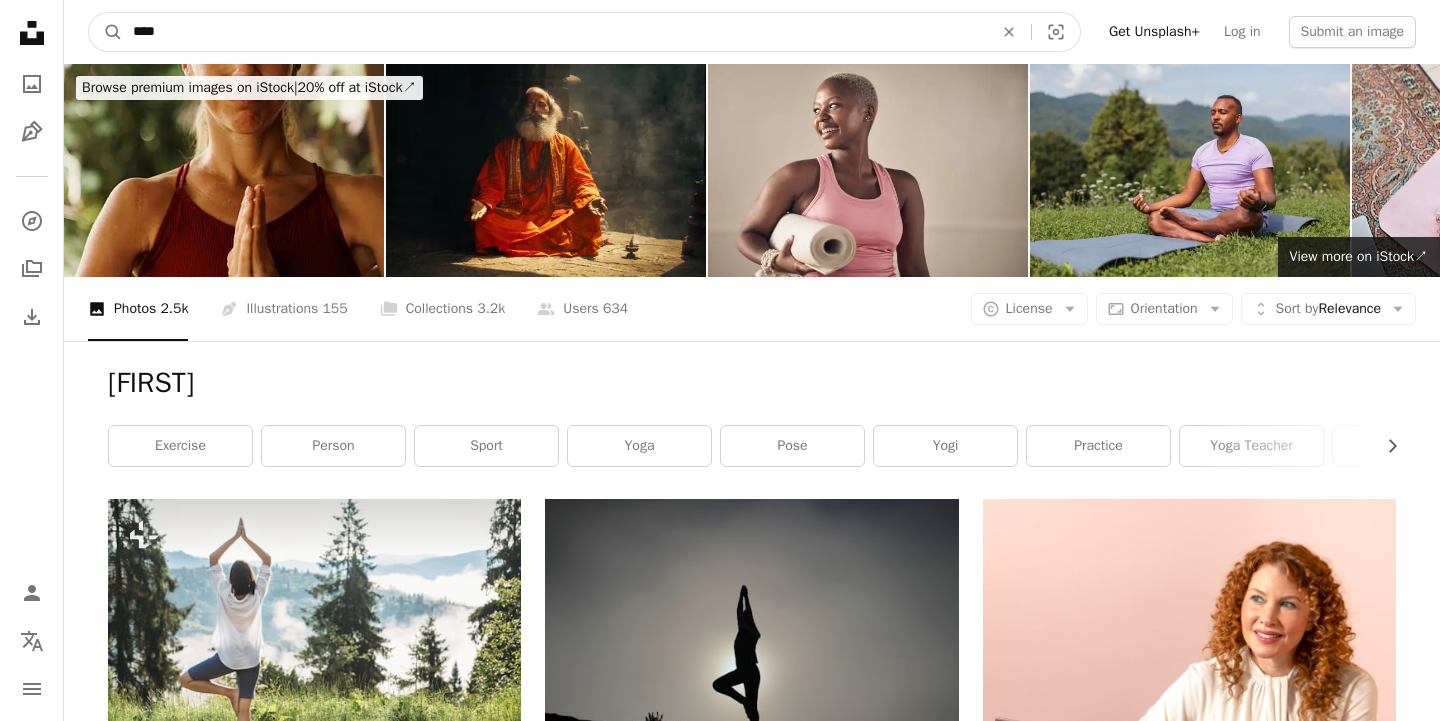 click on "****" at bounding box center (555, 32) 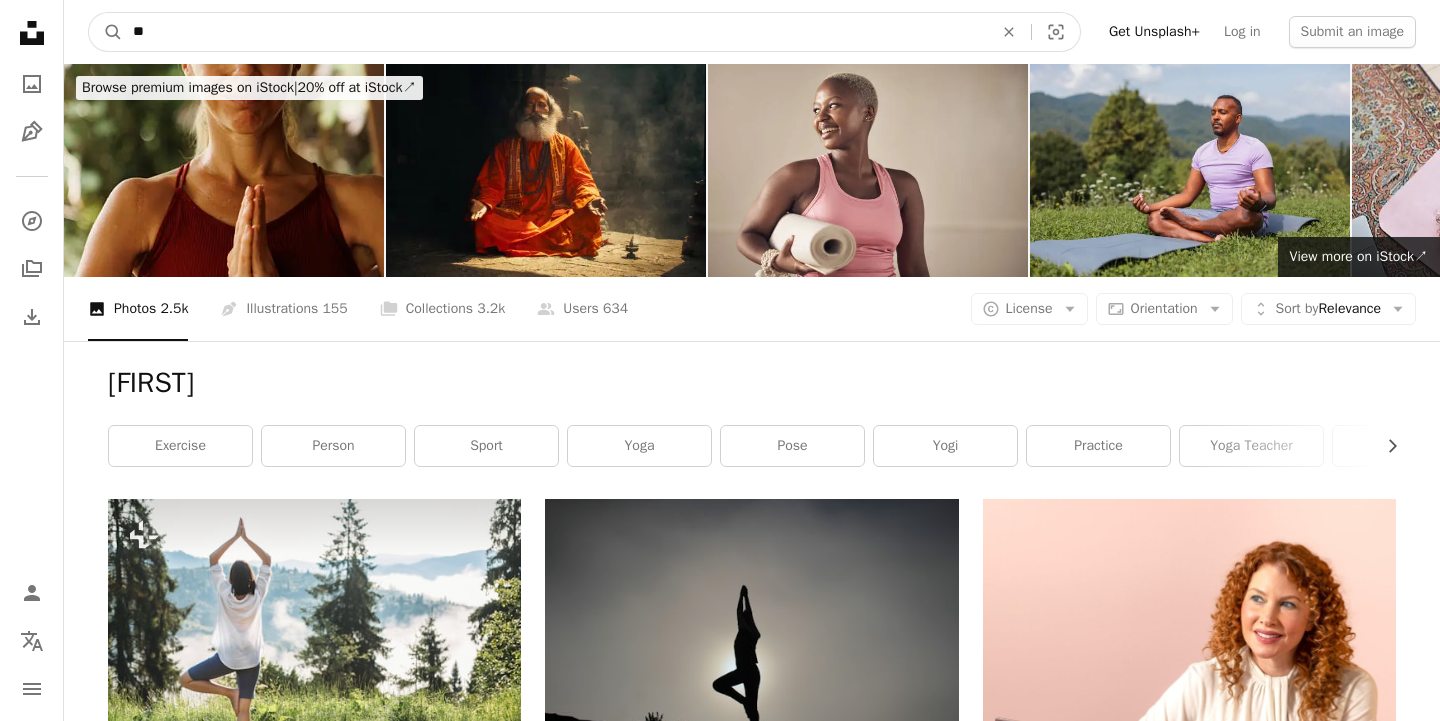 type on "*" 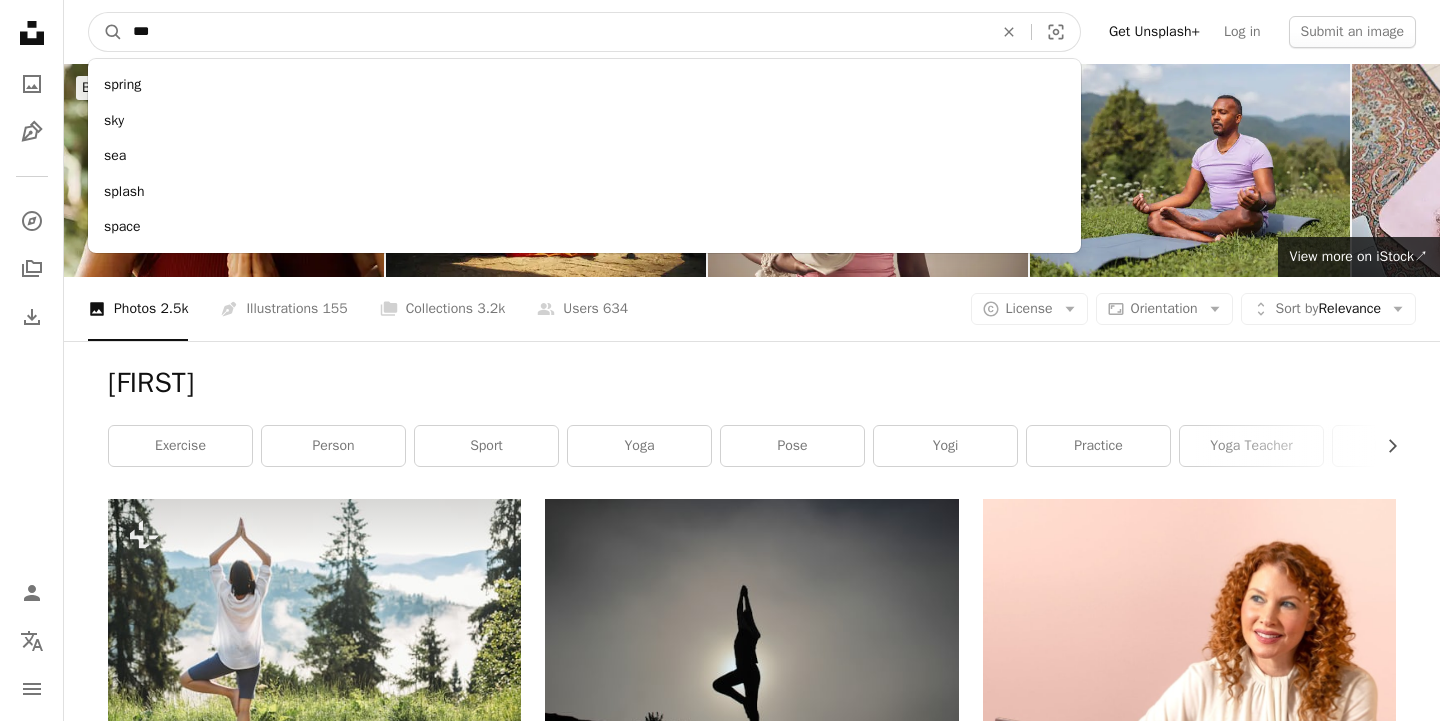 type on "****" 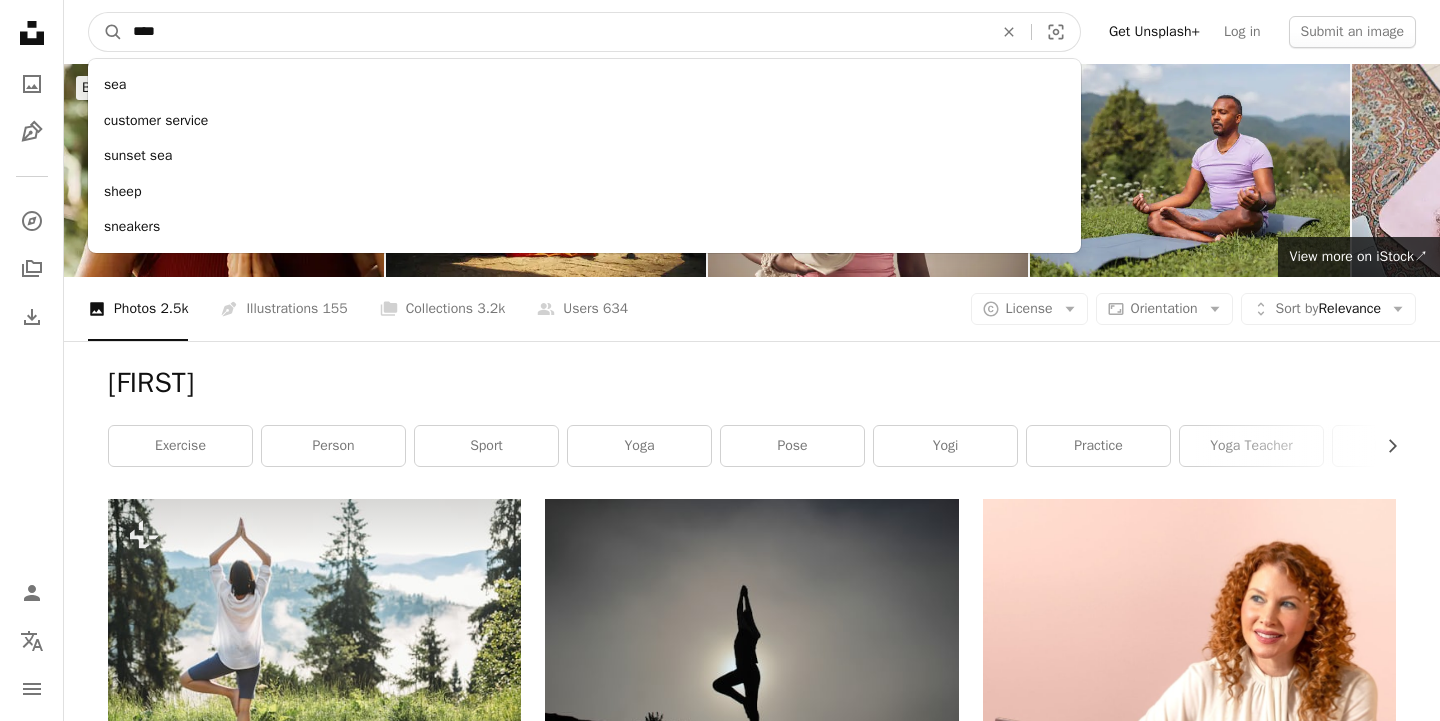 click on "A magnifying glass" at bounding box center [106, 32] 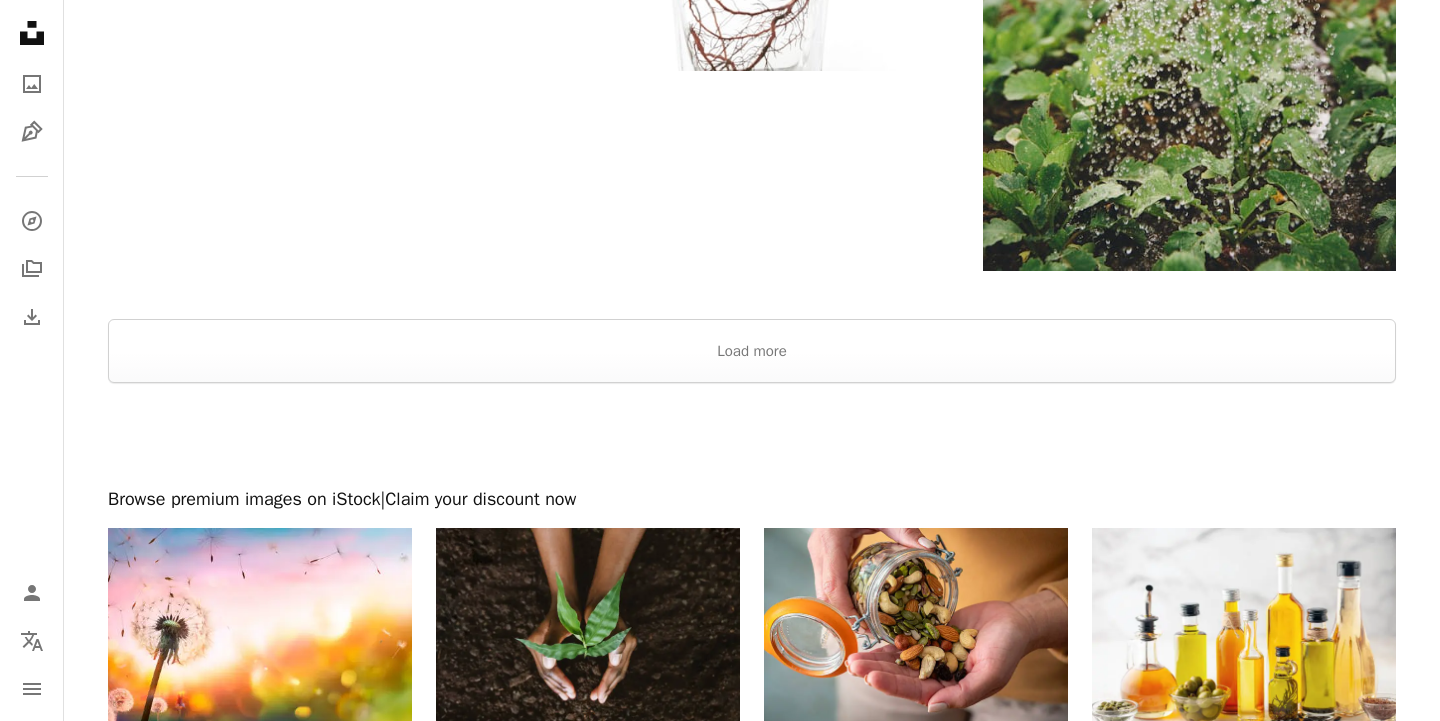 scroll, scrollTop: 3189, scrollLeft: 0, axis: vertical 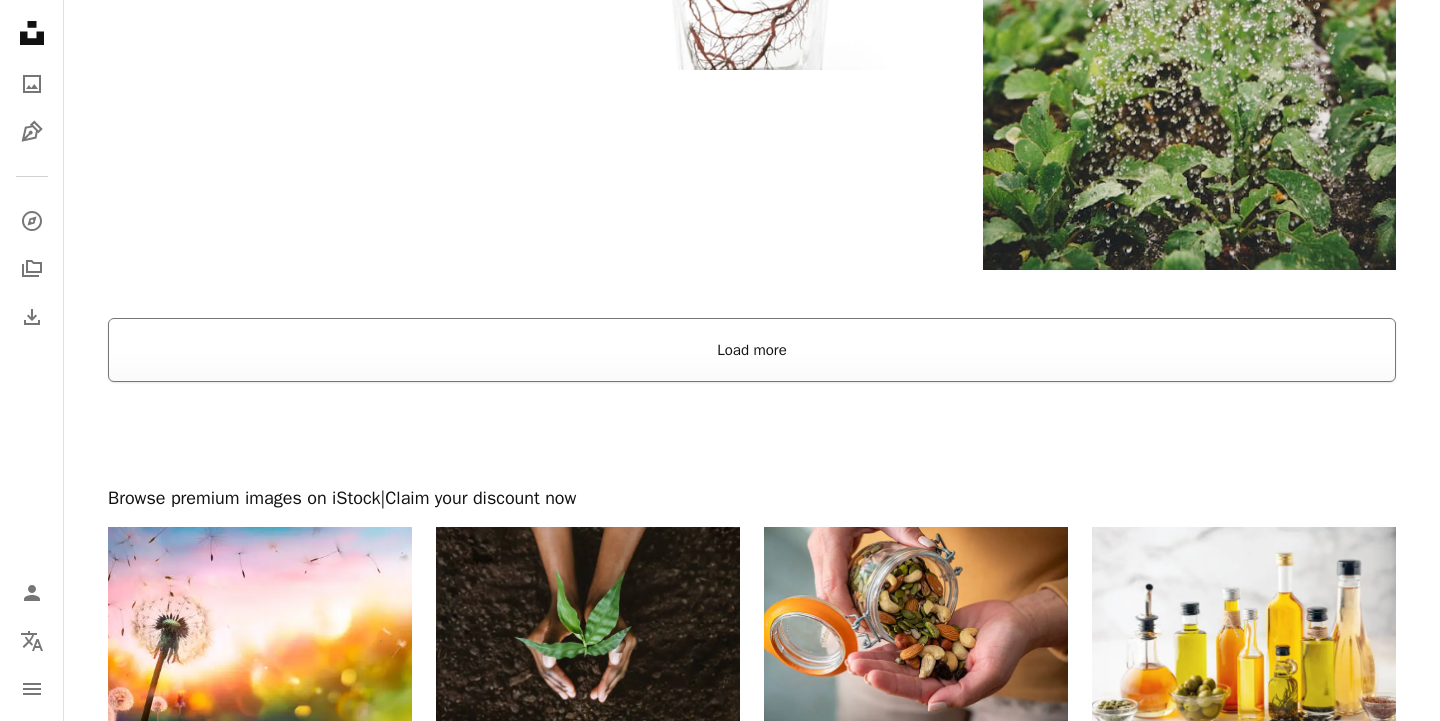 click on "Load more" at bounding box center [752, 350] 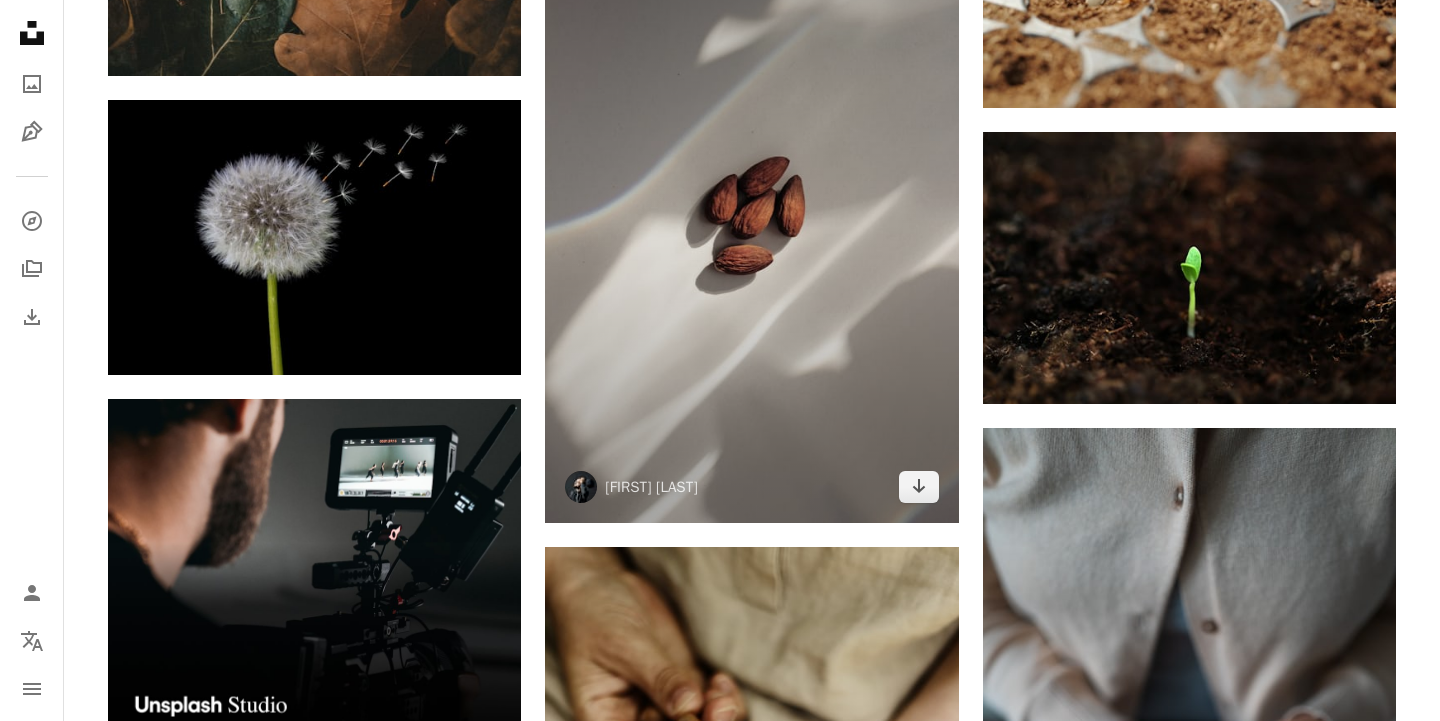 scroll, scrollTop: 3648, scrollLeft: 0, axis: vertical 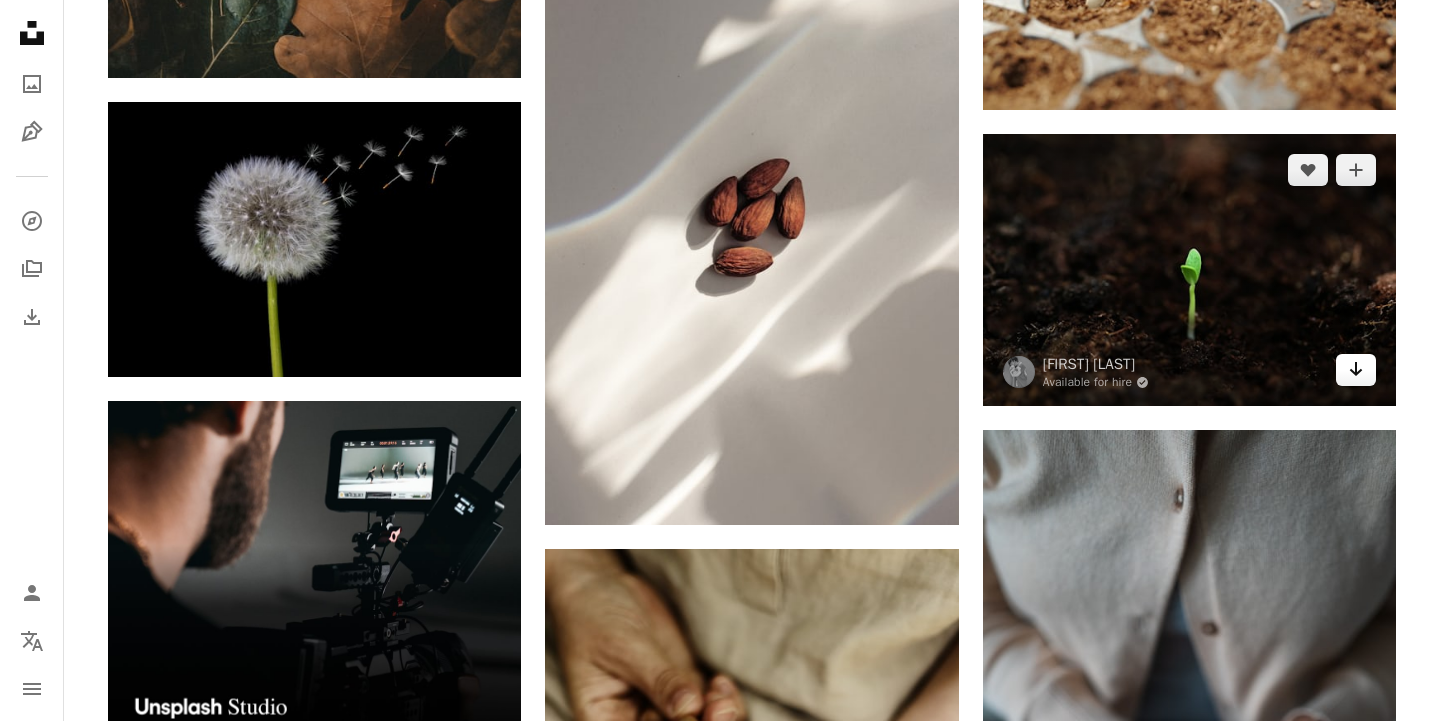 click on "Arrow pointing down" 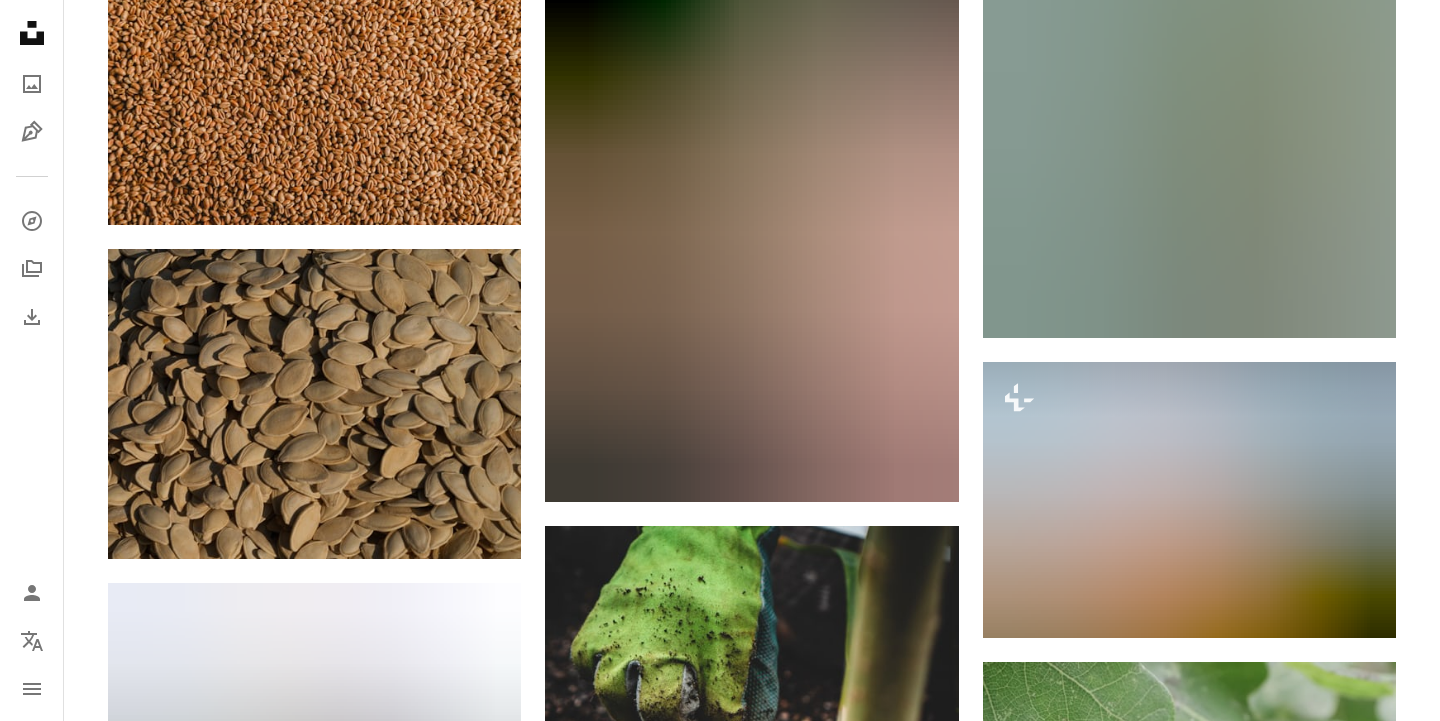 scroll, scrollTop: 5936, scrollLeft: 0, axis: vertical 